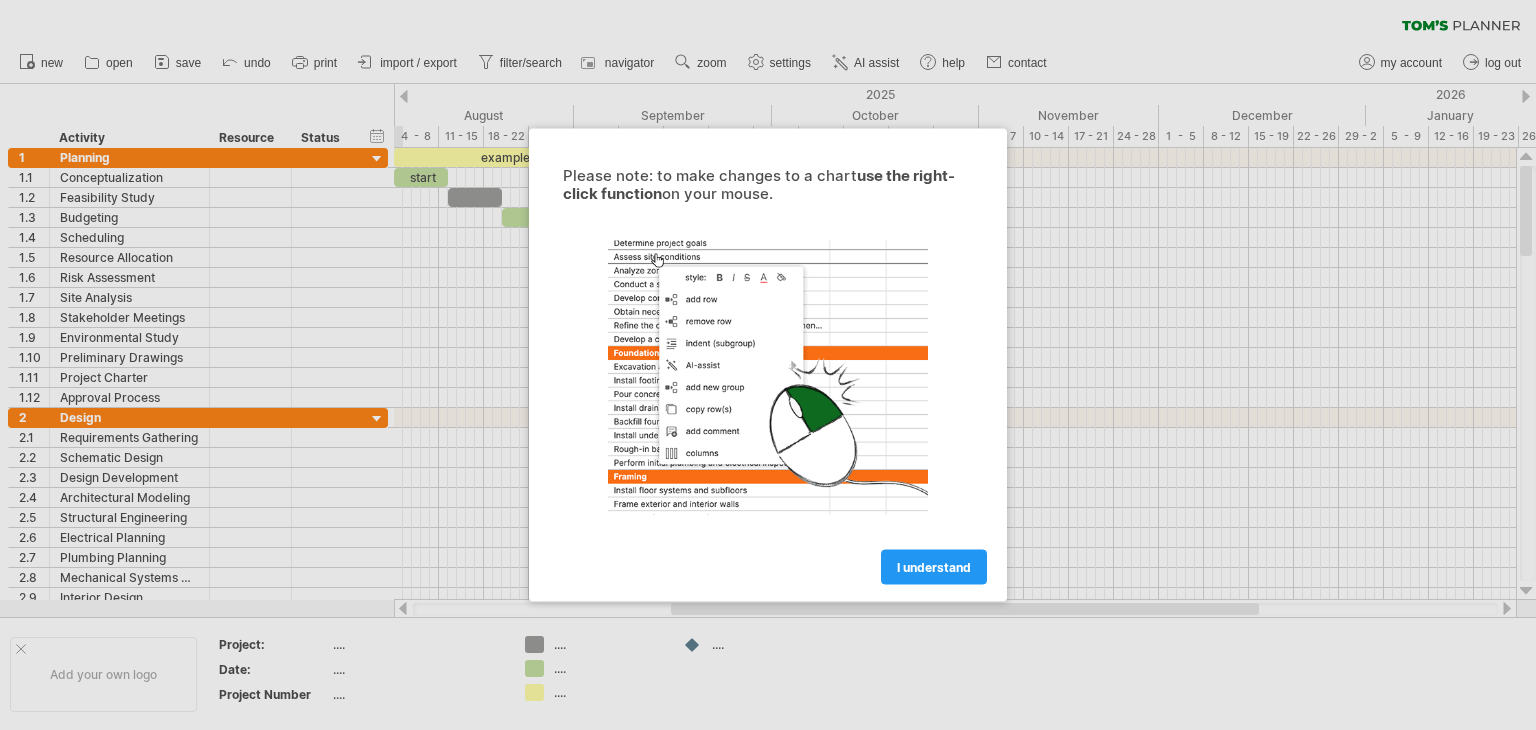 scroll, scrollTop: 0, scrollLeft: 0, axis: both 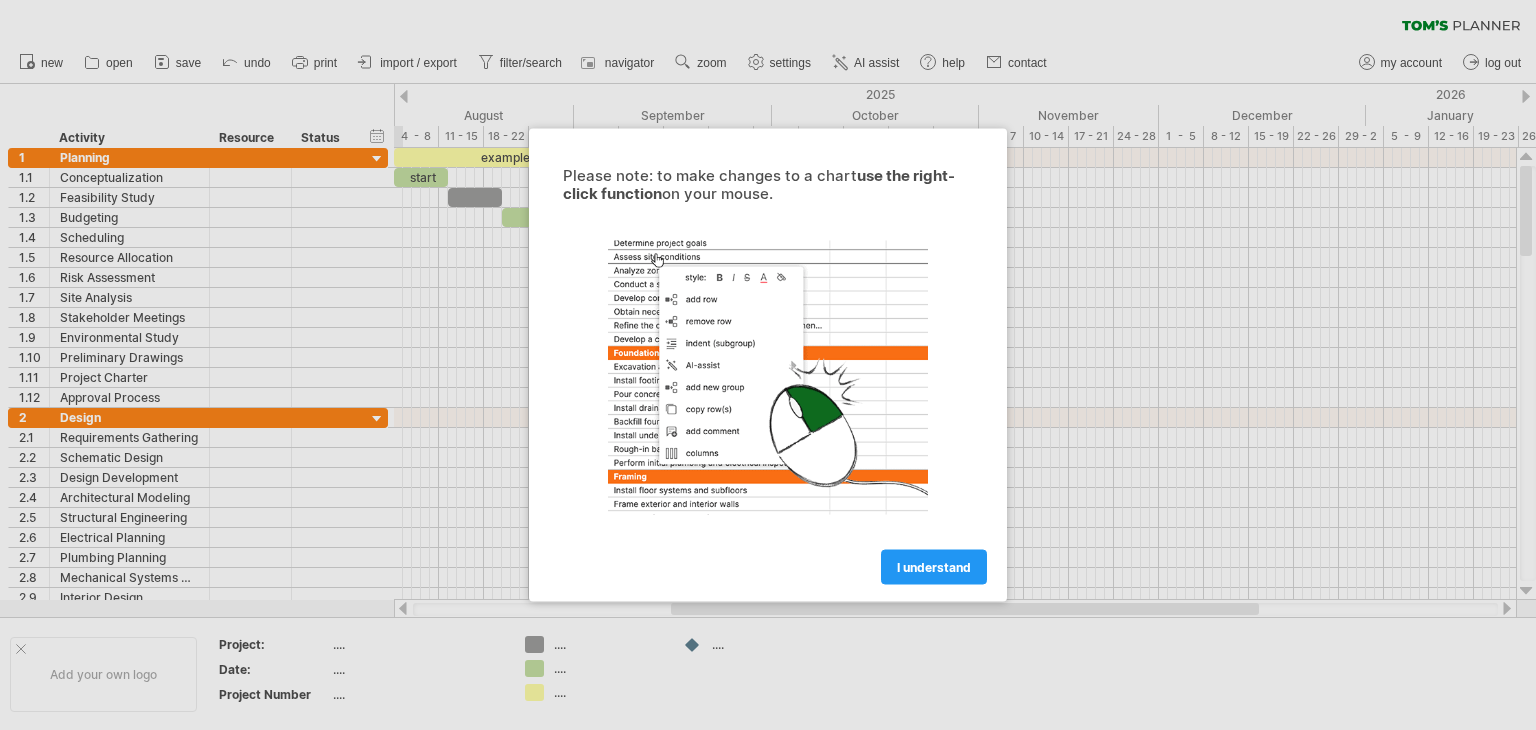 click on "I understand" at bounding box center [934, 567] 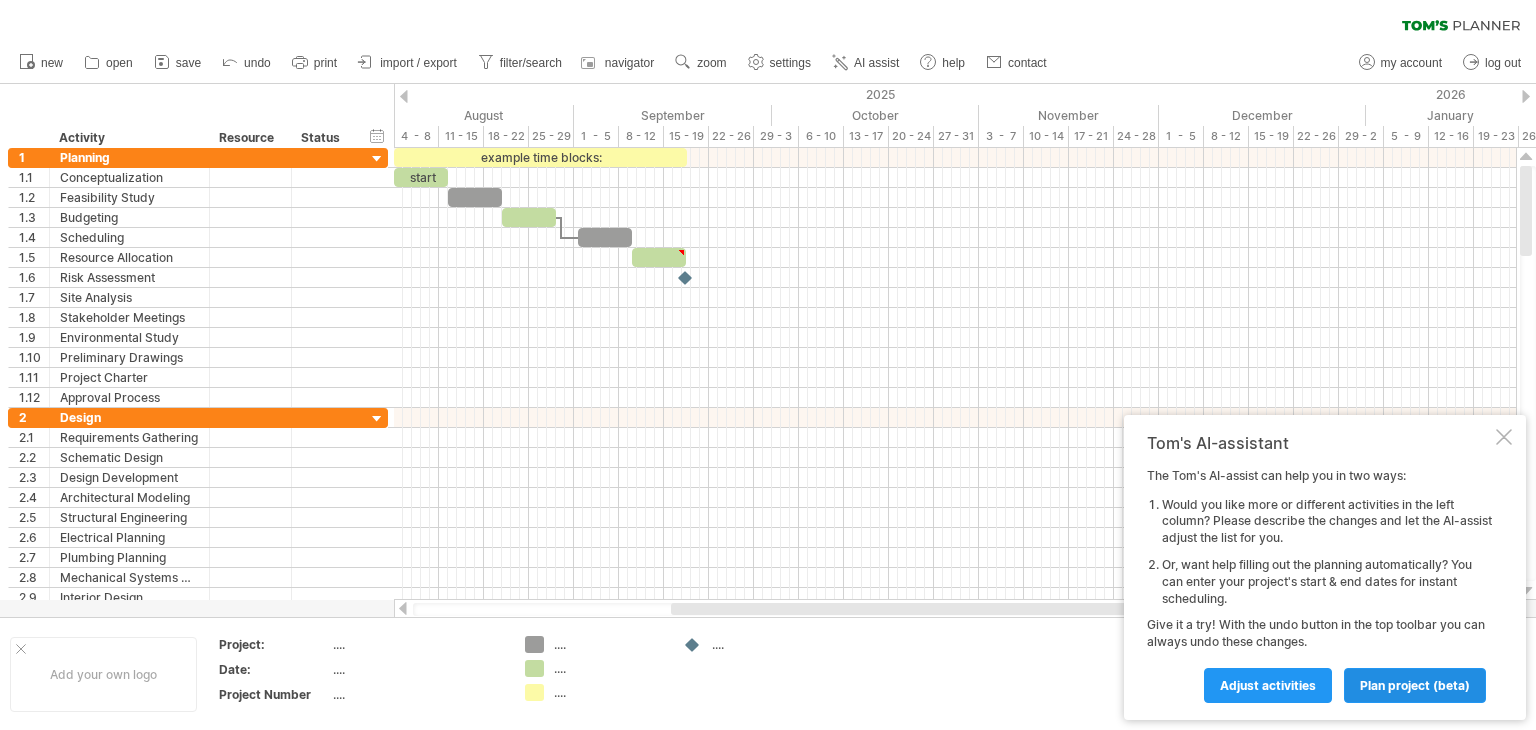 click on "plan project (beta)" at bounding box center (1415, 685) 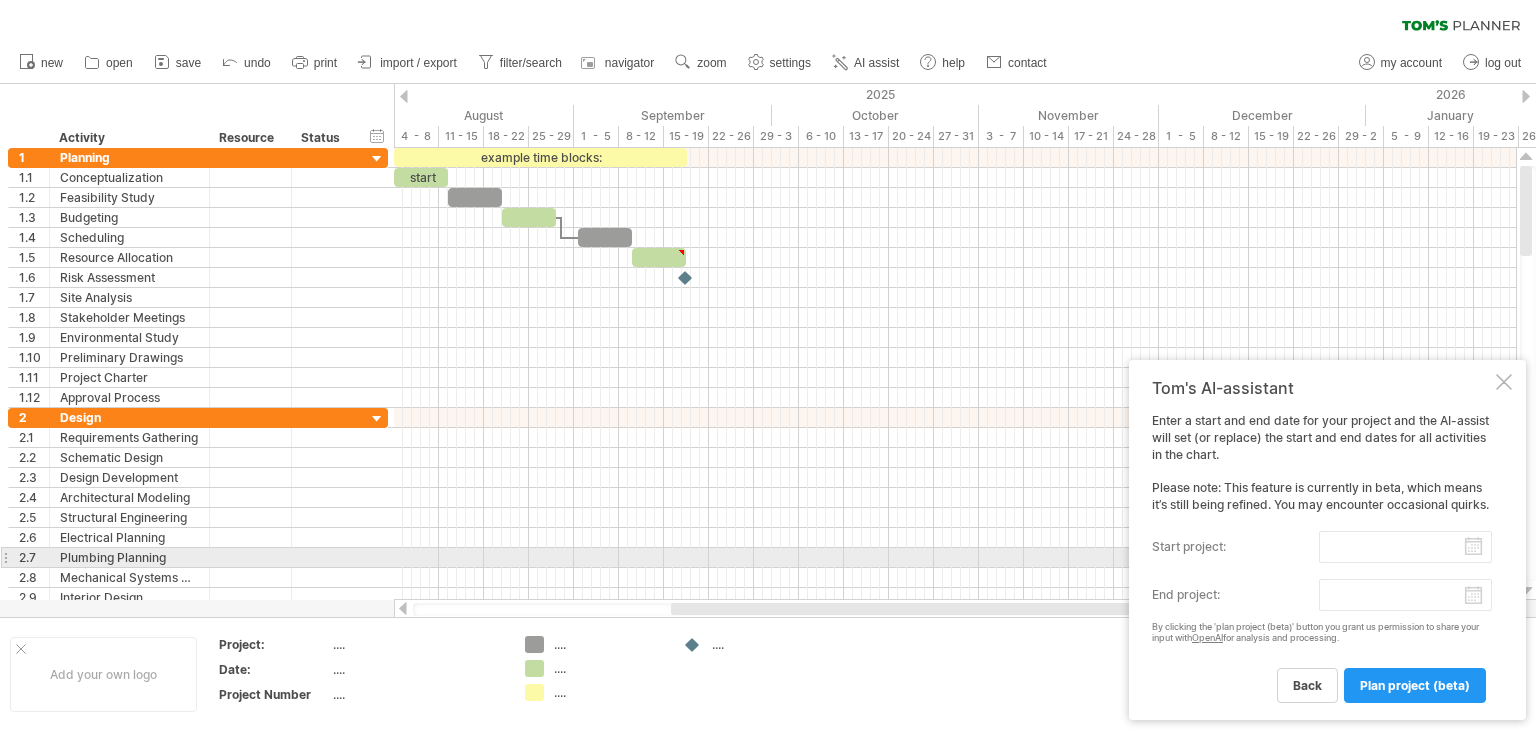 click on "start project:" at bounding box center [1405, 547] 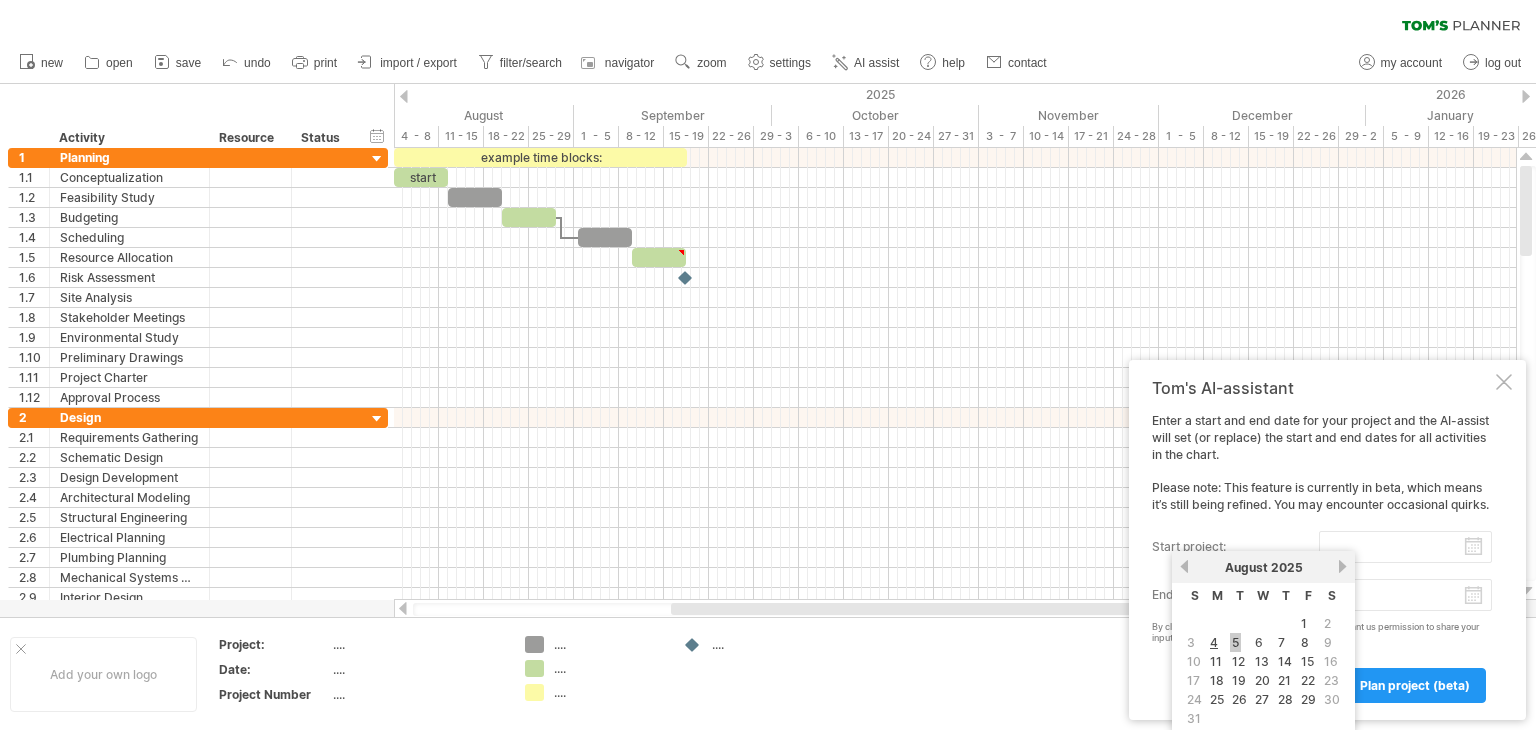 click on "5" at bounding box center (1235, 642) 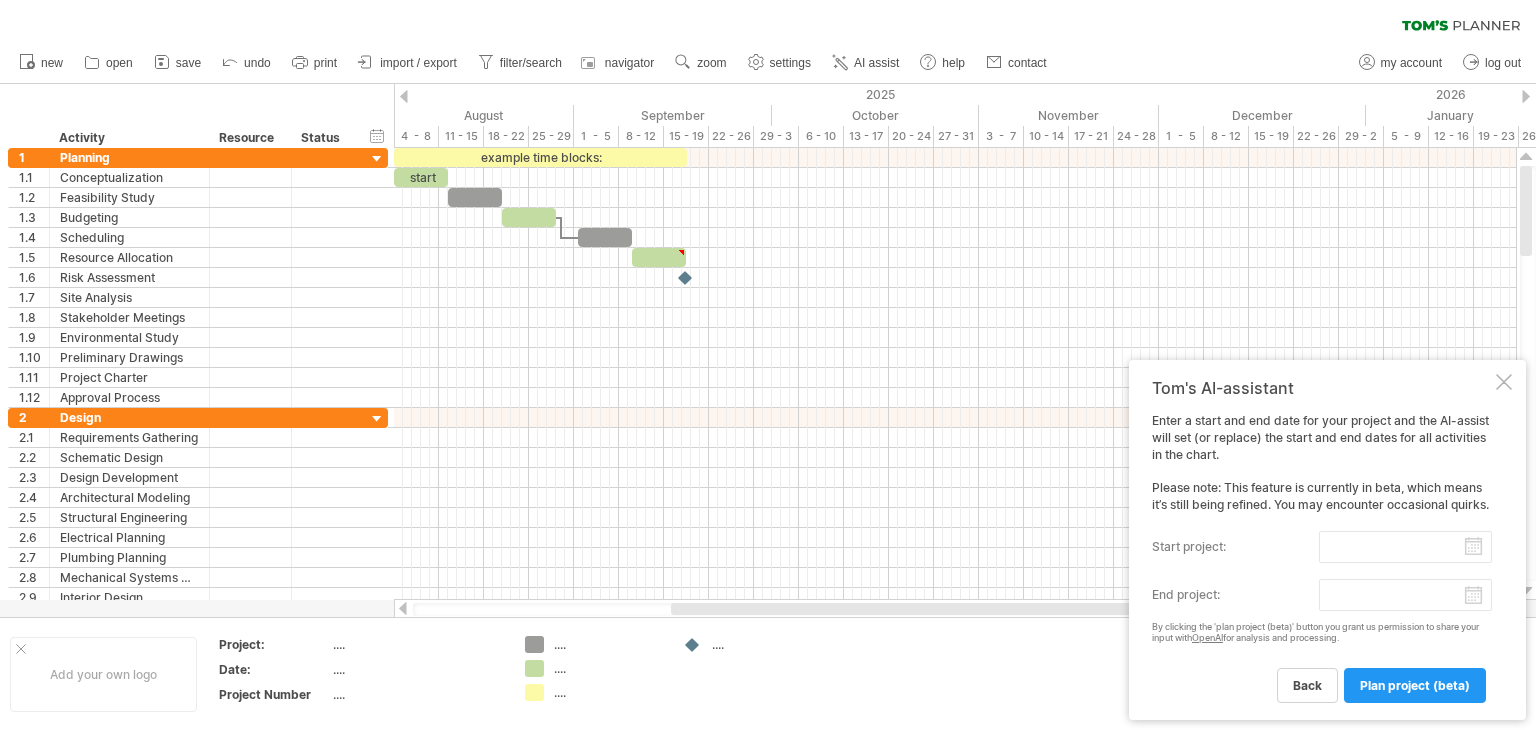 type on "********" 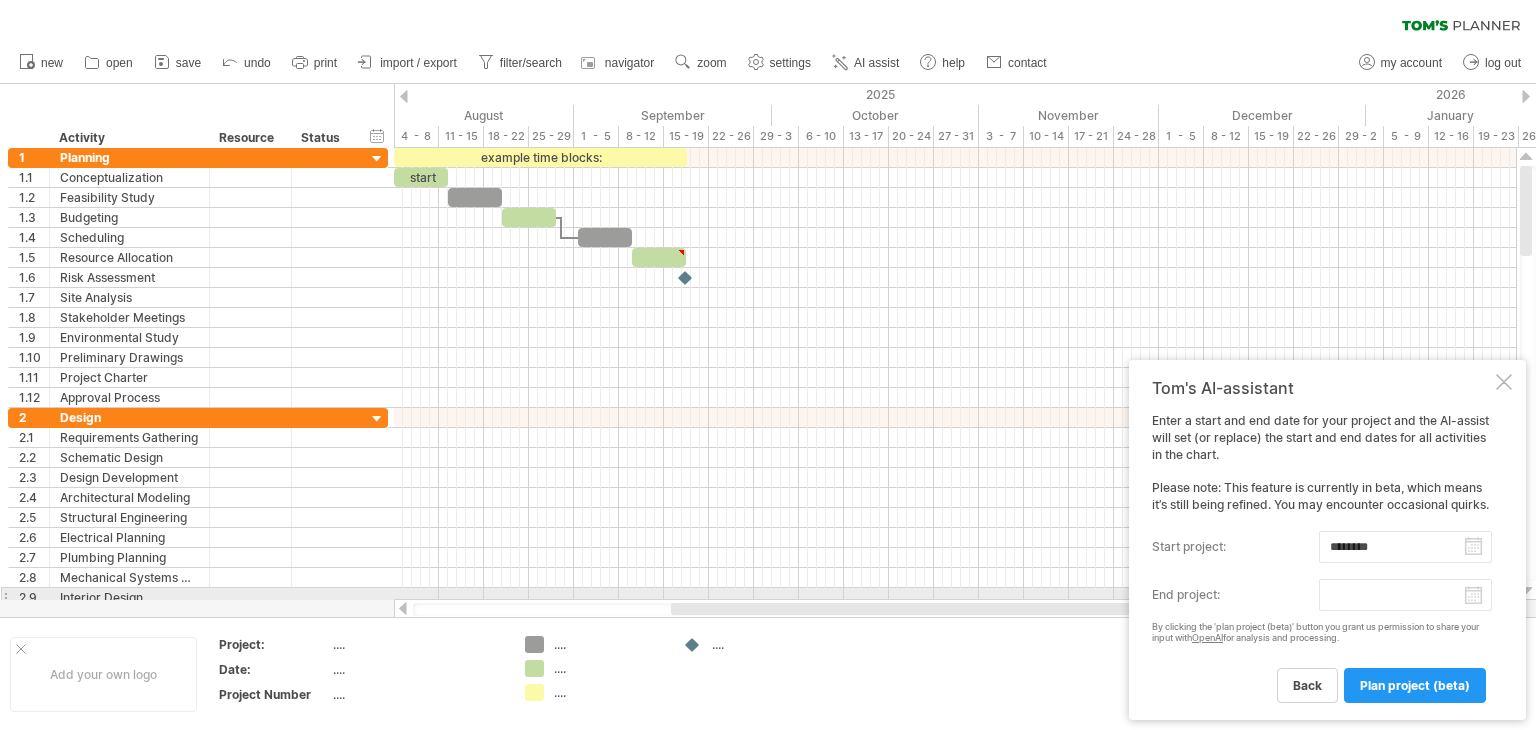 click on "progress(100%)
Trying to reach plan.tomsplanner.com
Connected again...
0%
clear filter
reapply filter" at bounding box center [768, 367] 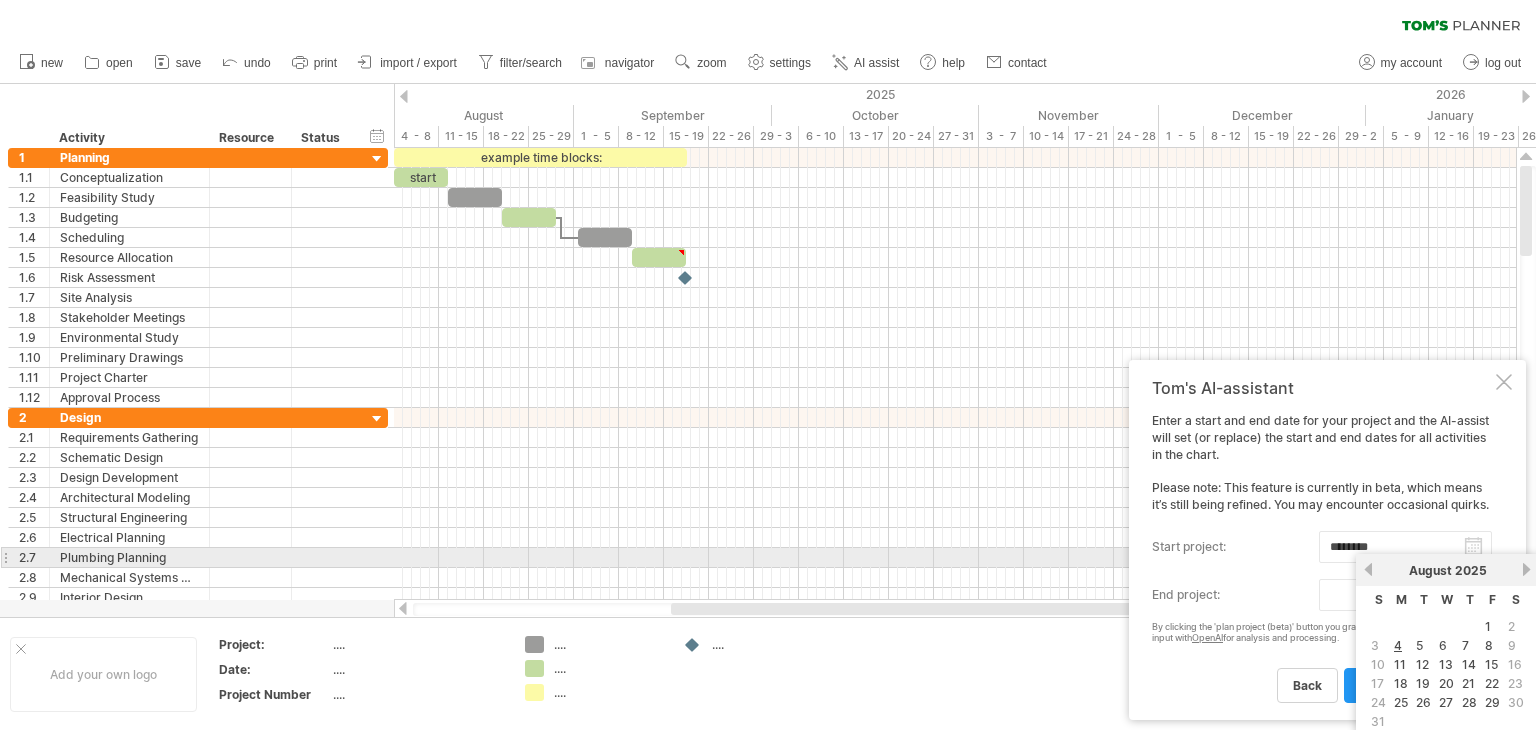 click on "next" at bounding box center [1526, 569] 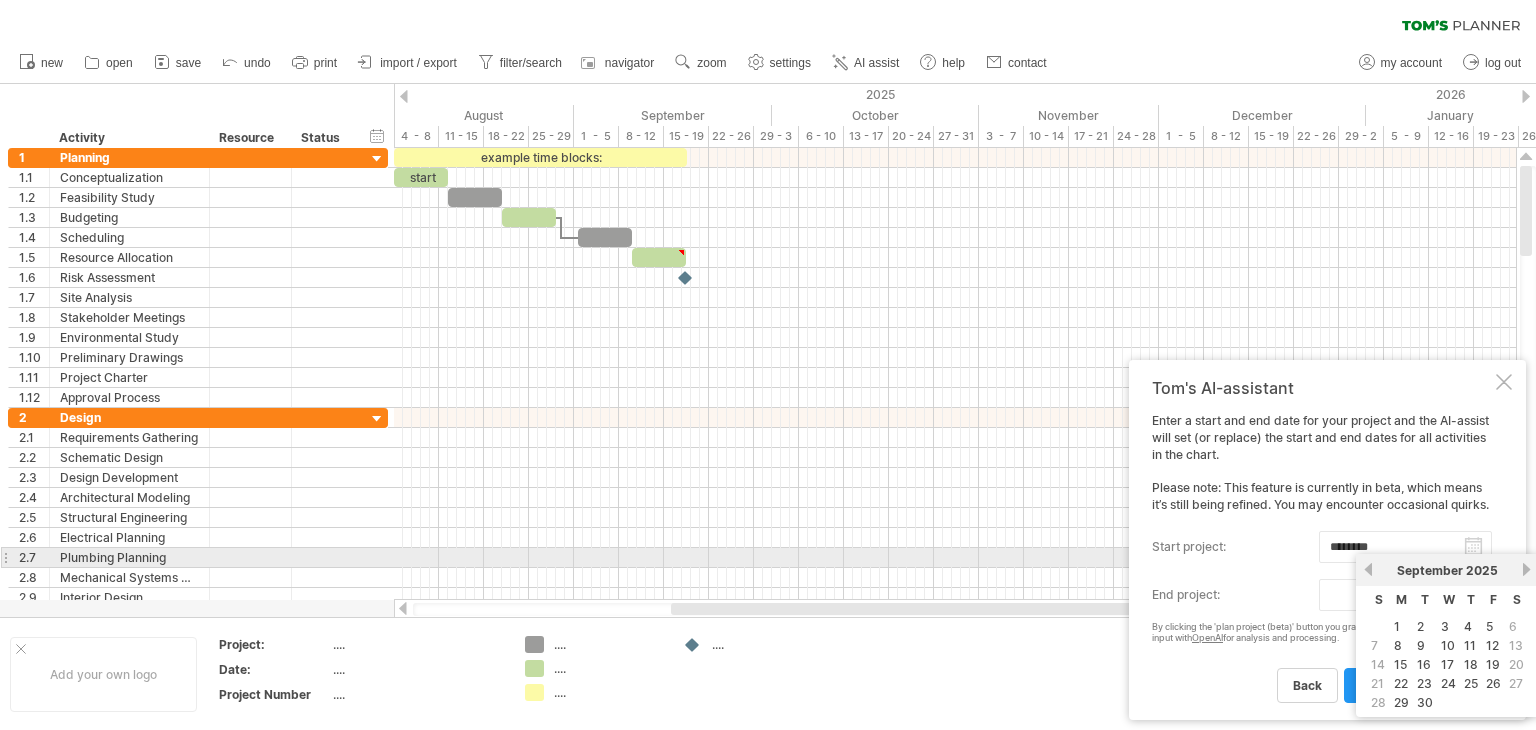 click on "next" at bounding box center (1526, 569) 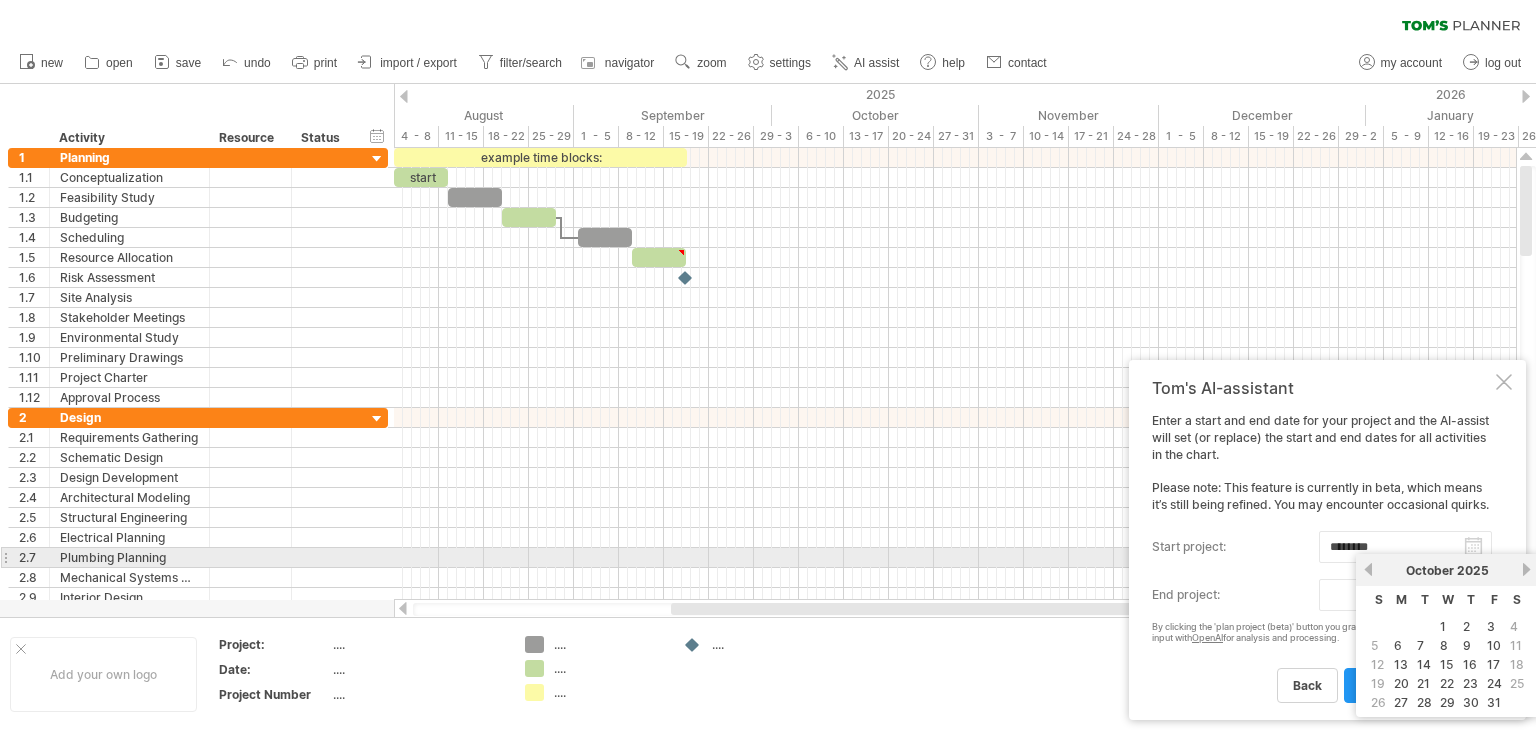 click on "next" at bounding box center (1526, 569) 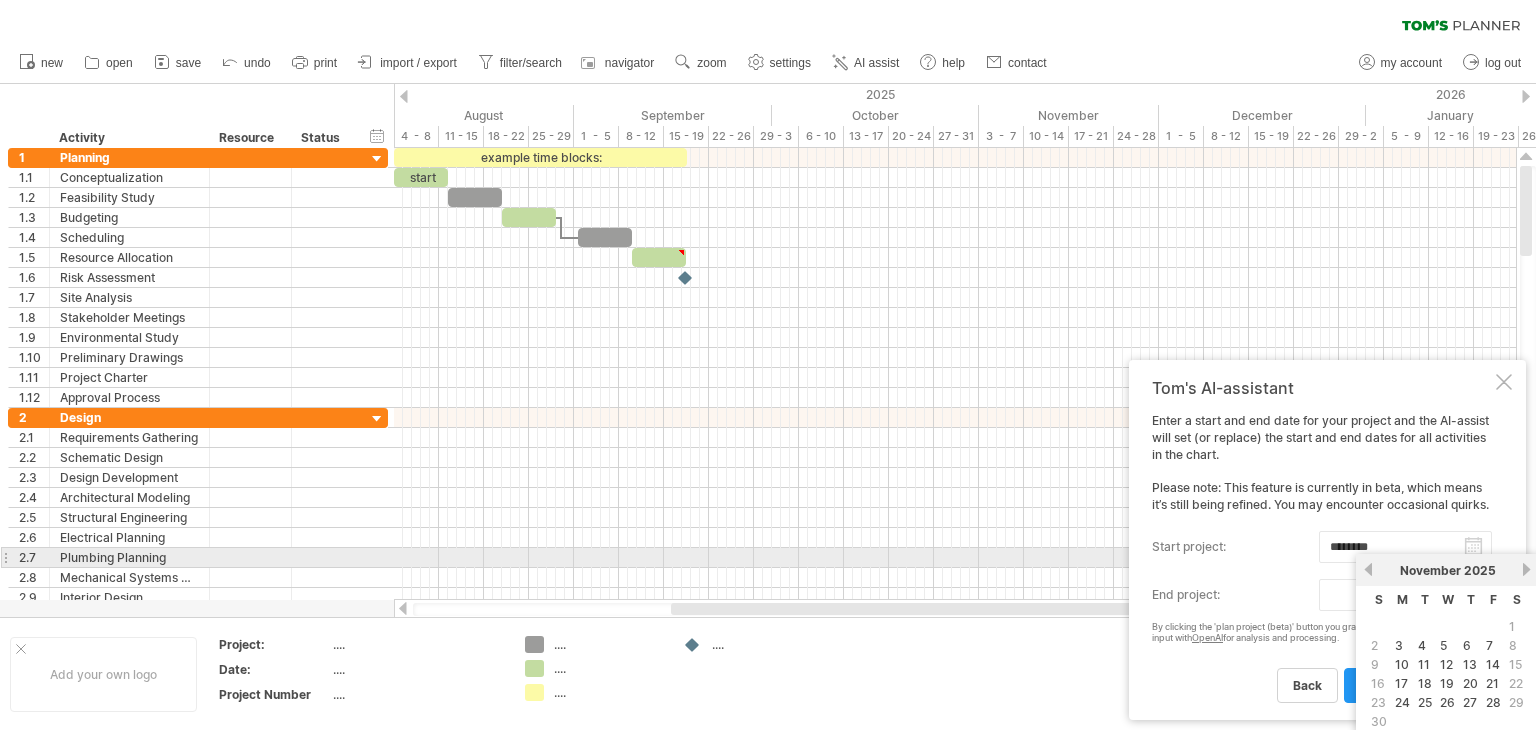 click on "next" at bounding box center [1526, 569] 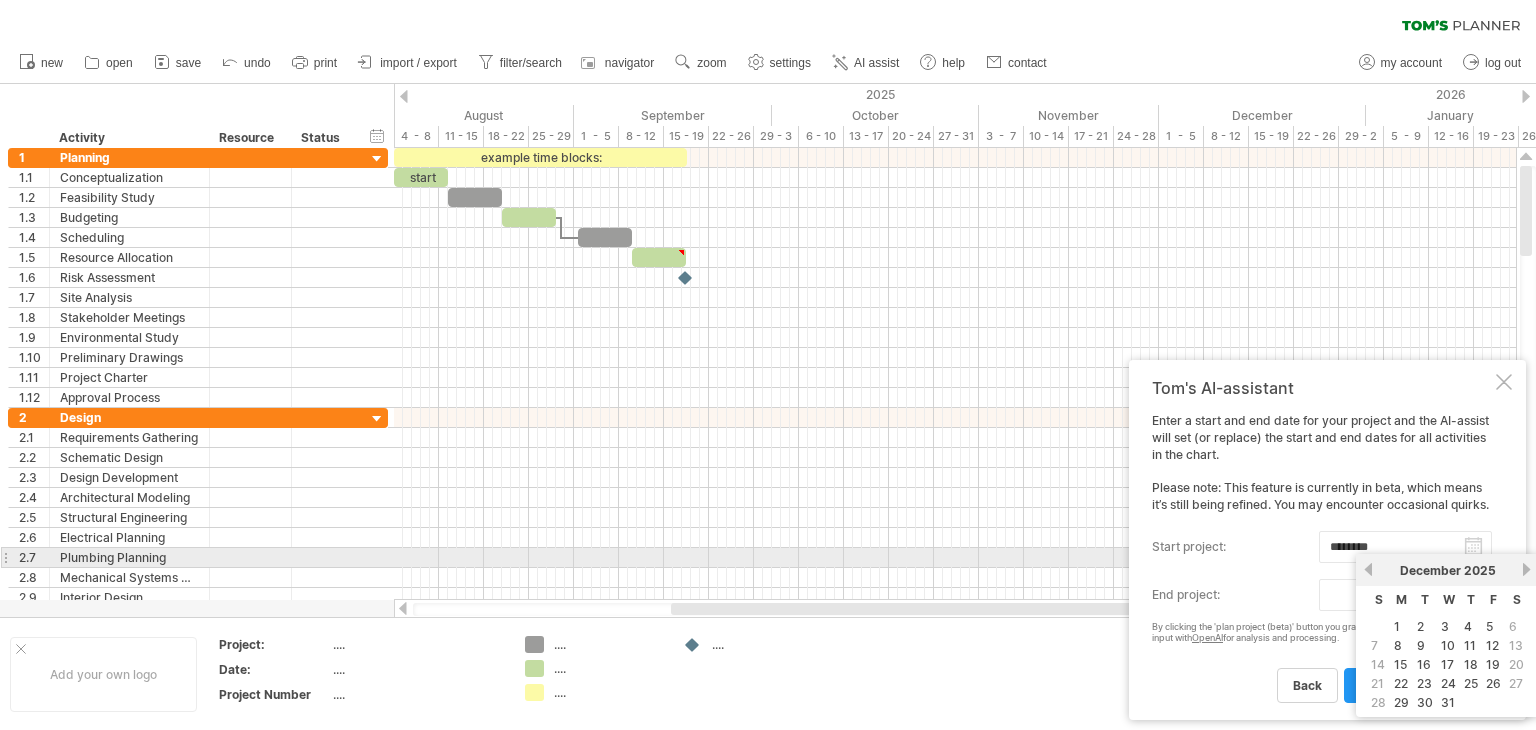 click on "next" at bounding box center [1526, 569] 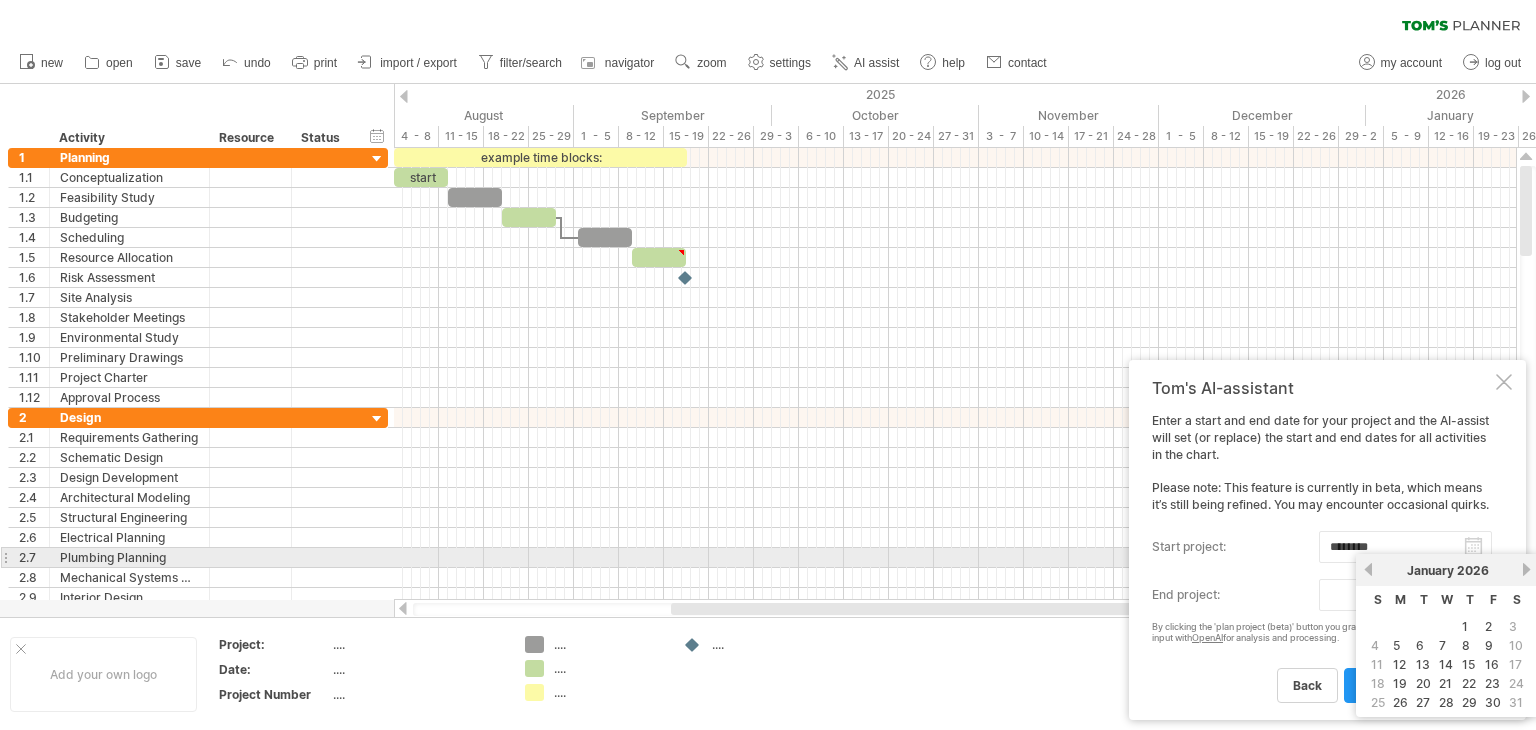 click on "next" at bounding box center (1526, 569) 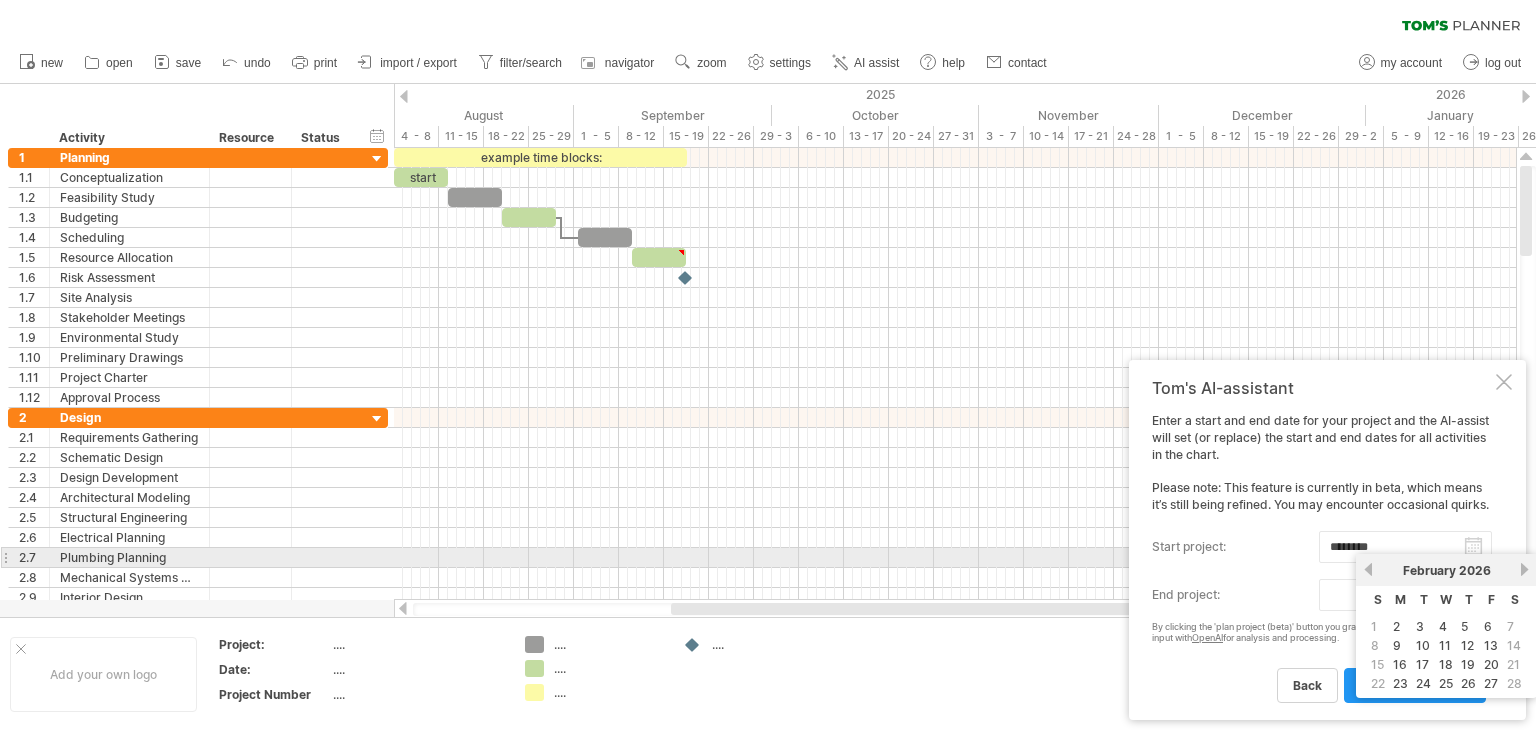 click on "next" at bounding box center (1524, 569) 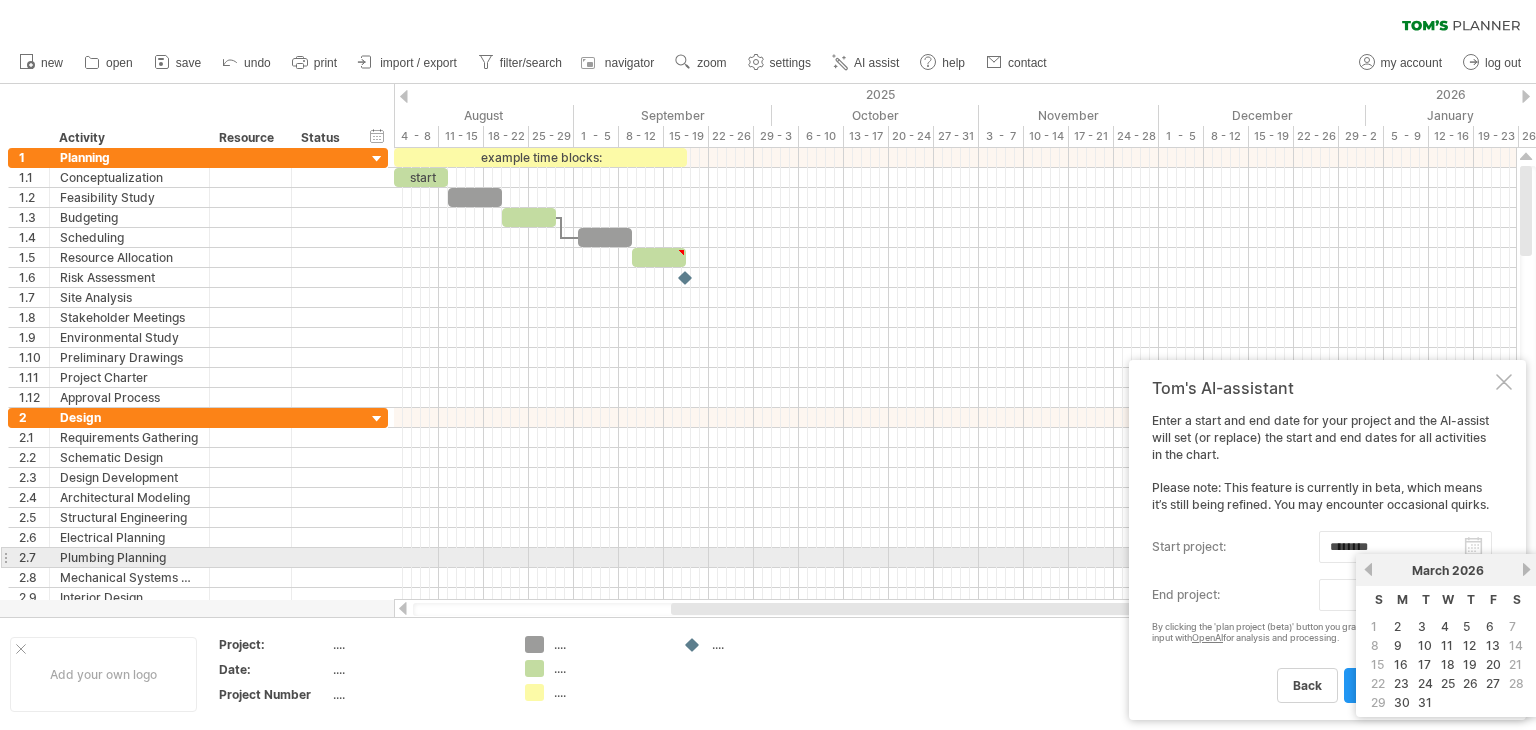 click on "next" at bounding box center (1526, 569) 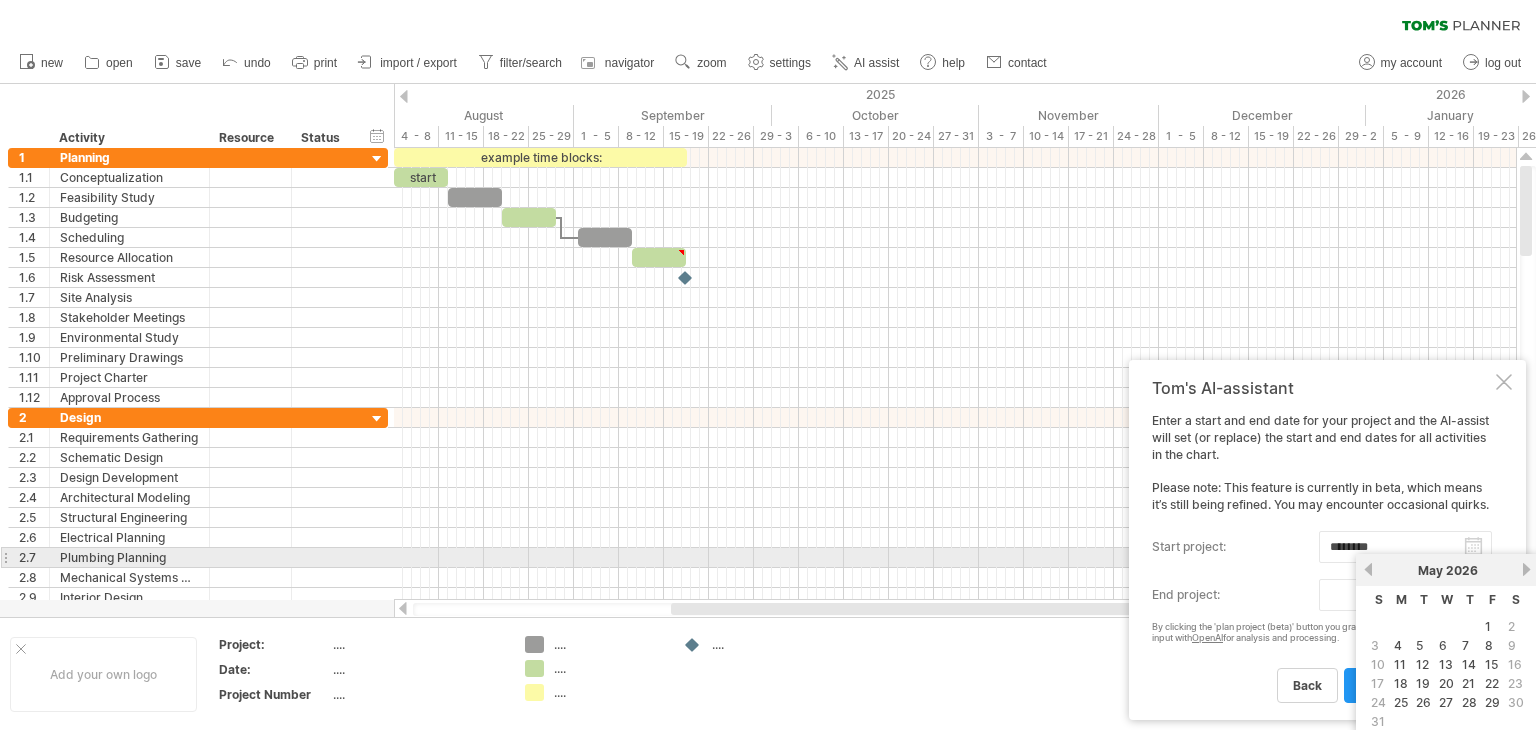 click on "next" at bounding box center [1526, 569] 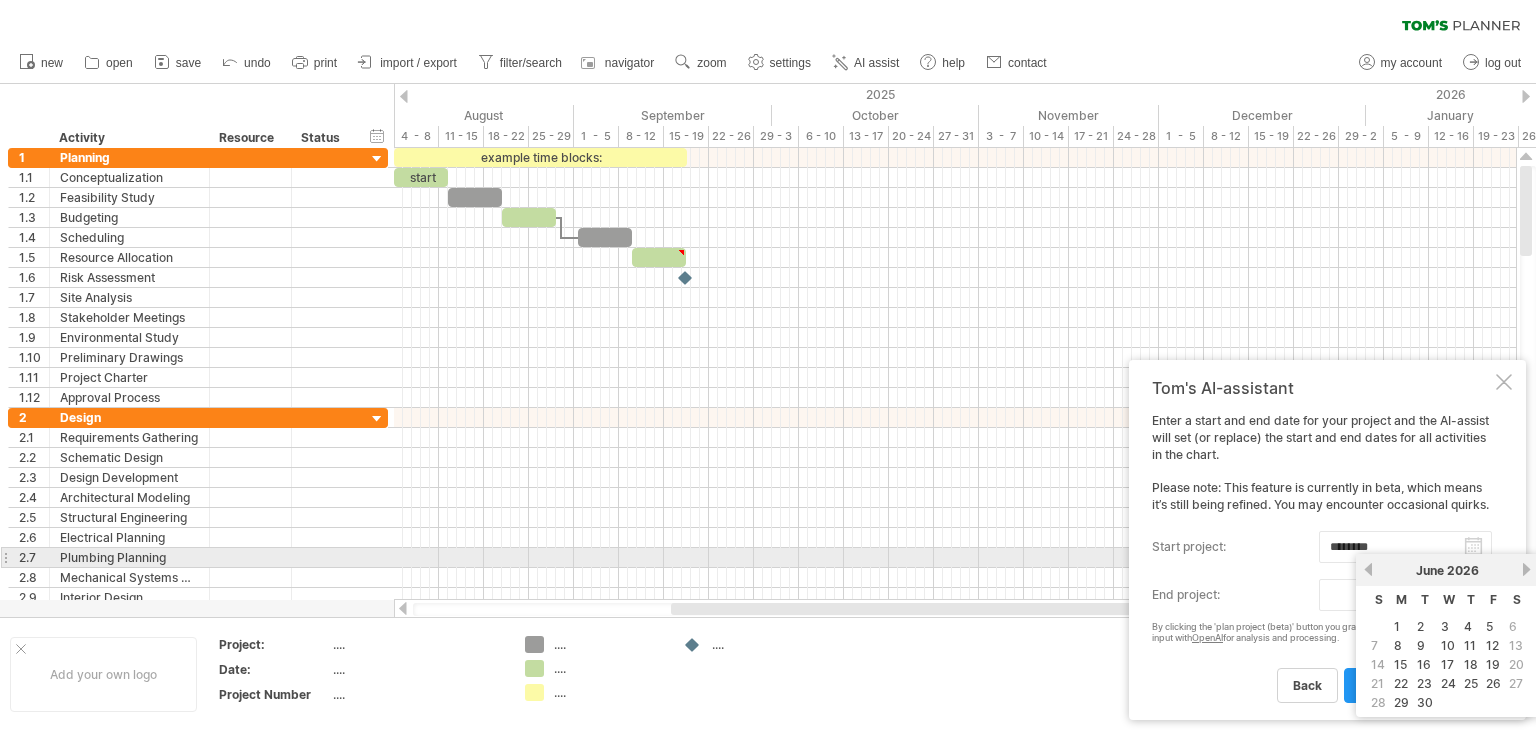 click on "next" at bounding box center [1526, 569] 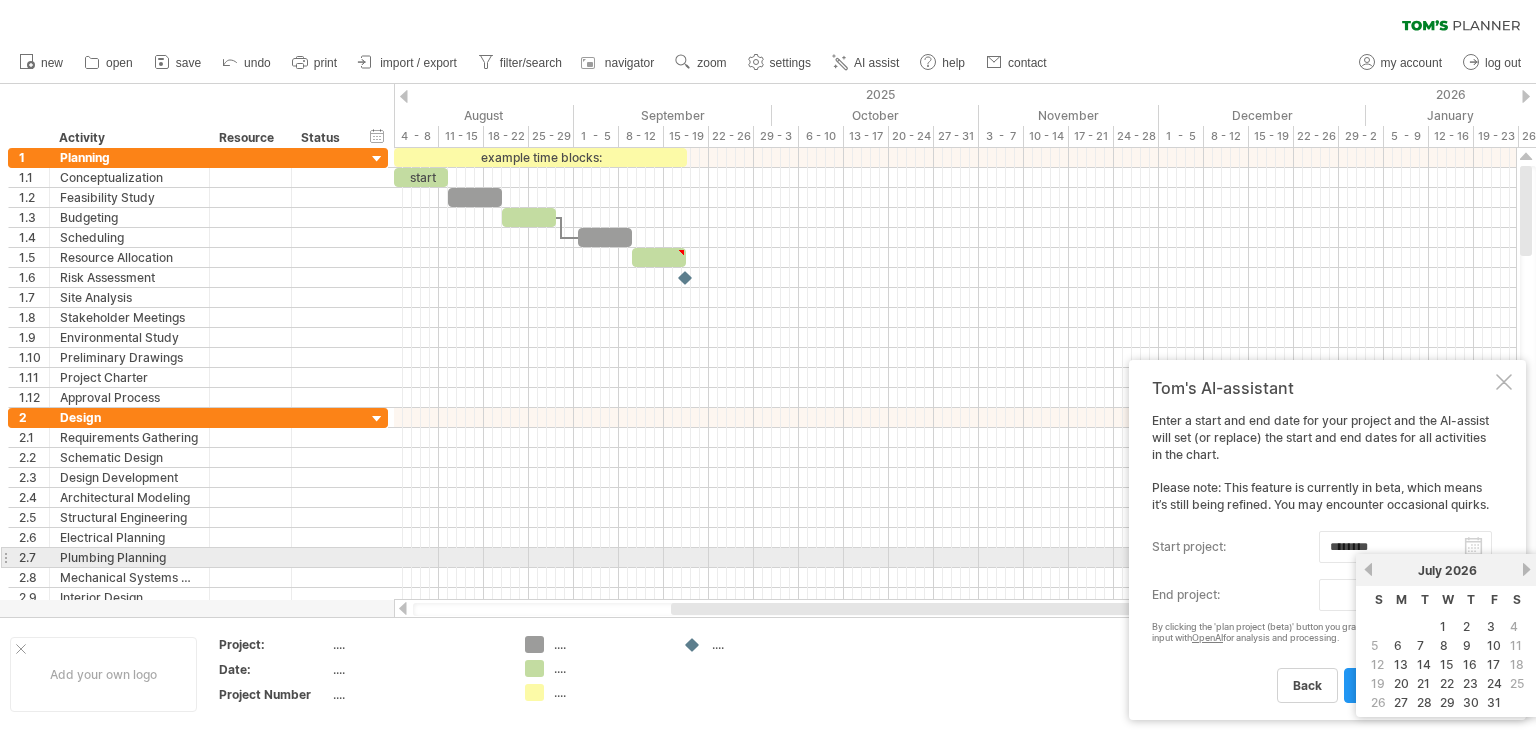 click on "next" at bounding box center [1526, 569] 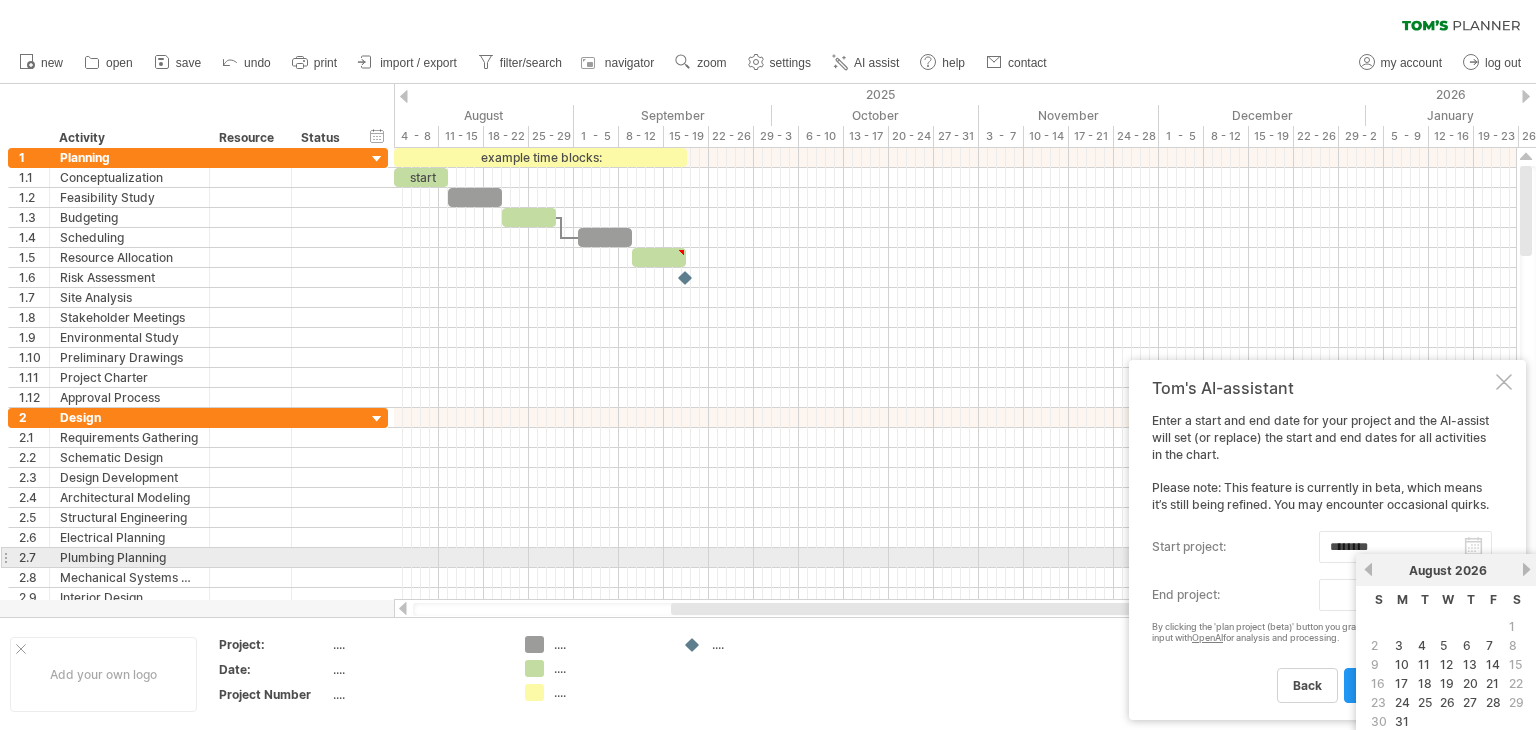 click on "next" at bounding box center (1526, 569) 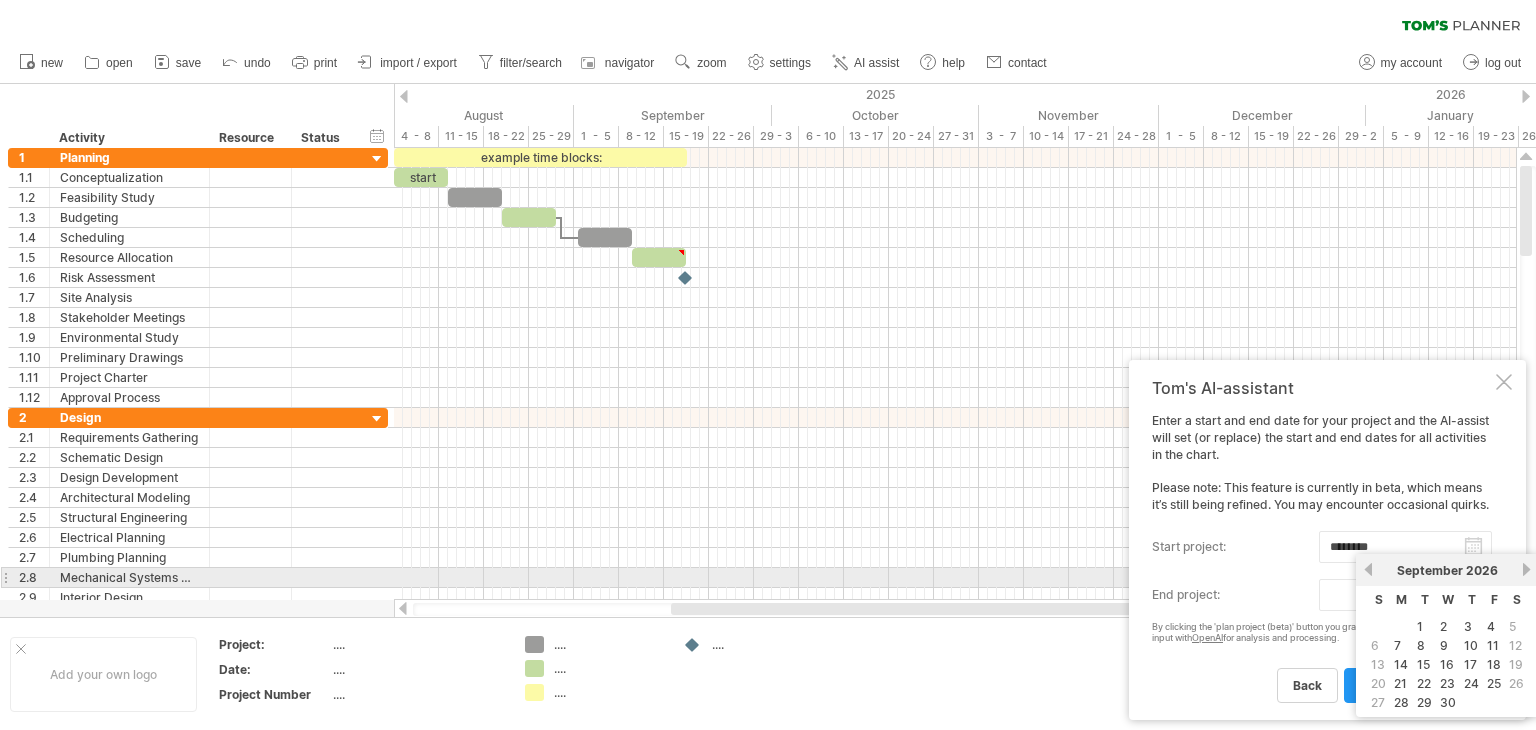 click on "next" at bounding box center [1526, 569] 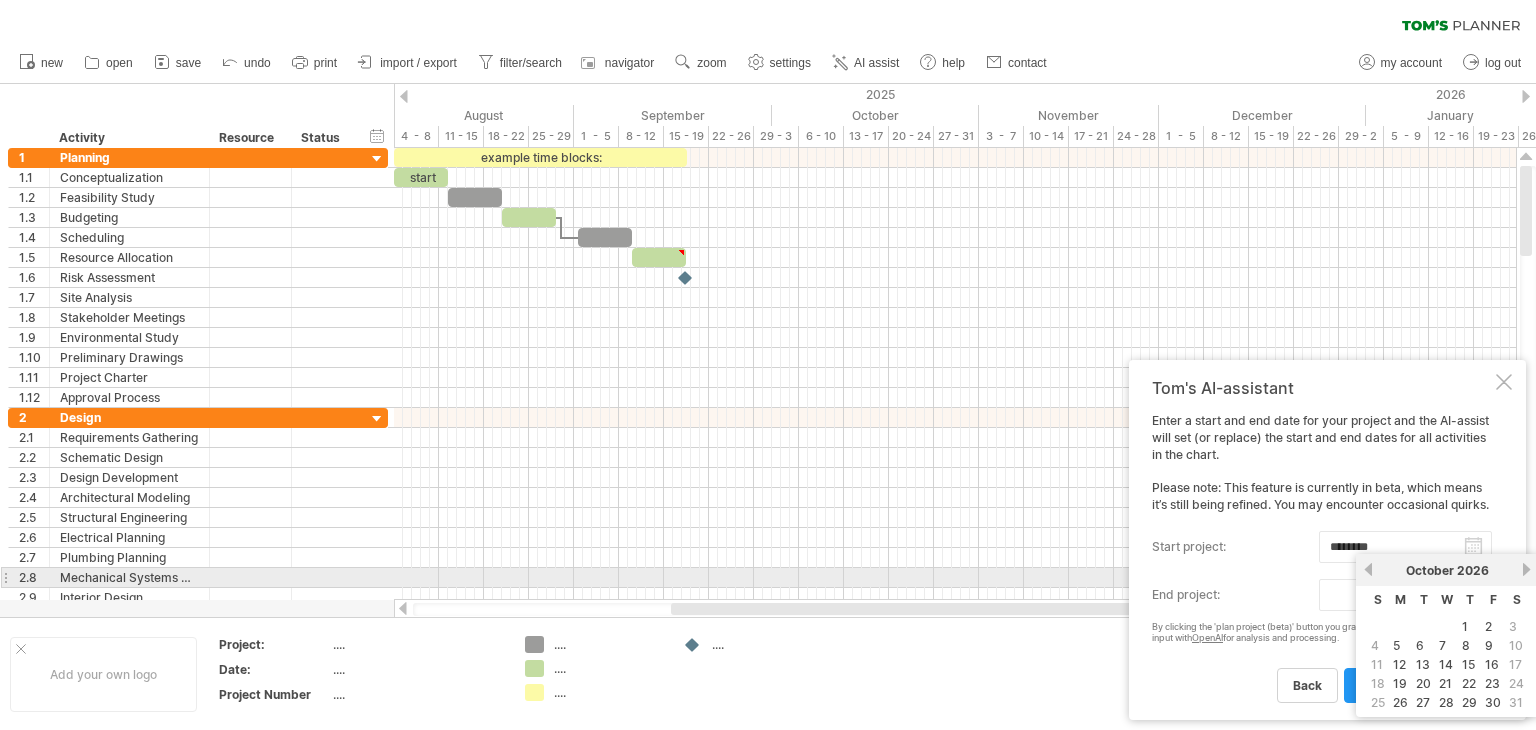 click on "next" at bounding box center (1526, 569) 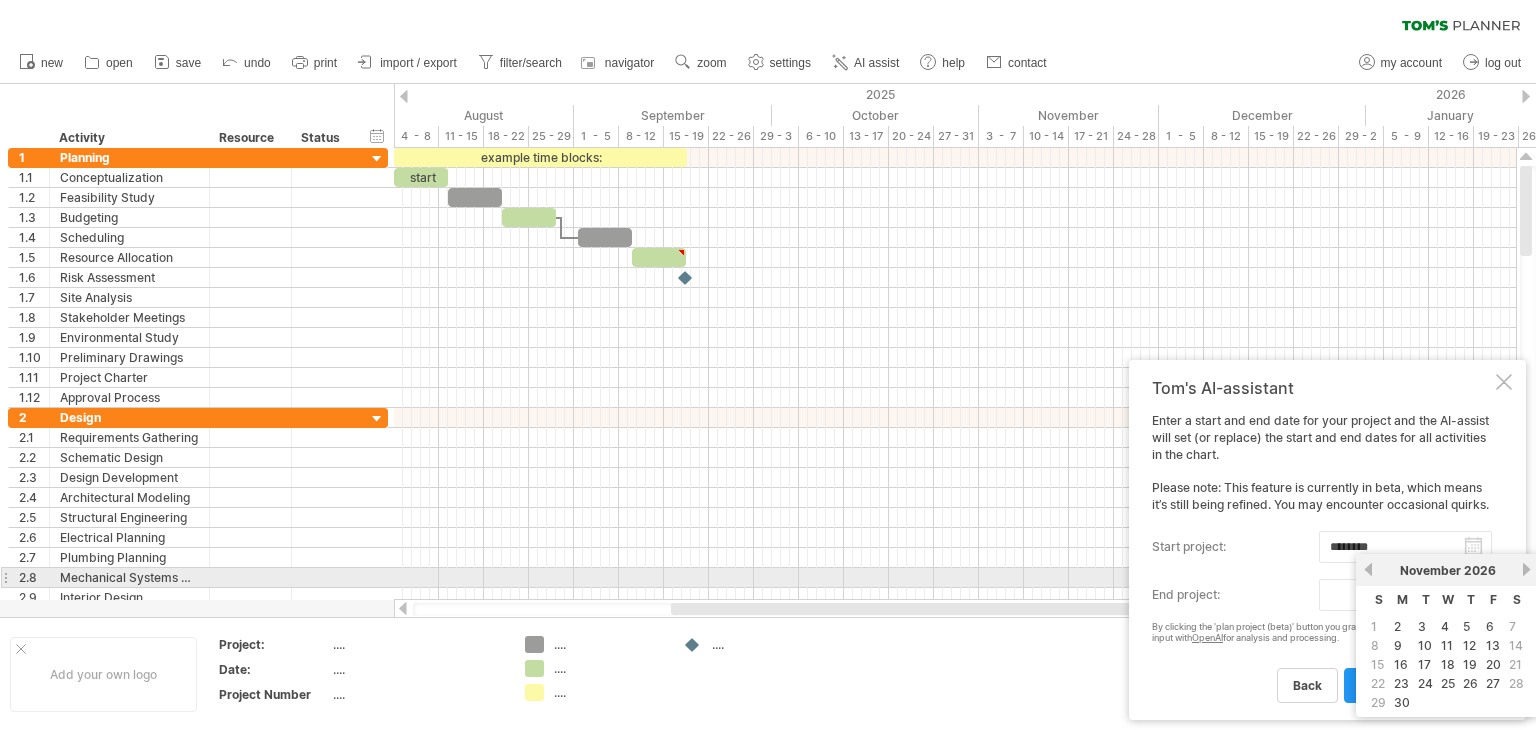 click on "next" at bounding box center (1526, 569) 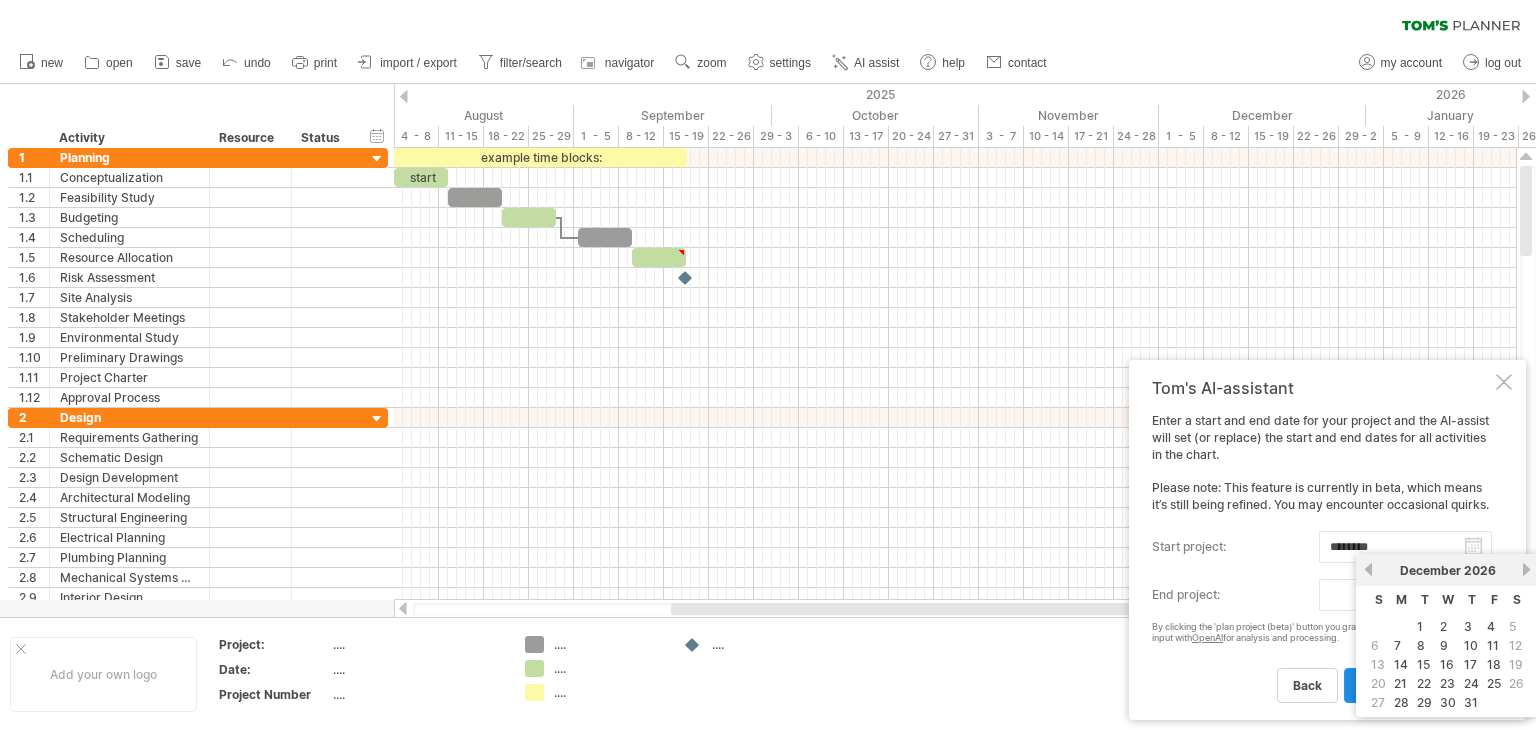 click on "29" at bounding box center [1424, 702] 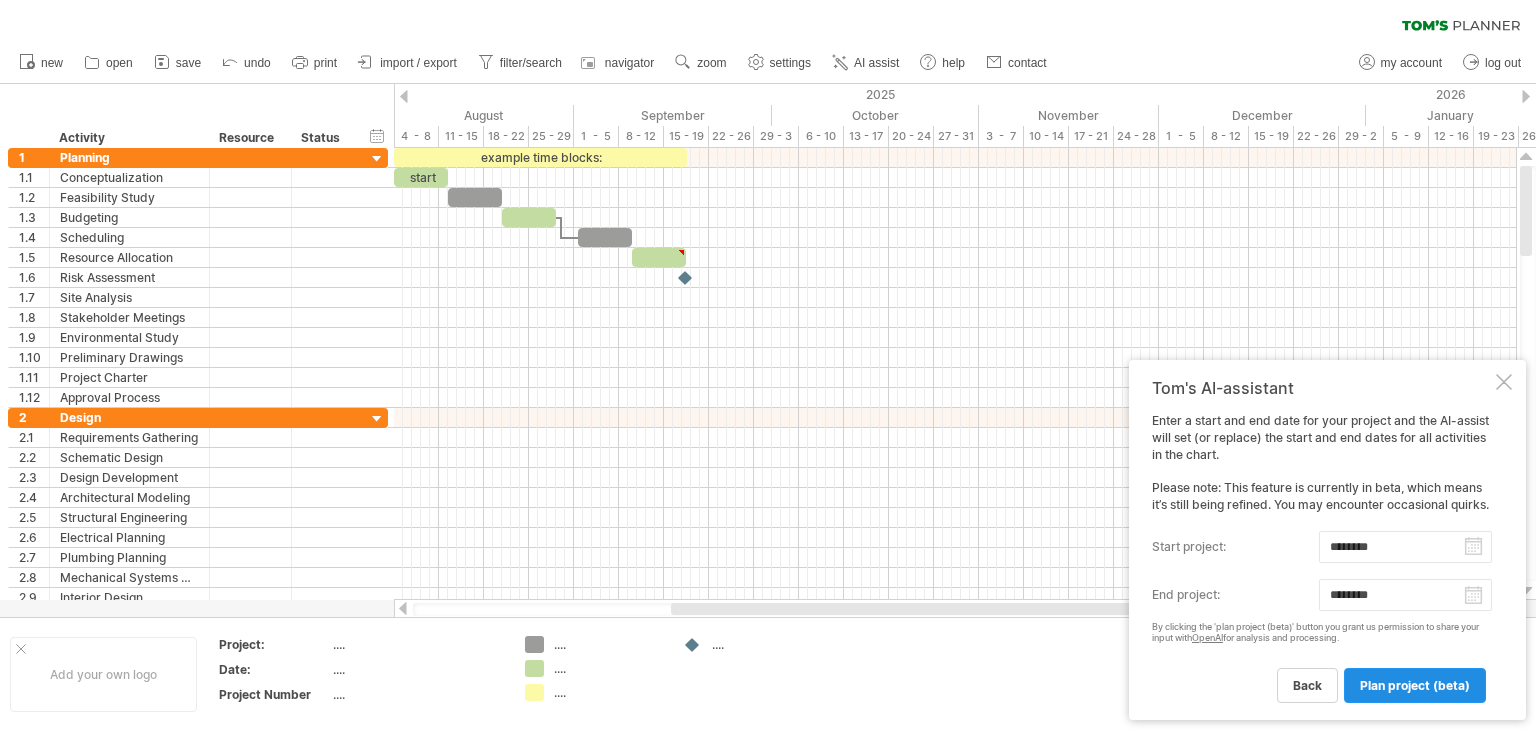 click on "plan project (beta)" at bounding box center (1415, 685) 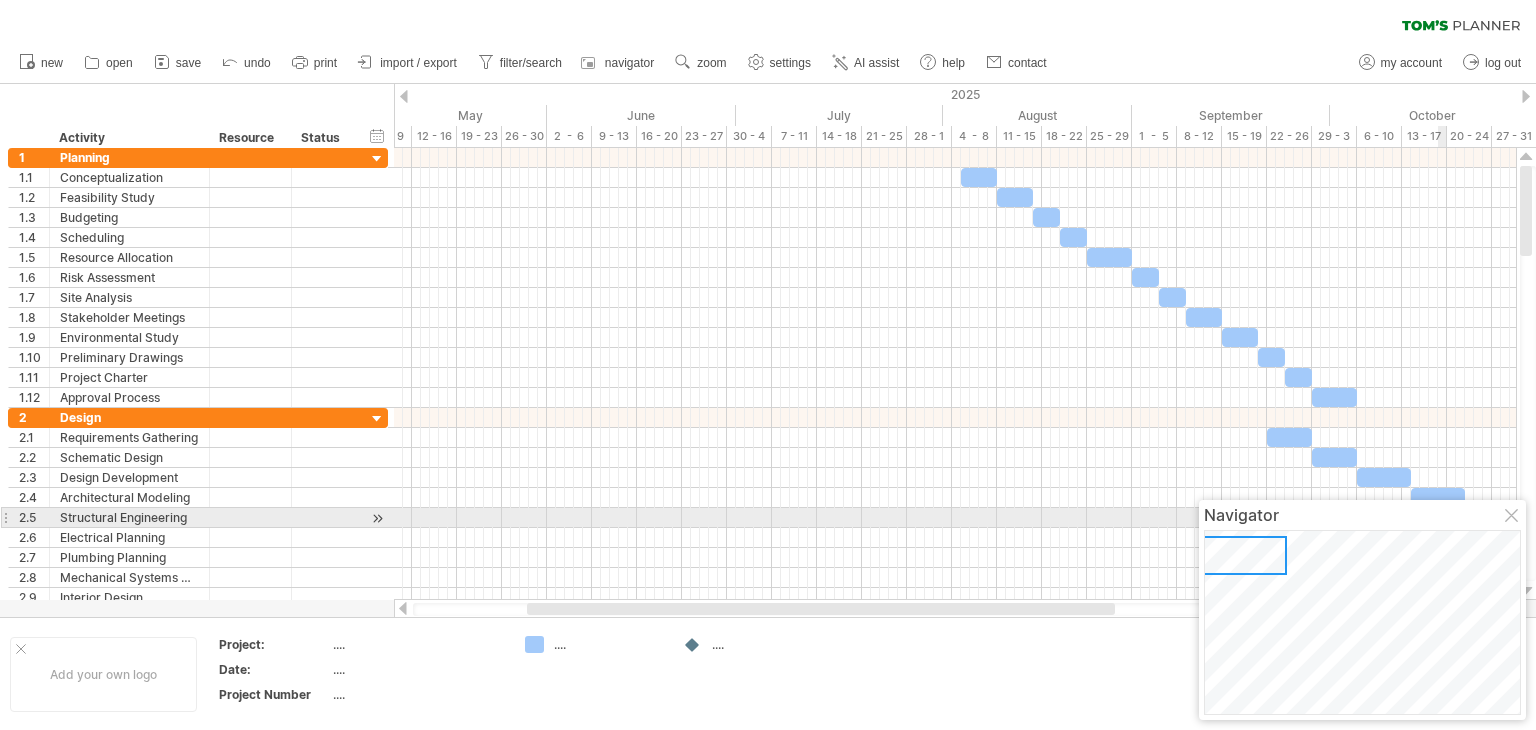 click at bounding box center [1513, 517] 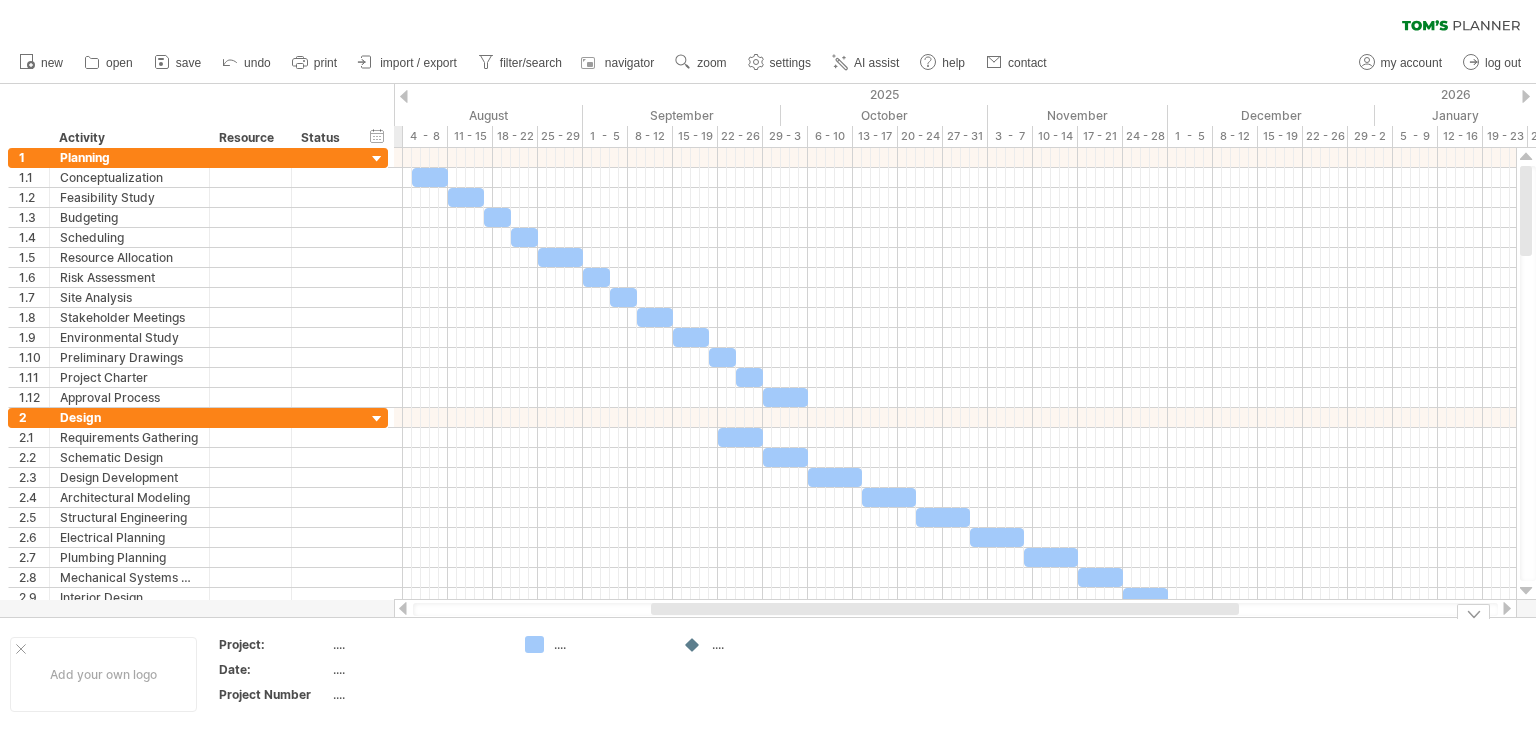 drag, startPoint x: 1081, startPoint y: 609, endPoint x: 1200, endPoint y: 695, distance: 146.82303 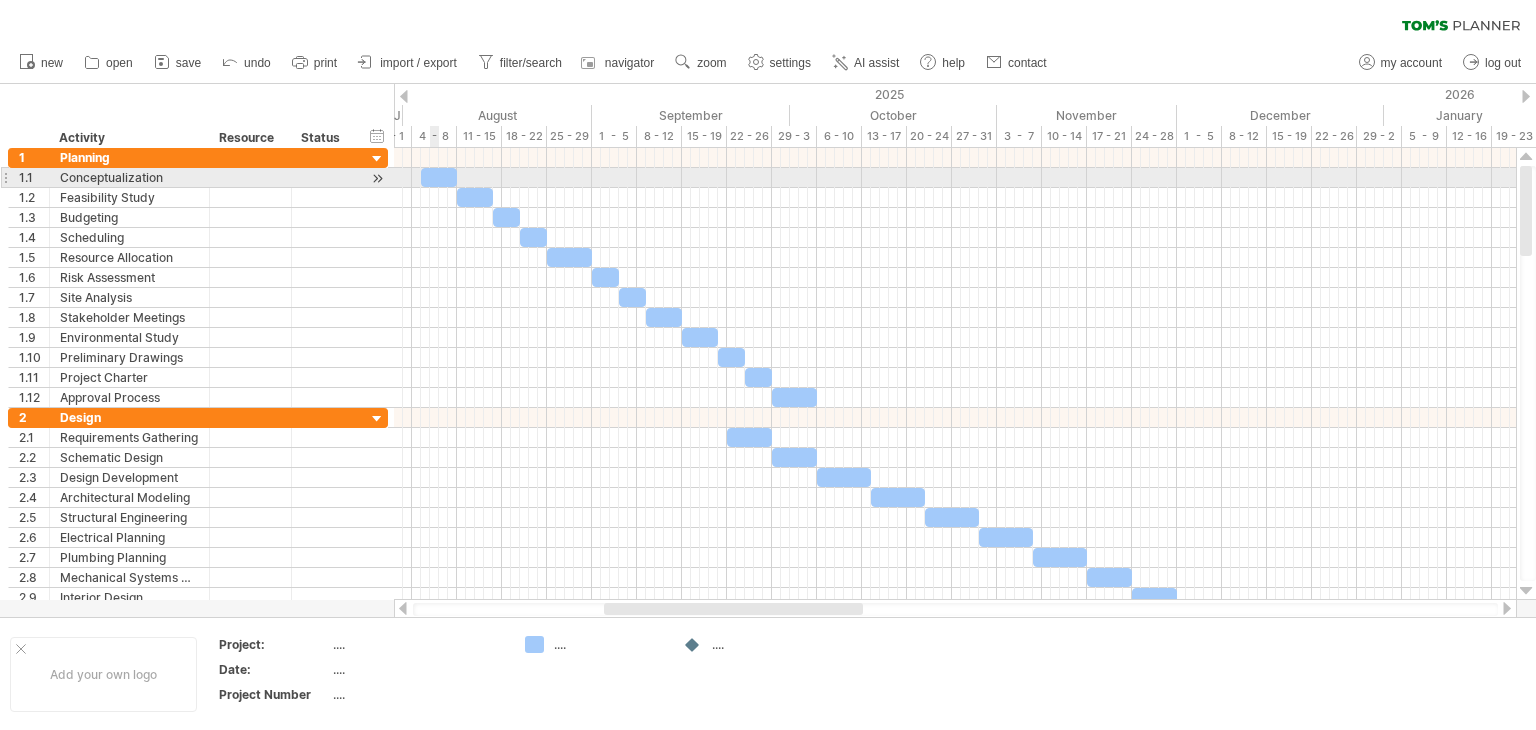 click at bounding box center (439, 177) 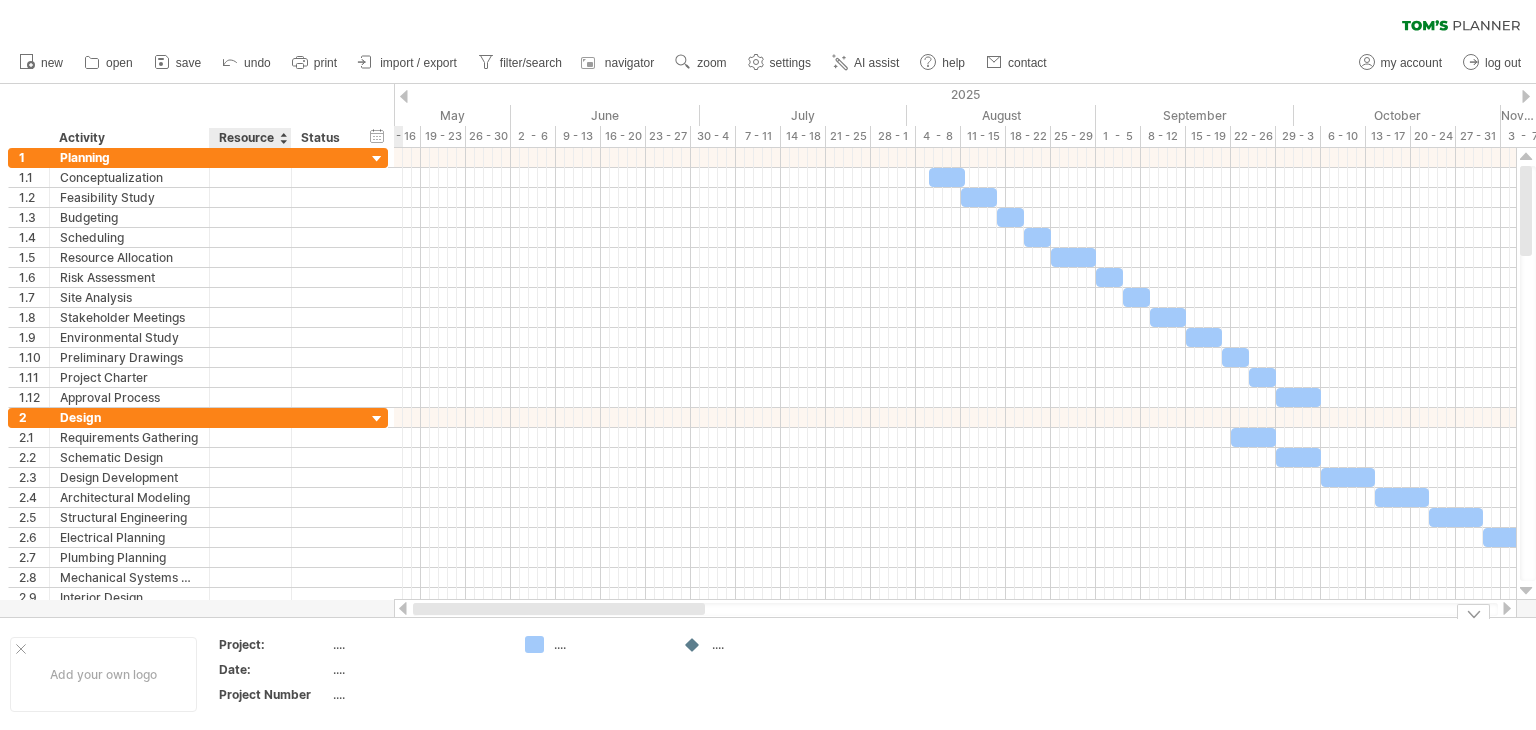 drag, startPoint x: 604, startPoint y: 613, endPoint x: 243, endPoint y: 712, distance: 374.32874 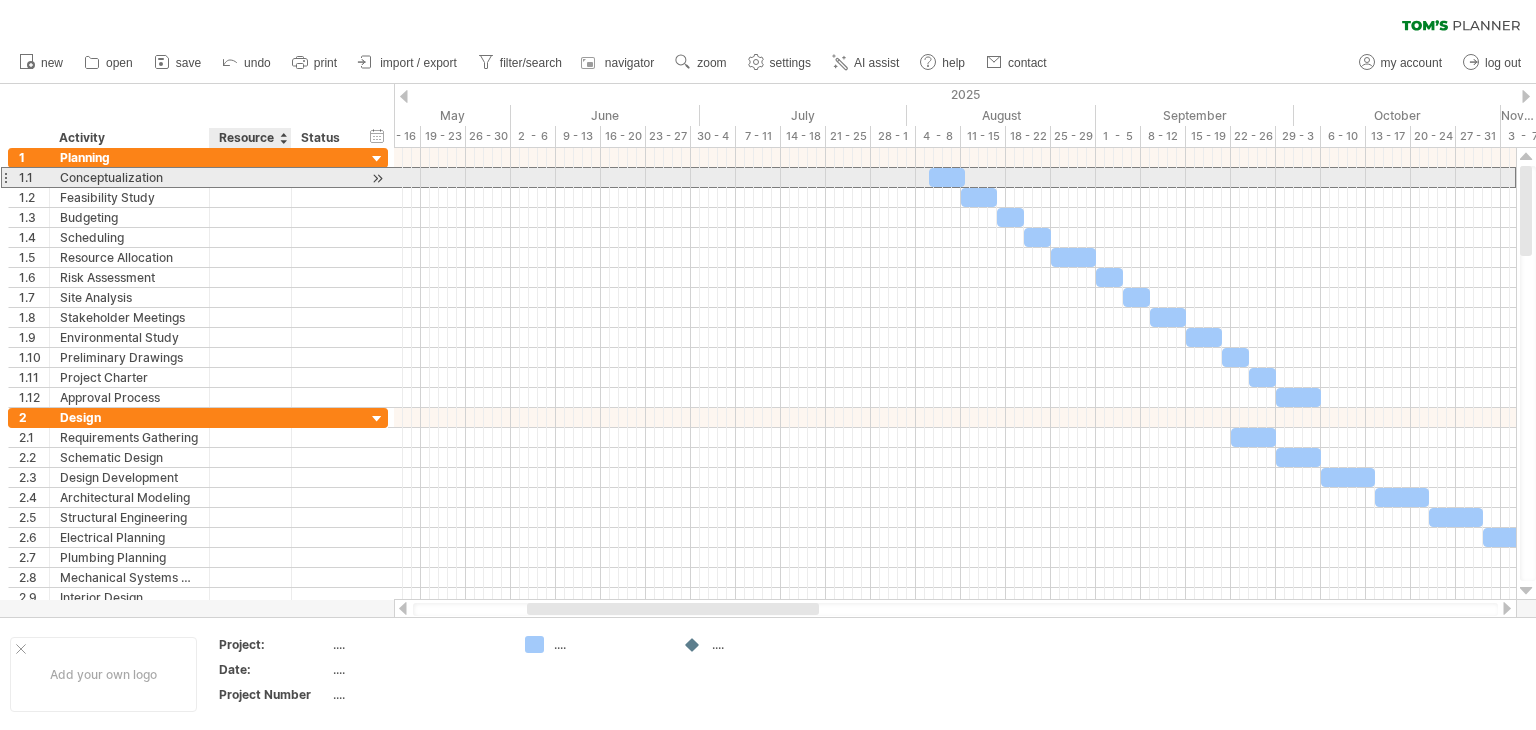 click at bounding box center (250, 177) 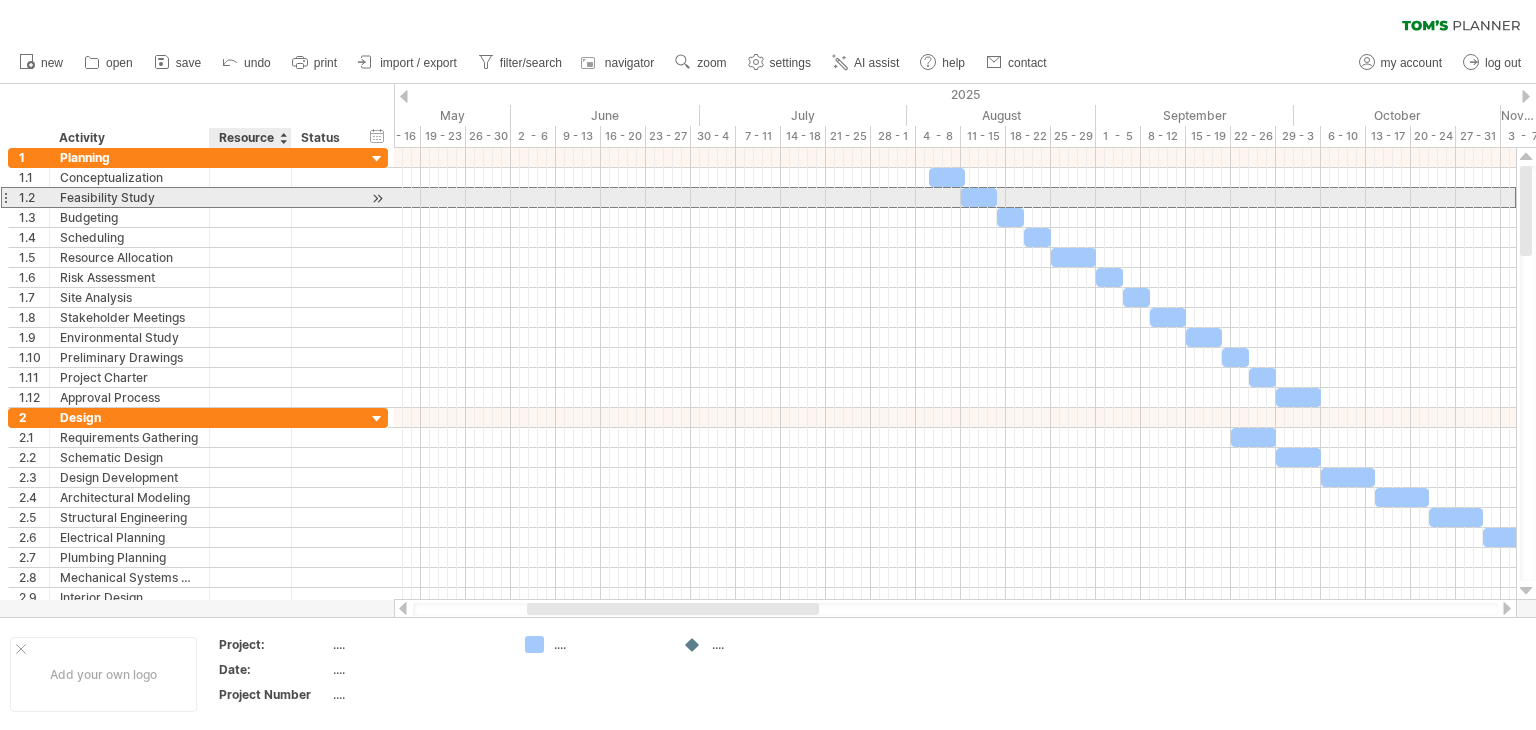 click at bounding box center [250, 197] 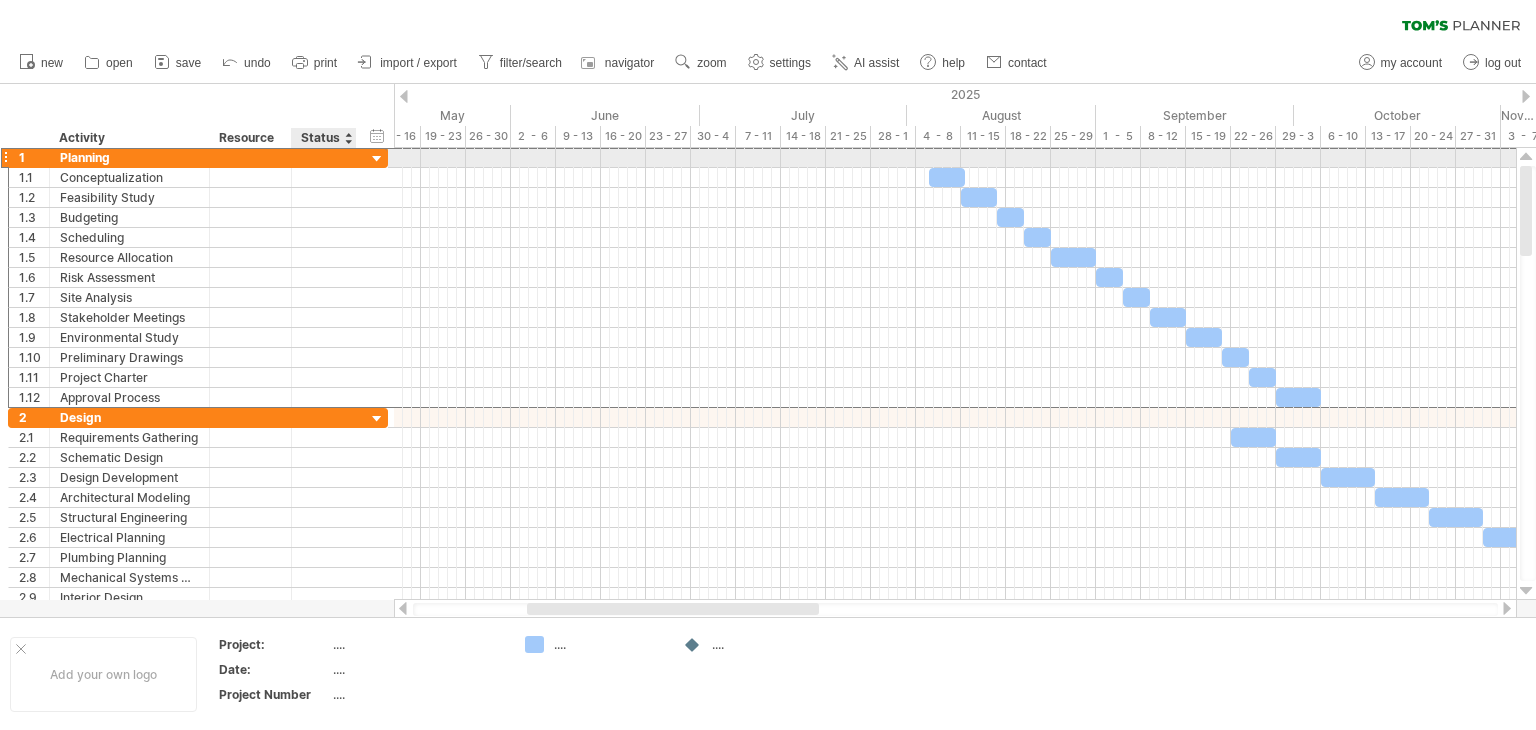 click at bounding box center (324, 157) 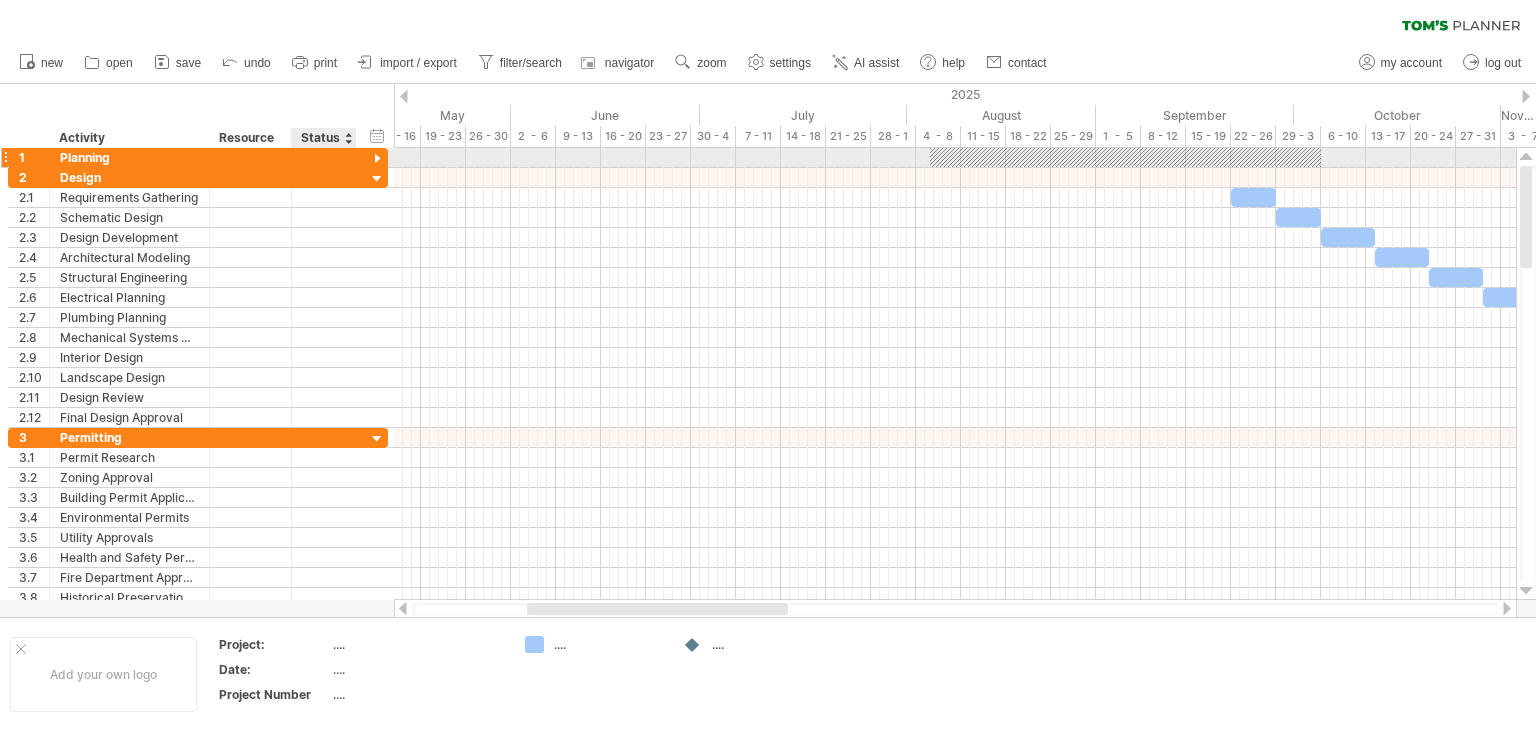 click at bounding box center [377, 159] 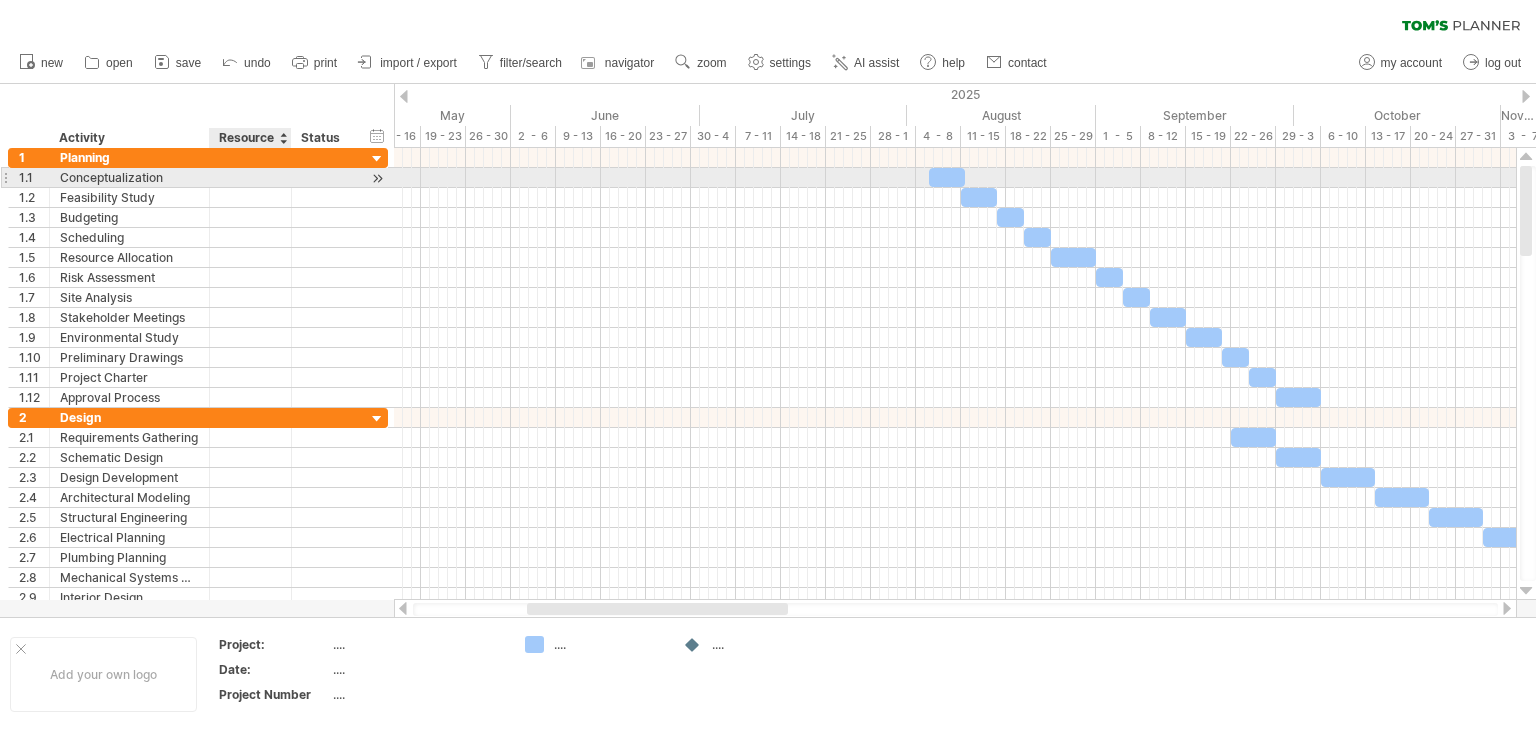 click at bounding box center [250, 177] 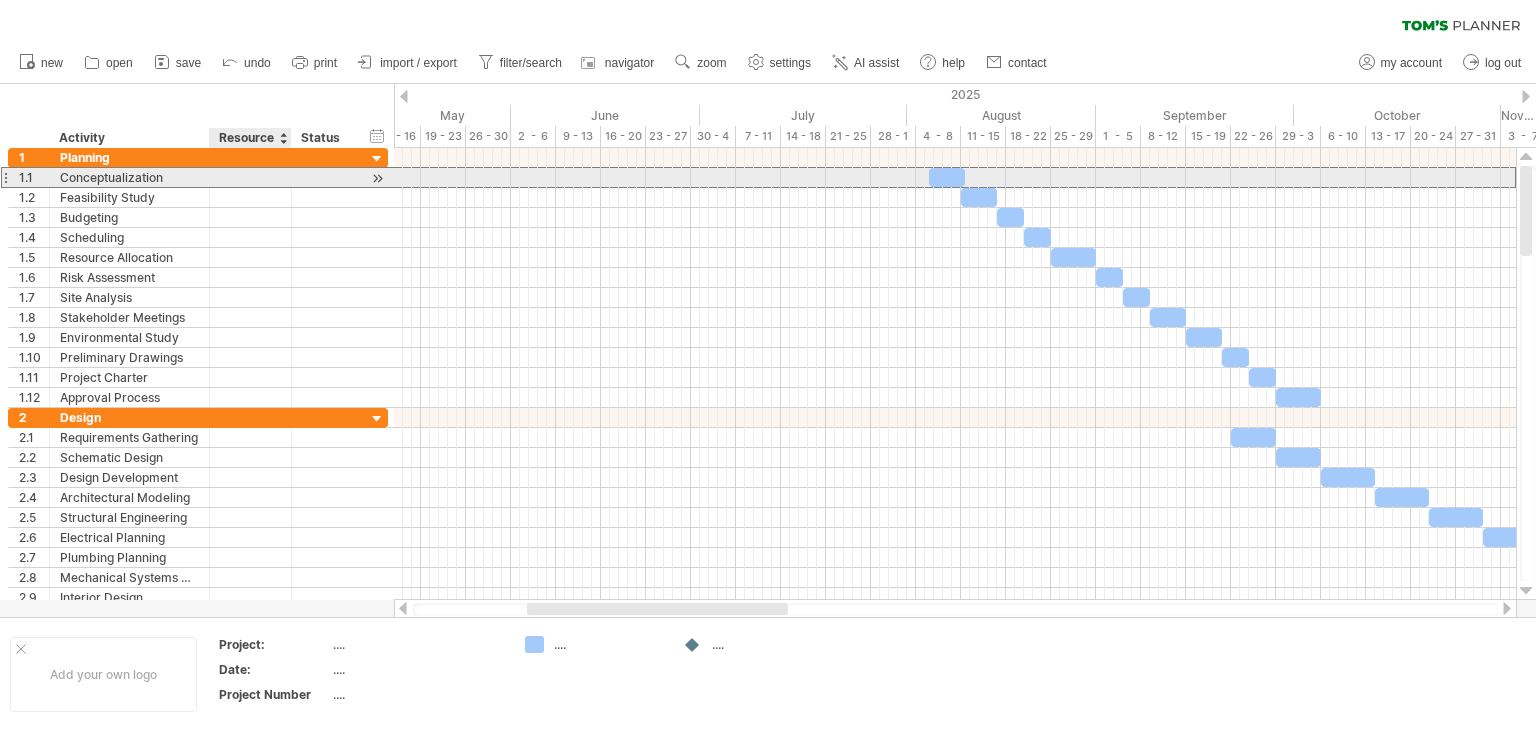 click at bounding box center (250, 177) 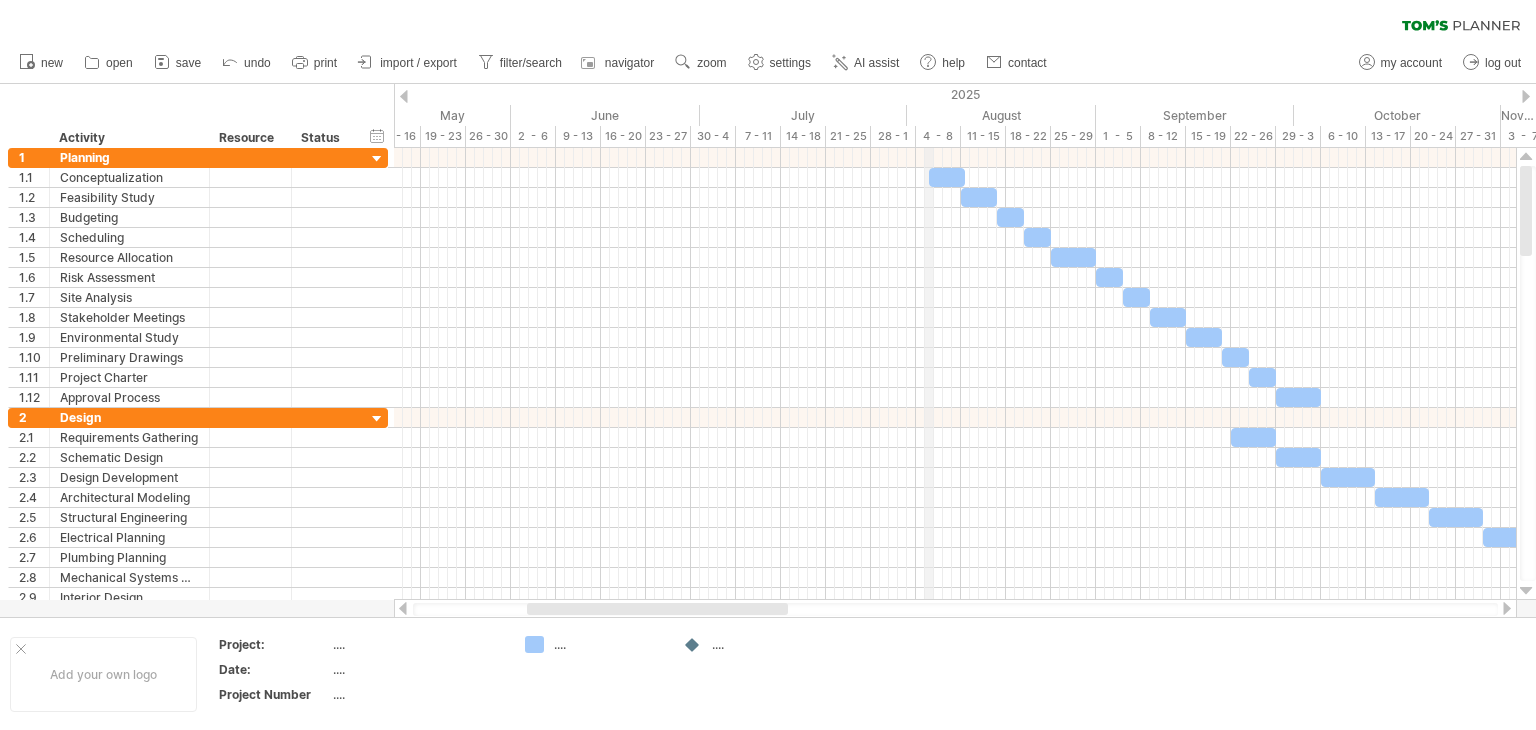 click on "4 - 8" at bounding box center [938, 136] 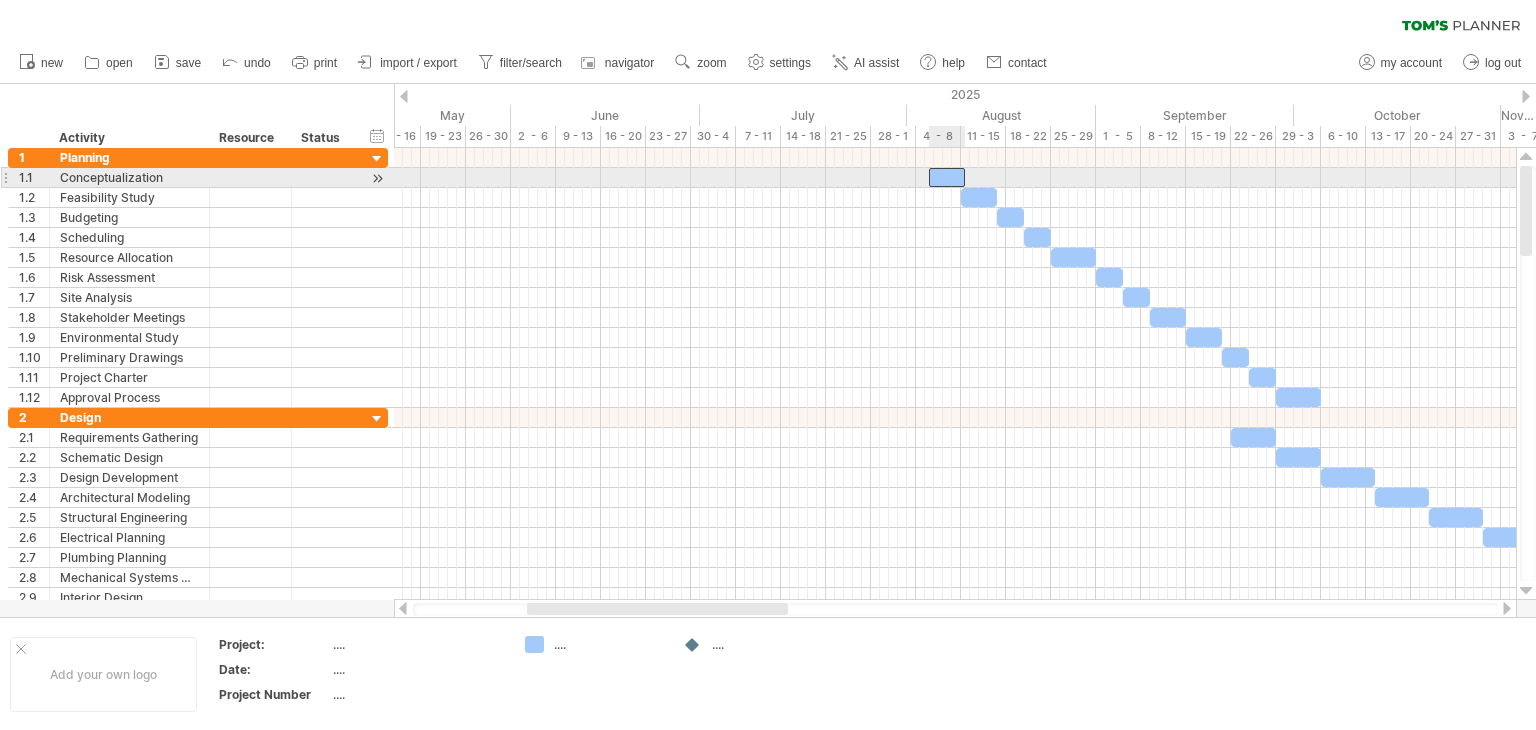 click at bounding box center (947, 177) 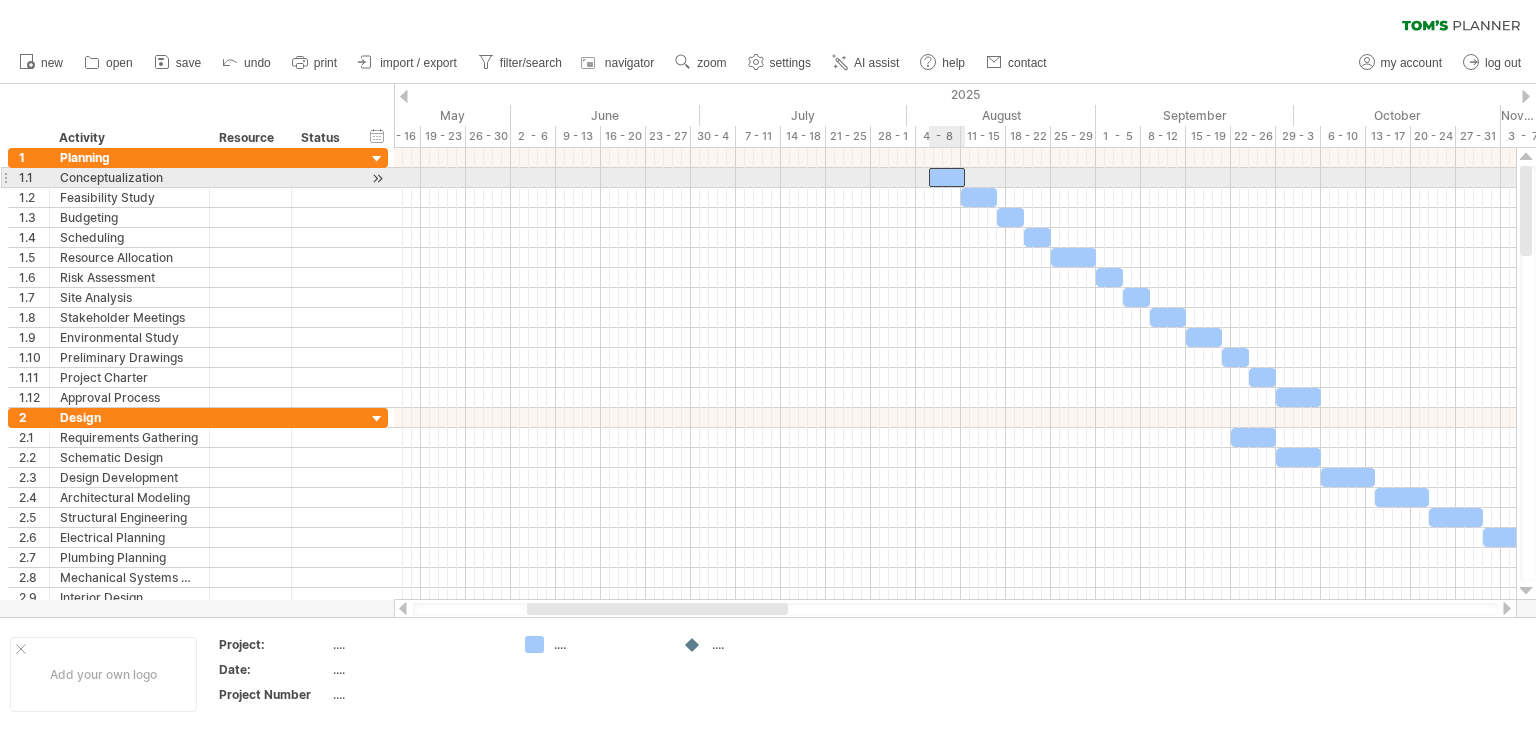 click at bounding box center (947, 177) 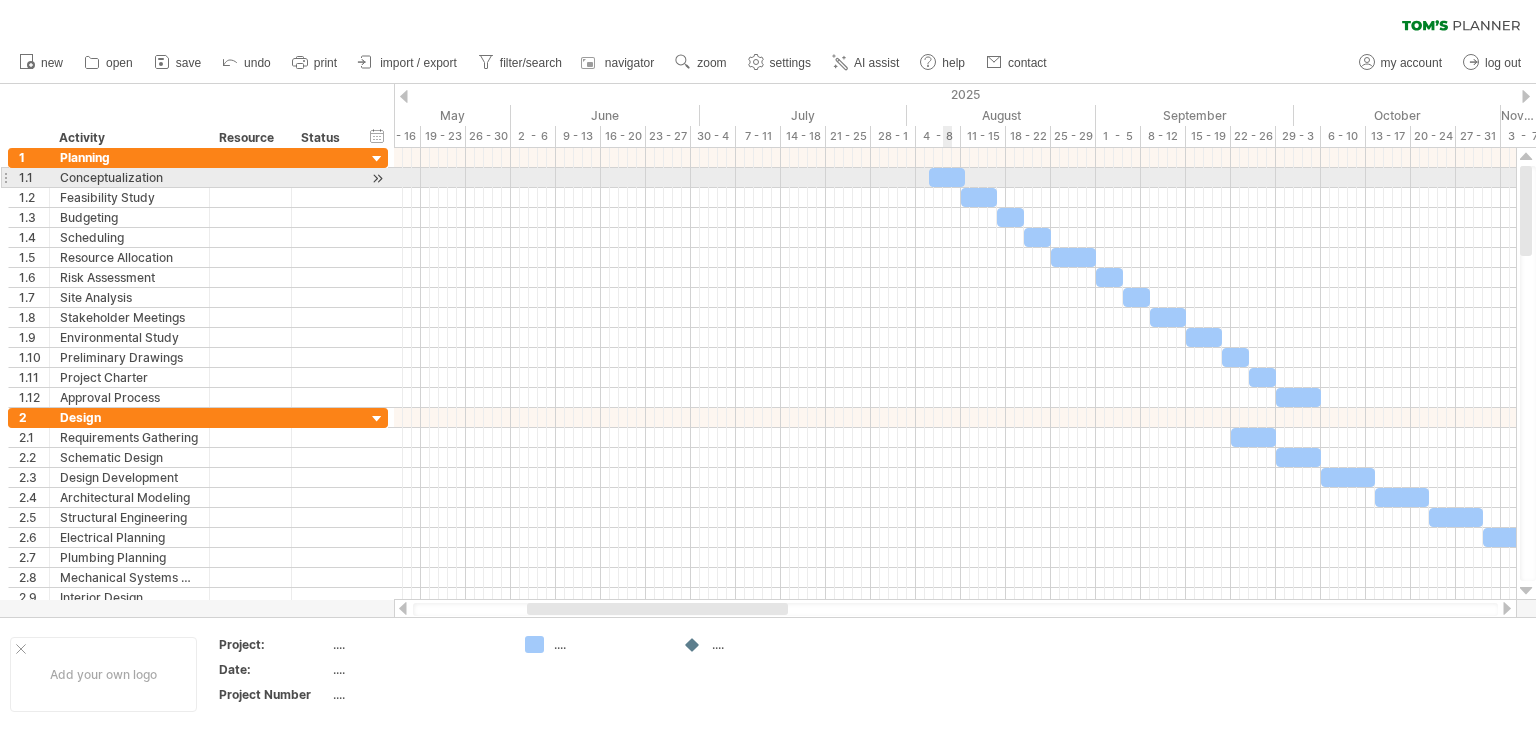 click at bounding box center [947, 177] 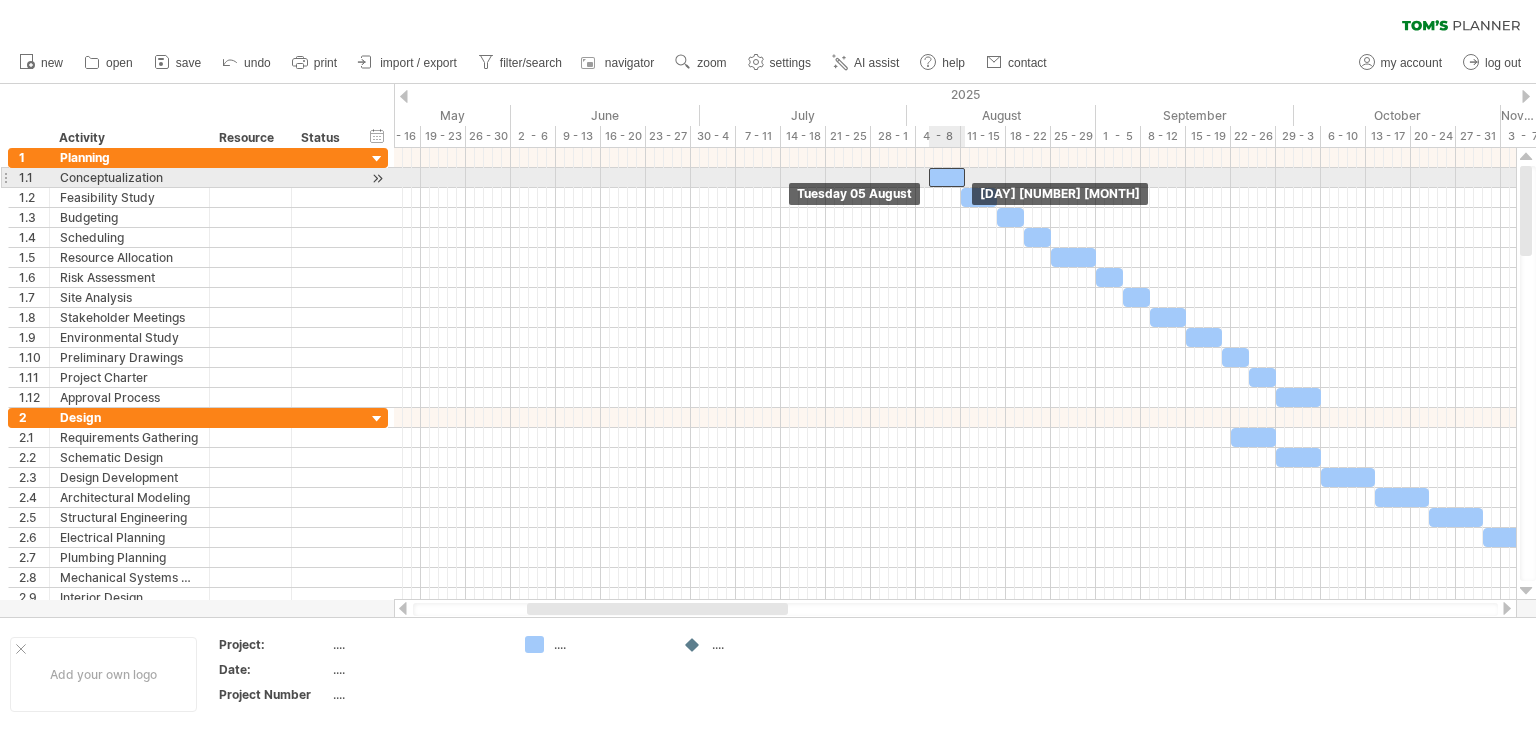 click at bounding box center [947, 177] 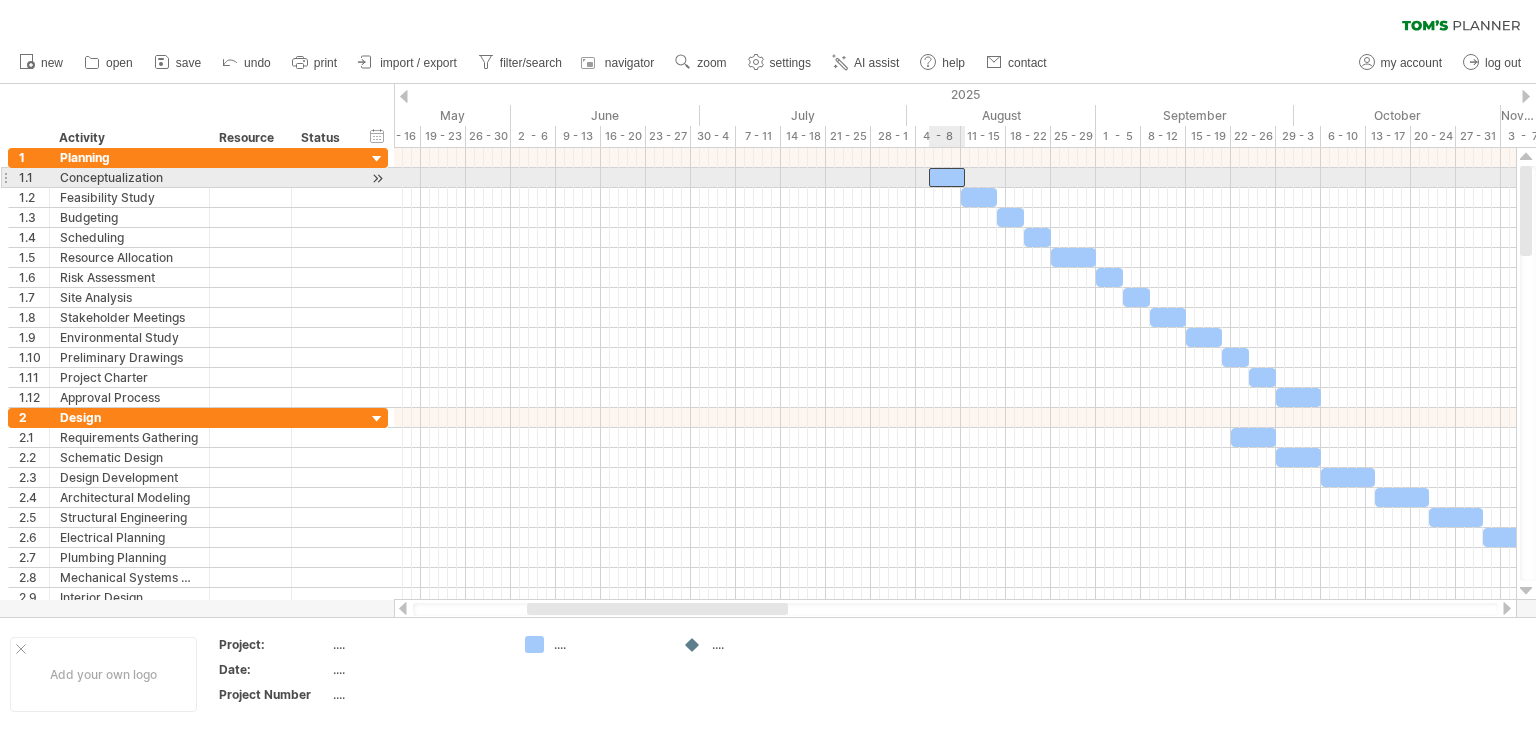 click at bounding box center [947, 177] 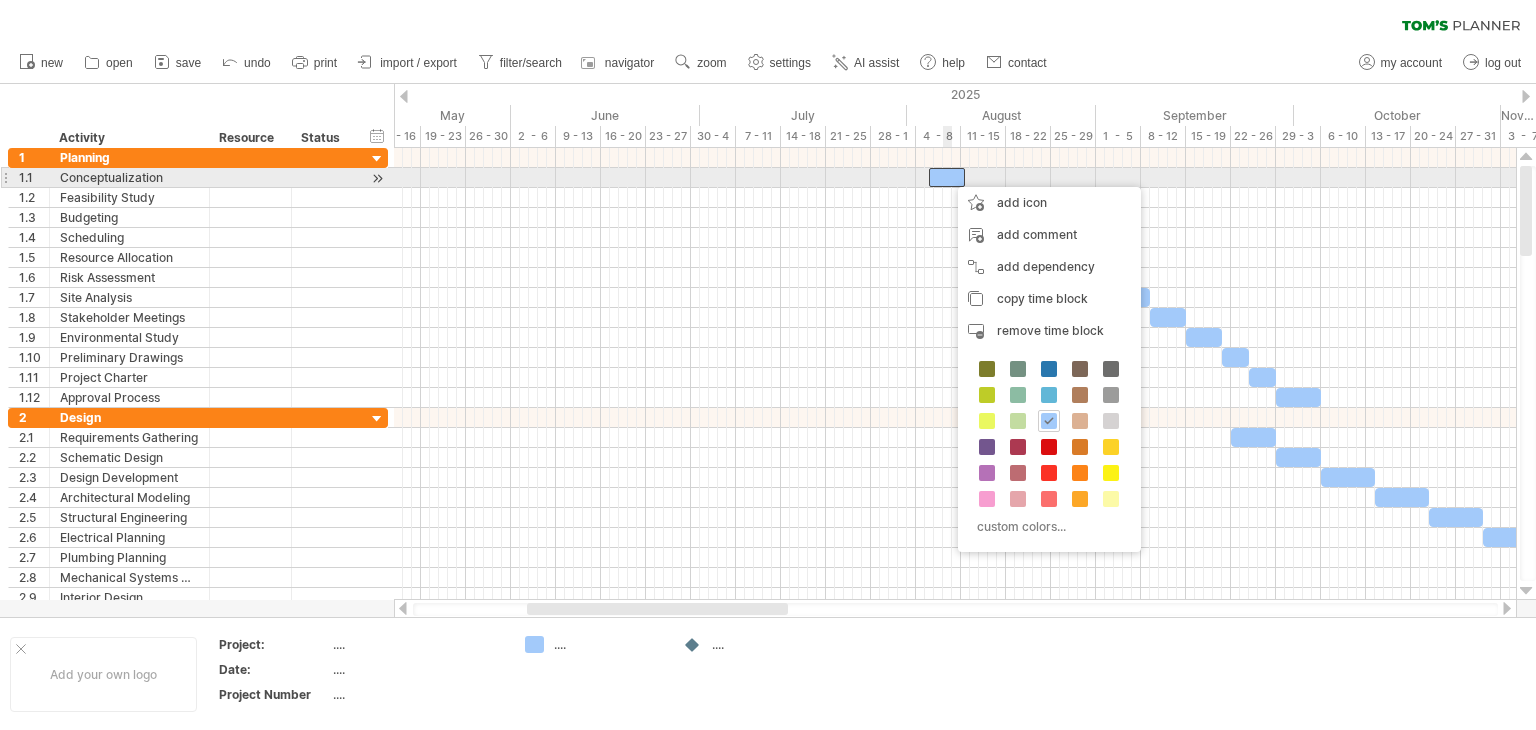 click at bounding box center (947, 177) 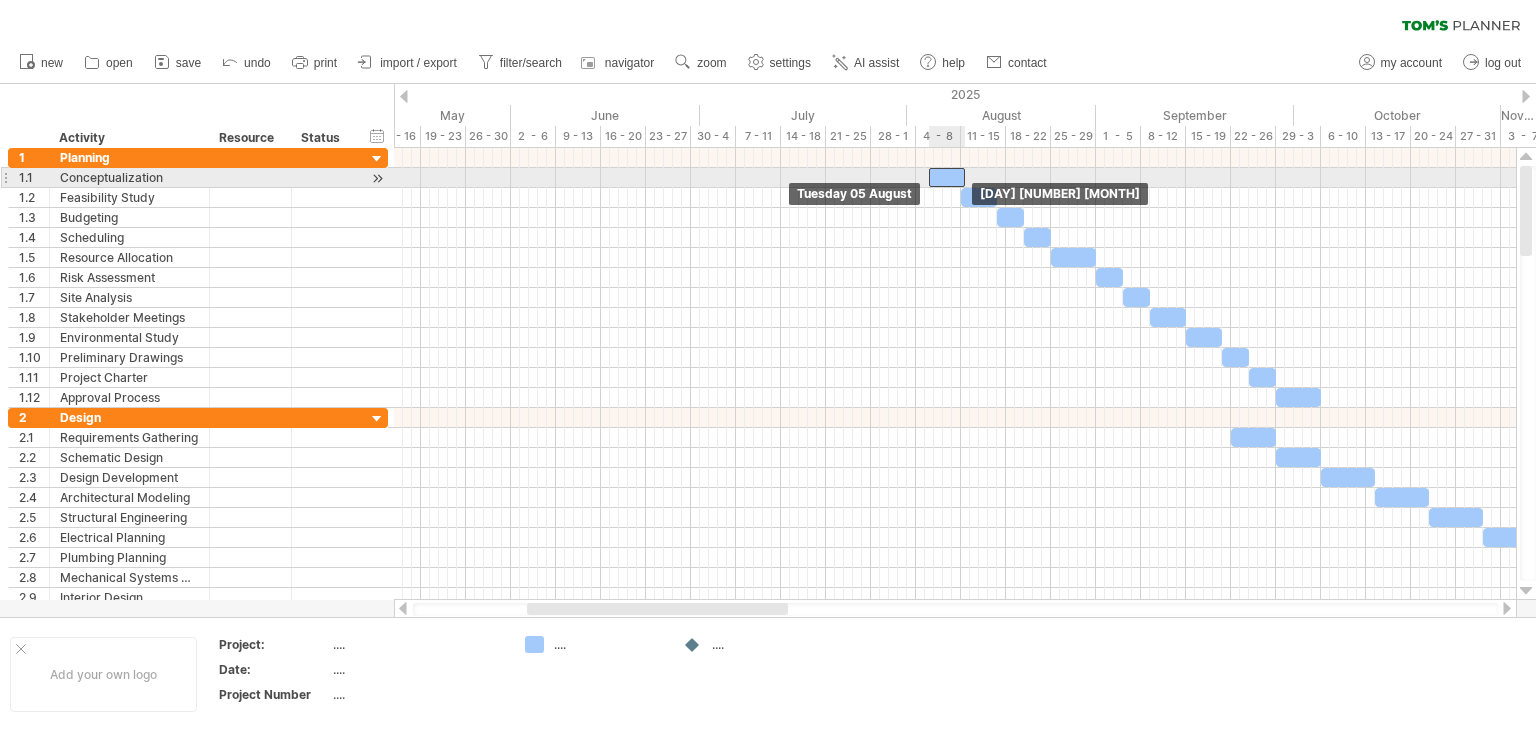 click at bounding box center (947, 177) 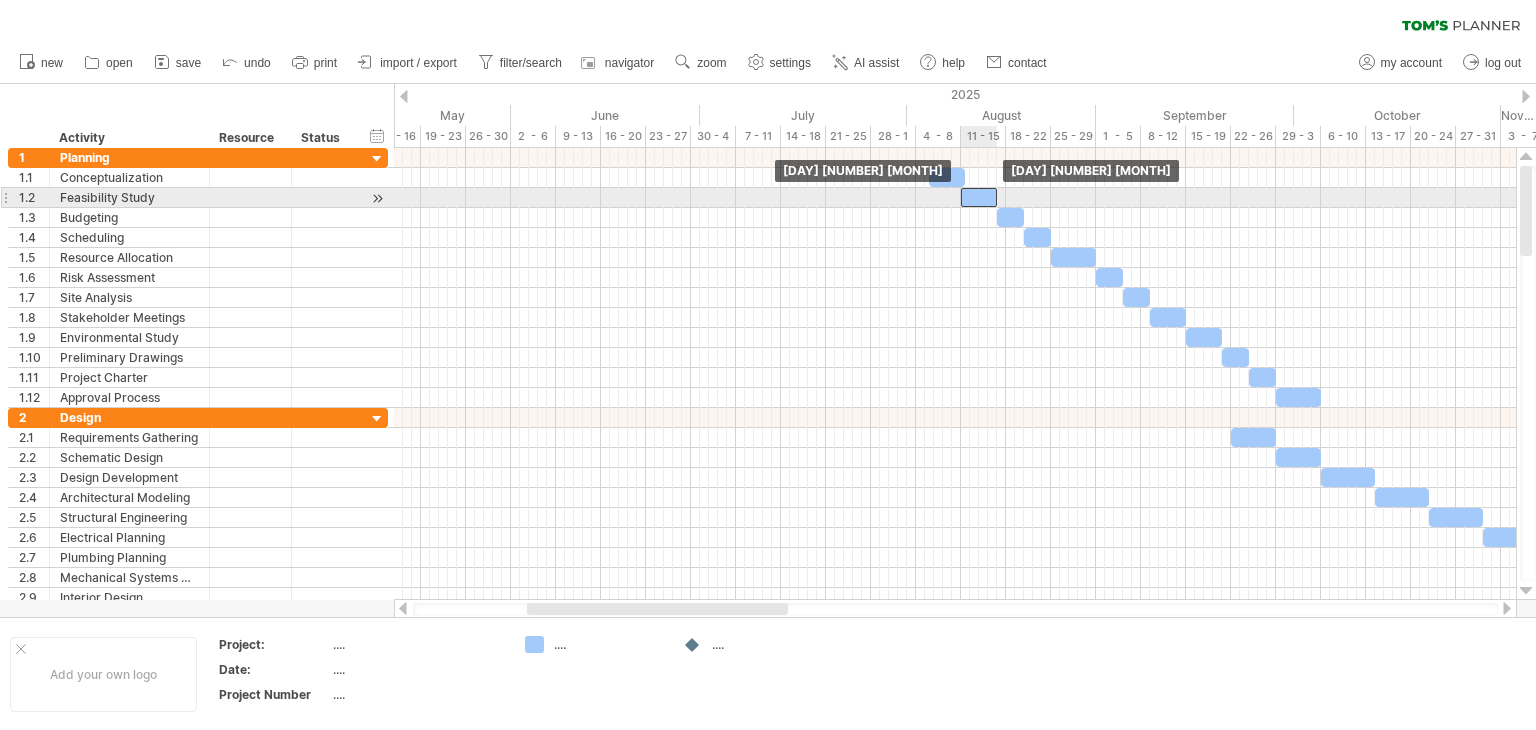 click at bounding box center [979, 197] 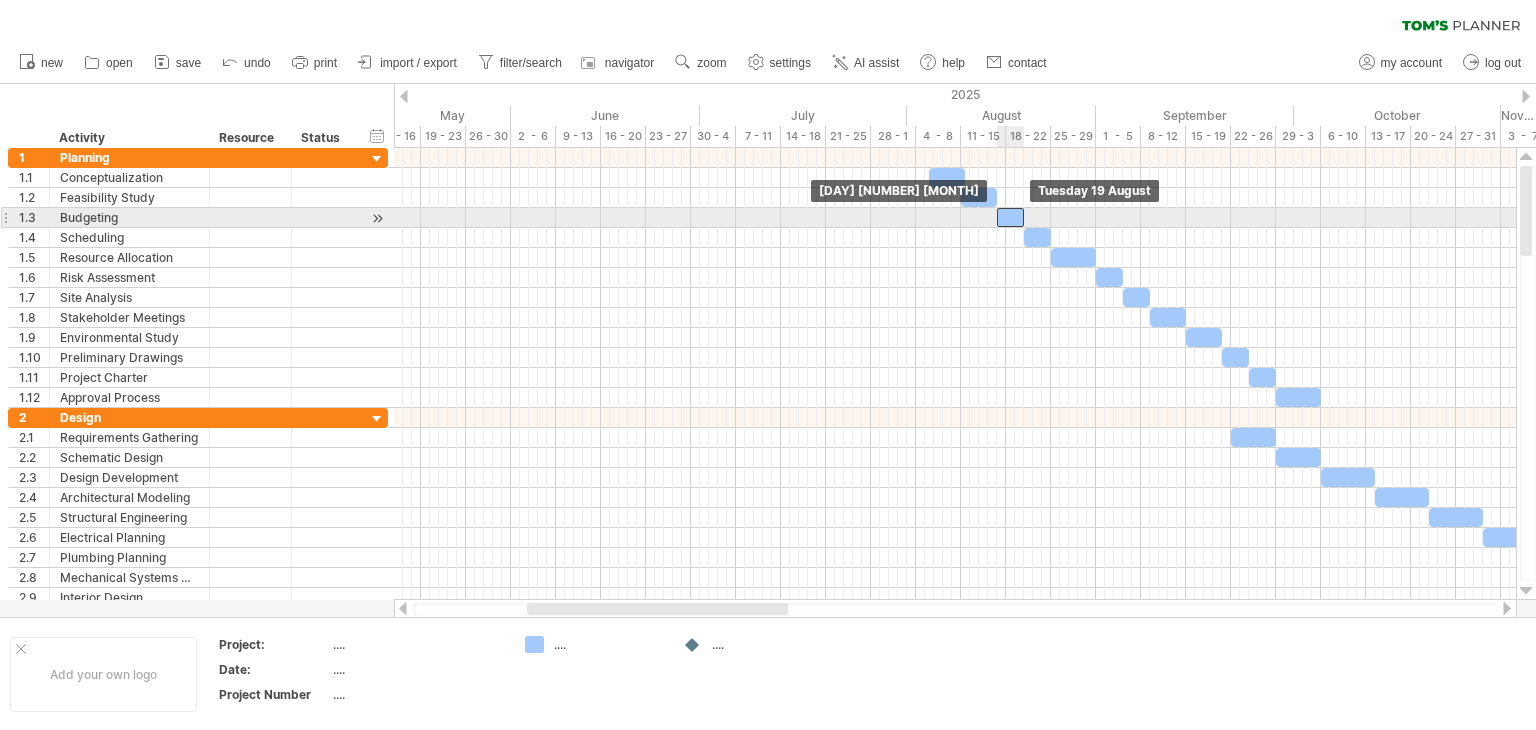 click at bounding box center (1010, 217) 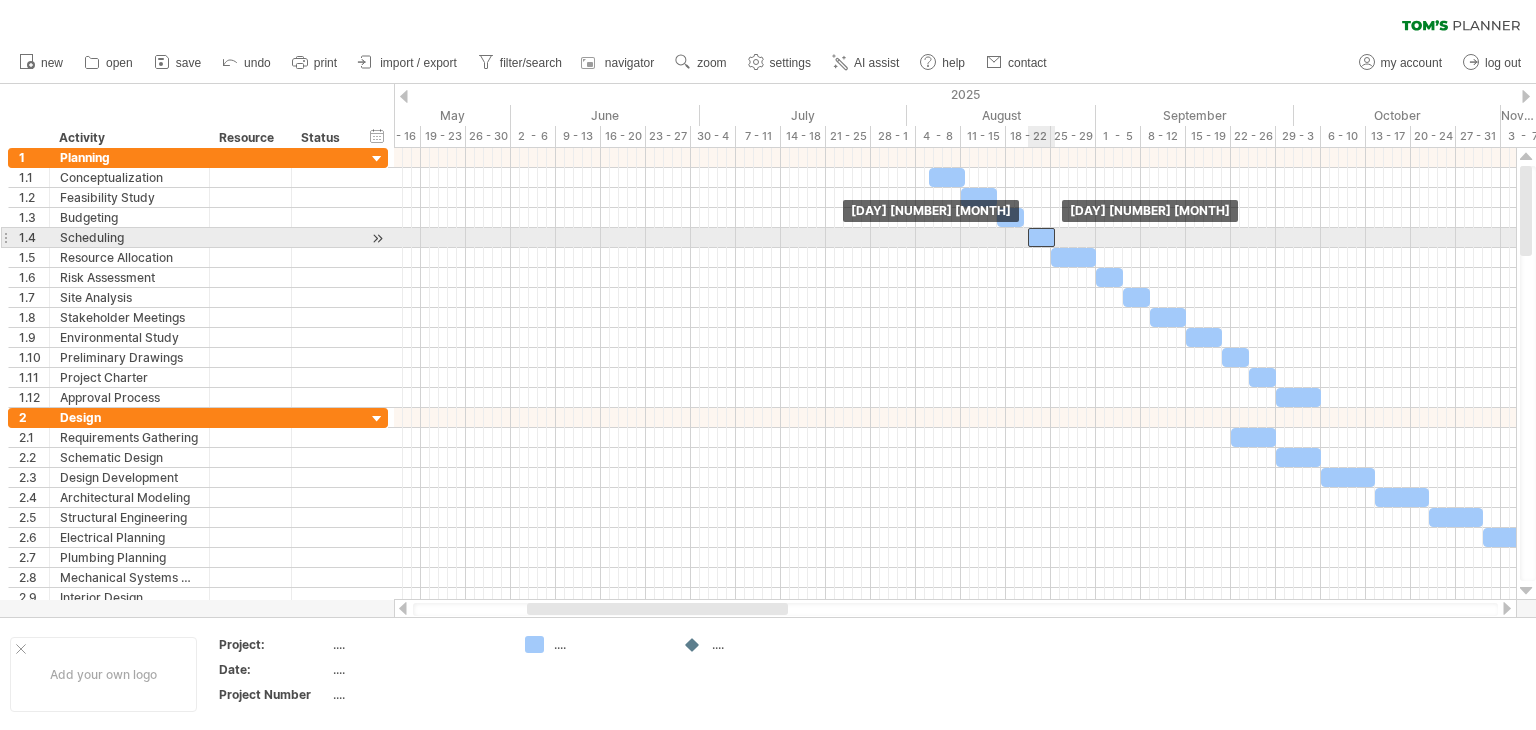 click at bounding box center [1041, 237] 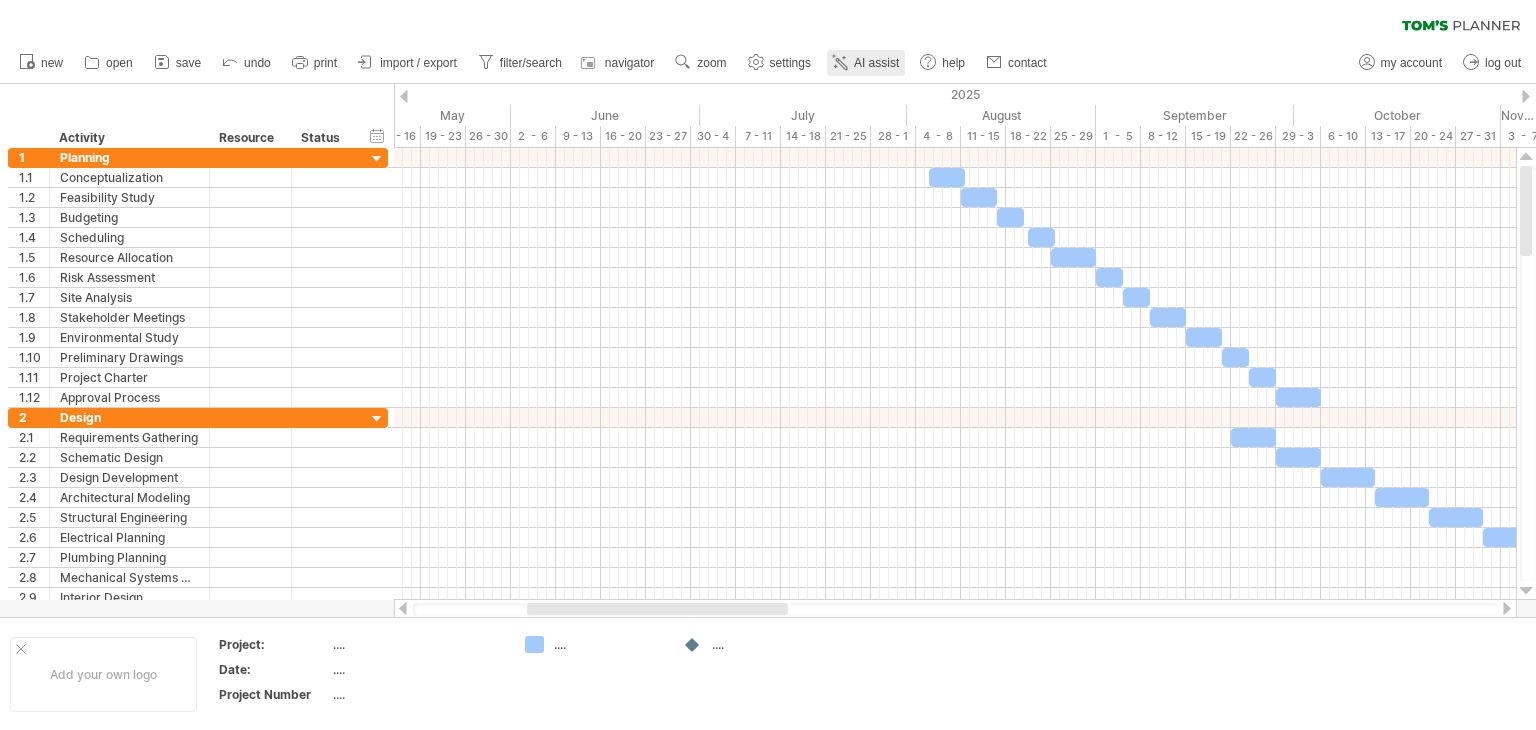 click on "AI assist" at bounding box center (876, 63) 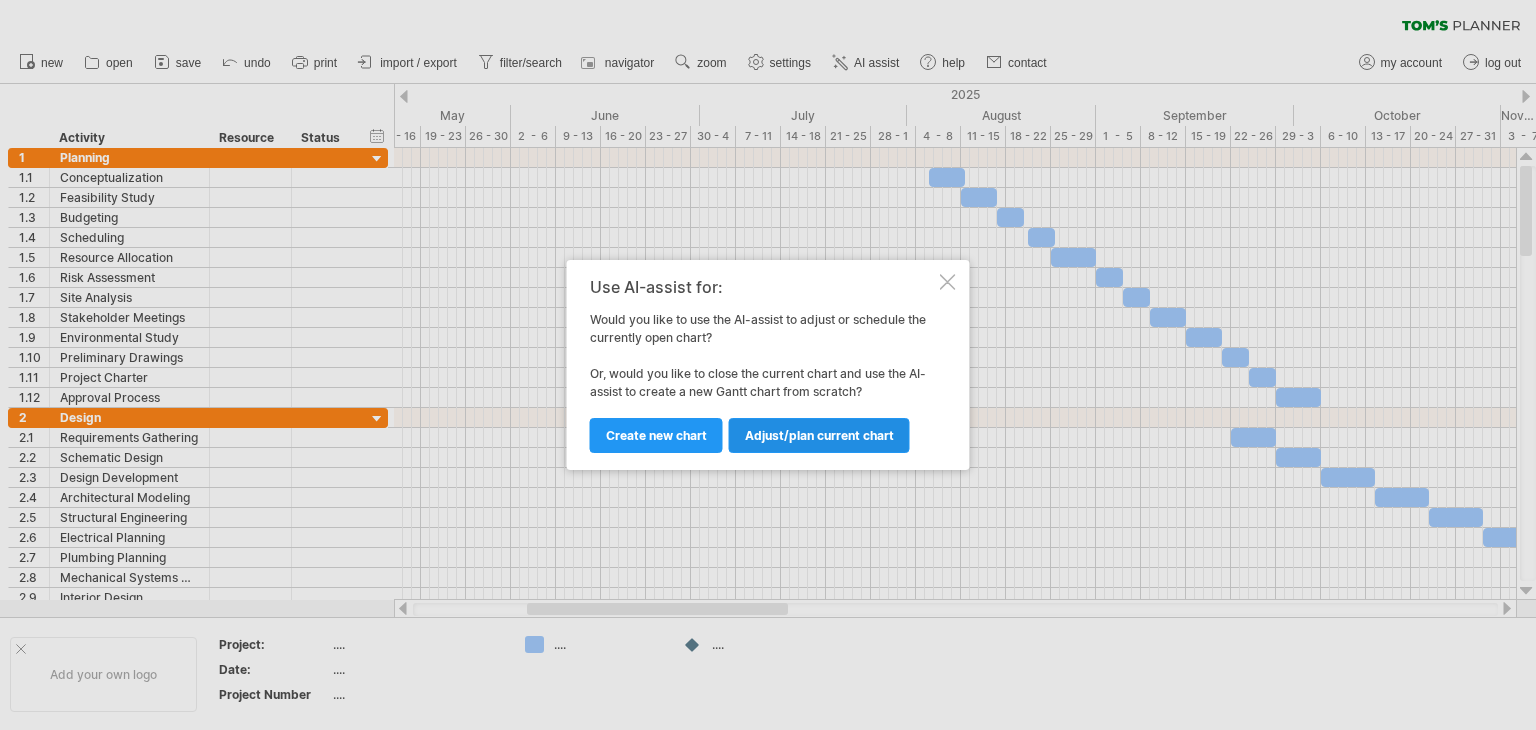 click on "Adjust/plan current chart" at bounding box center [819, 435] 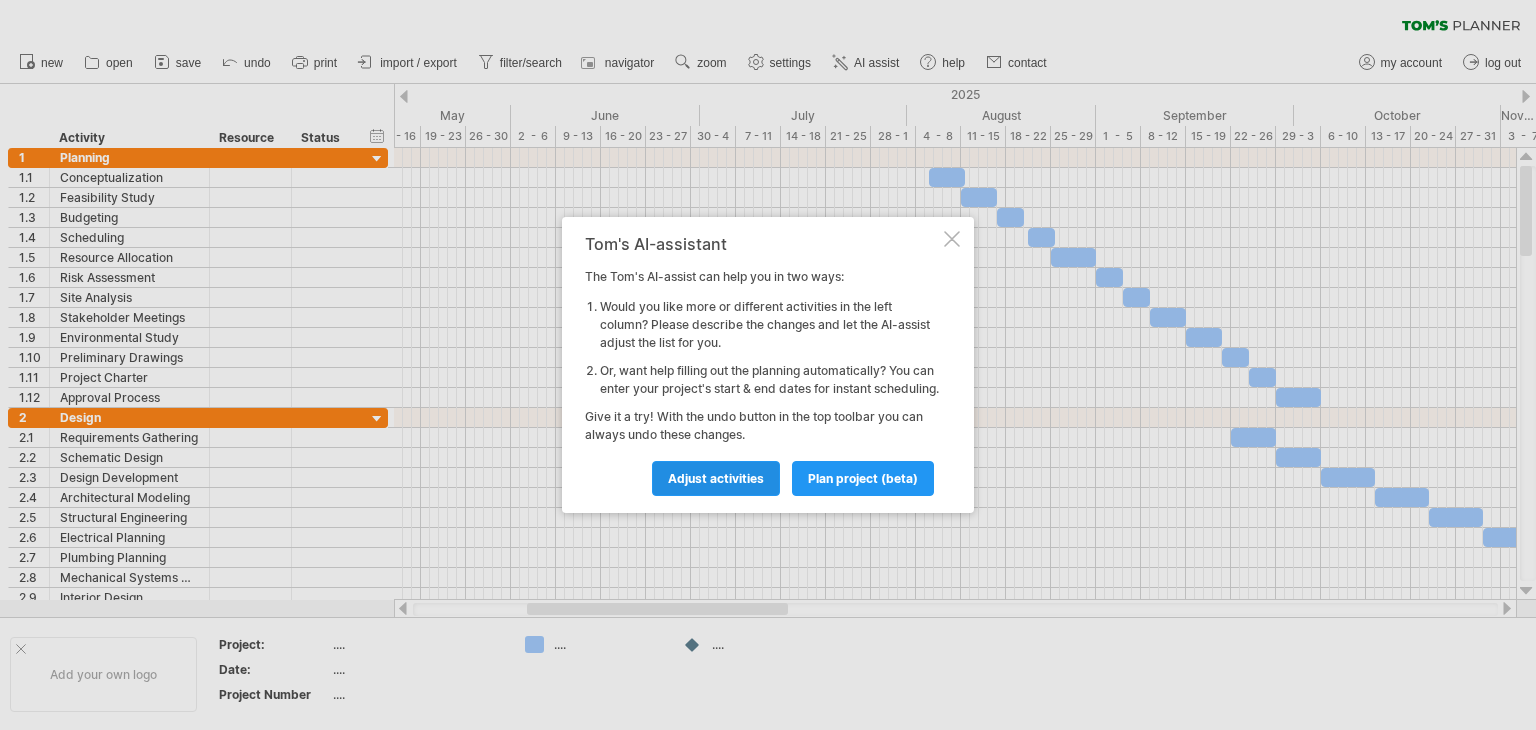 click on "Adjust activities" at bounding box center [716, 478] 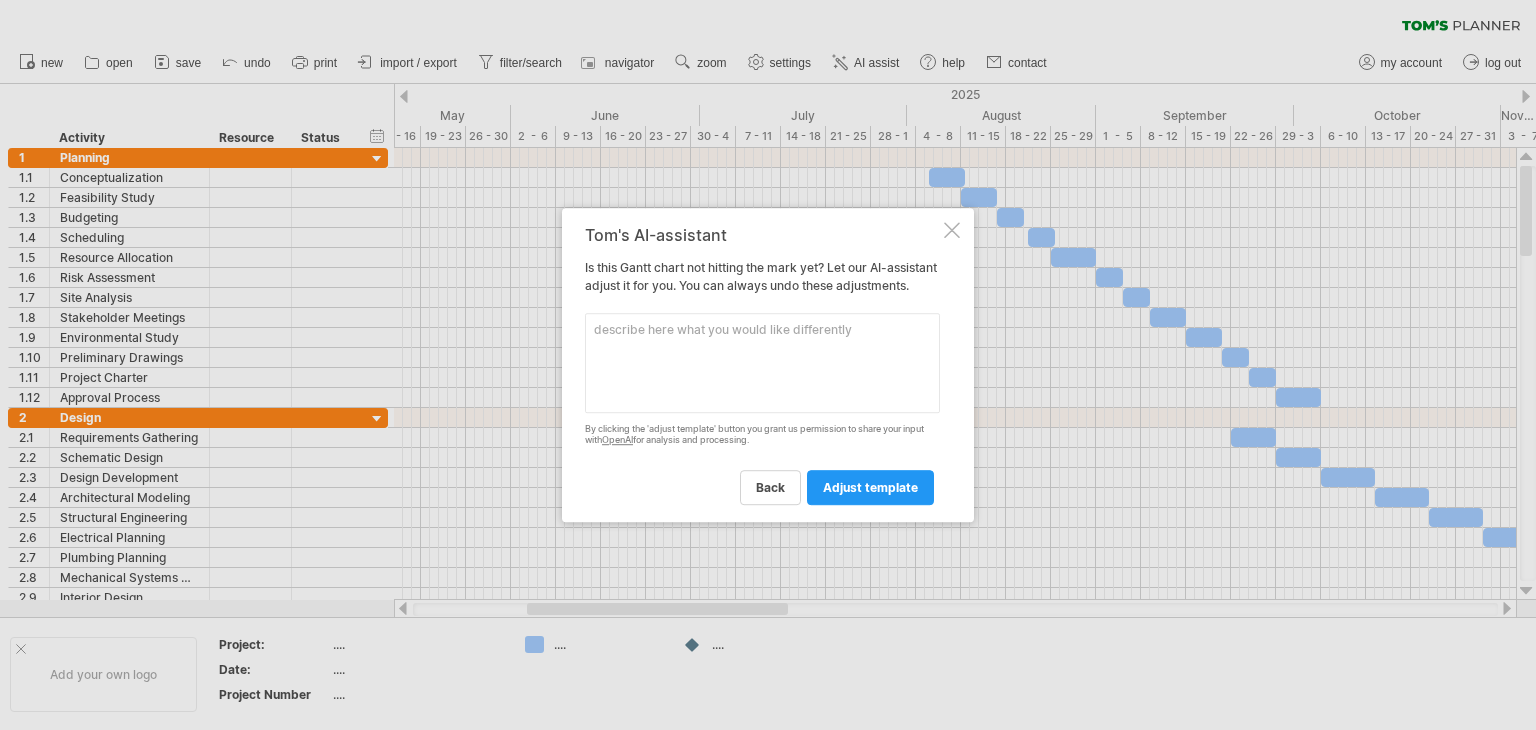 click at bounding box center [762, 363] 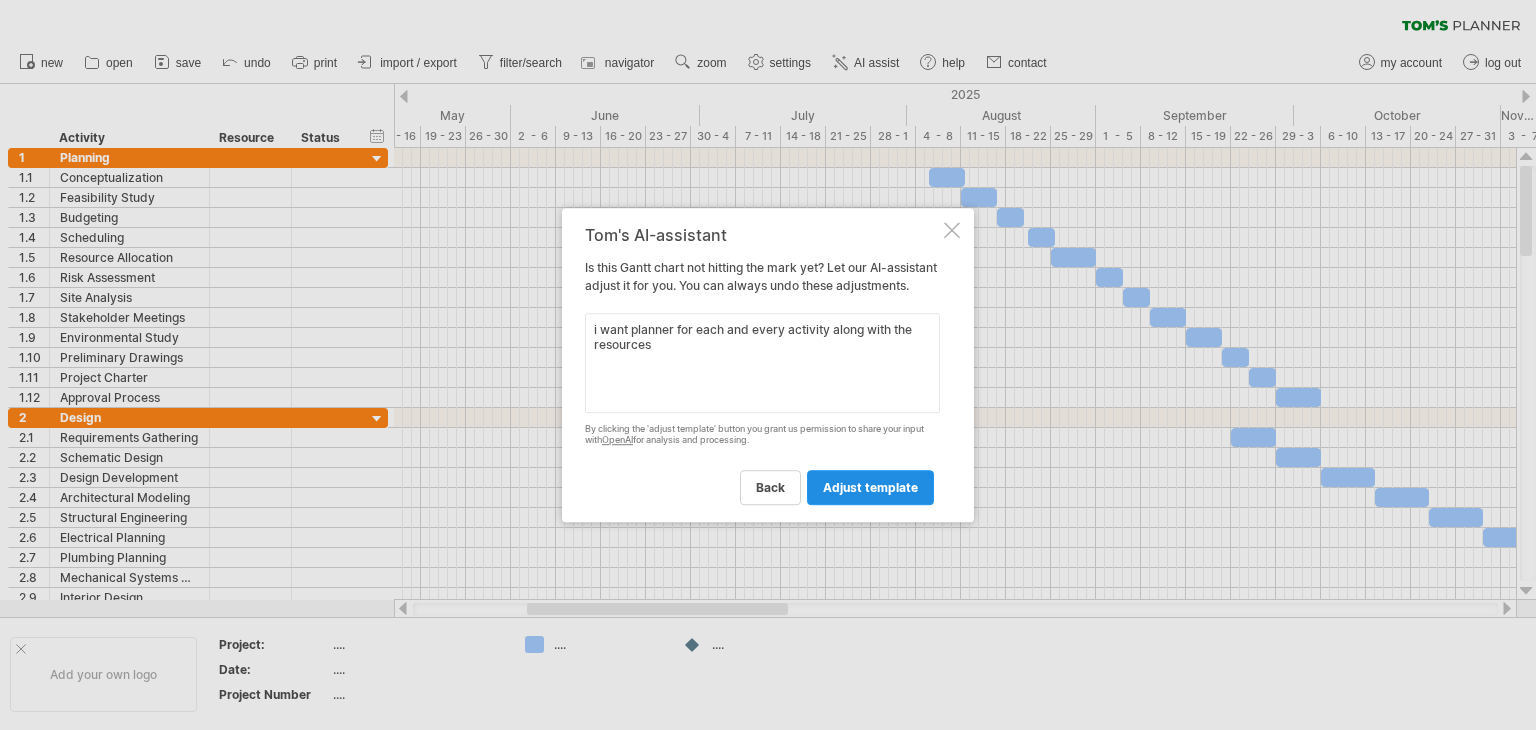 type on "i want planner for each and every activity along with the resources" 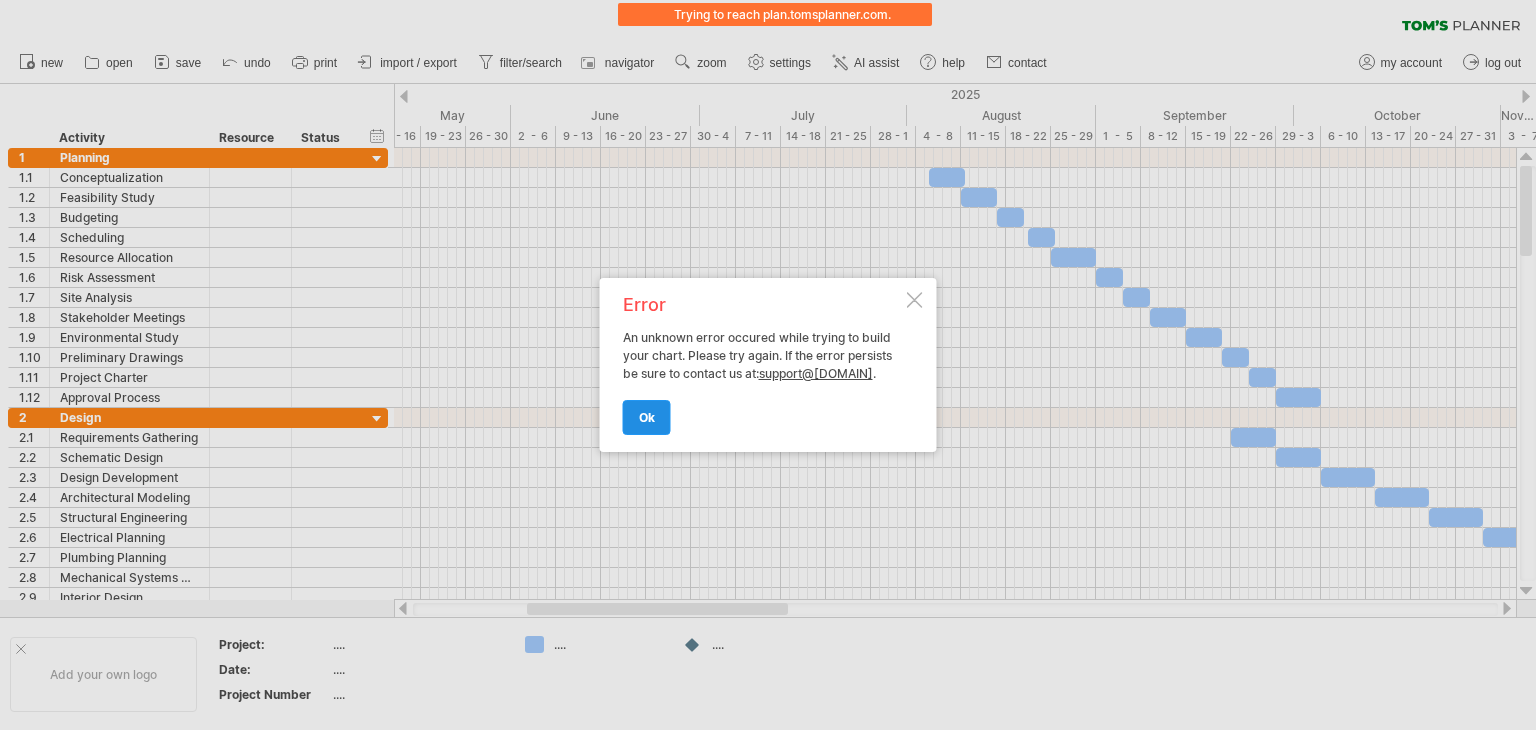 click on "ok" at bounding box center [647, 417] 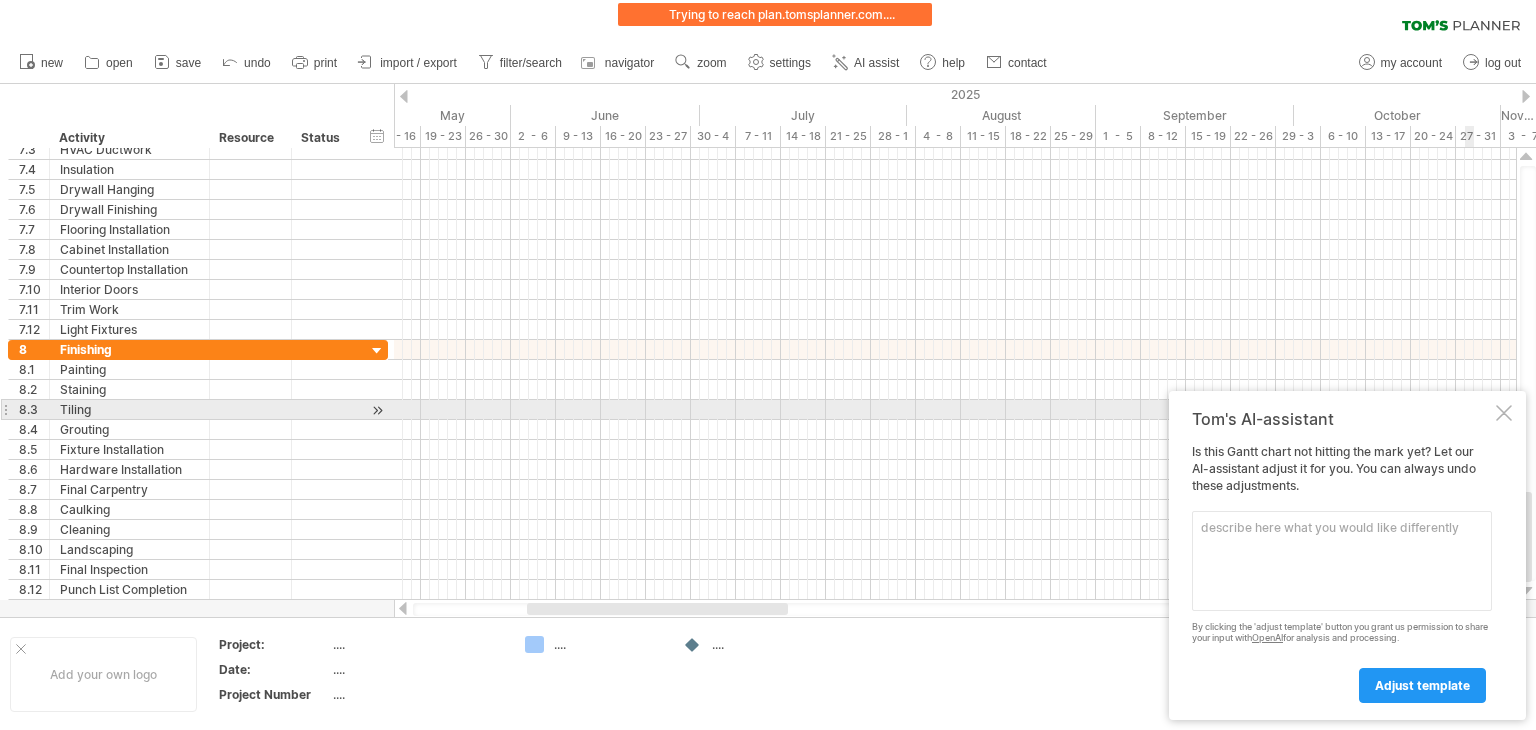 click at bounding box center [1504, 413] 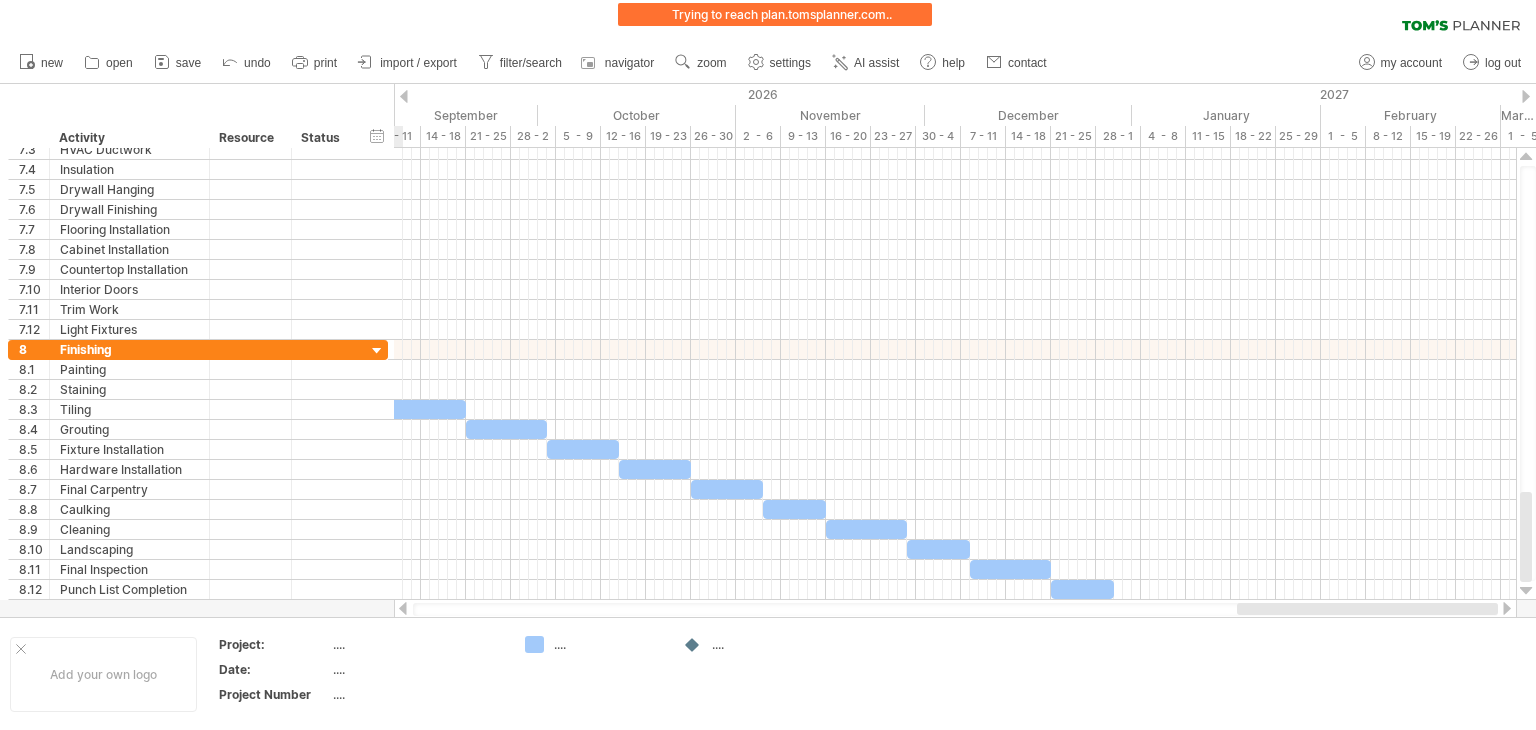 drag, startPoint x: 736, startPoint y: 609, endPoint x: 1535, endPoint y: 608, distance: 799.0006 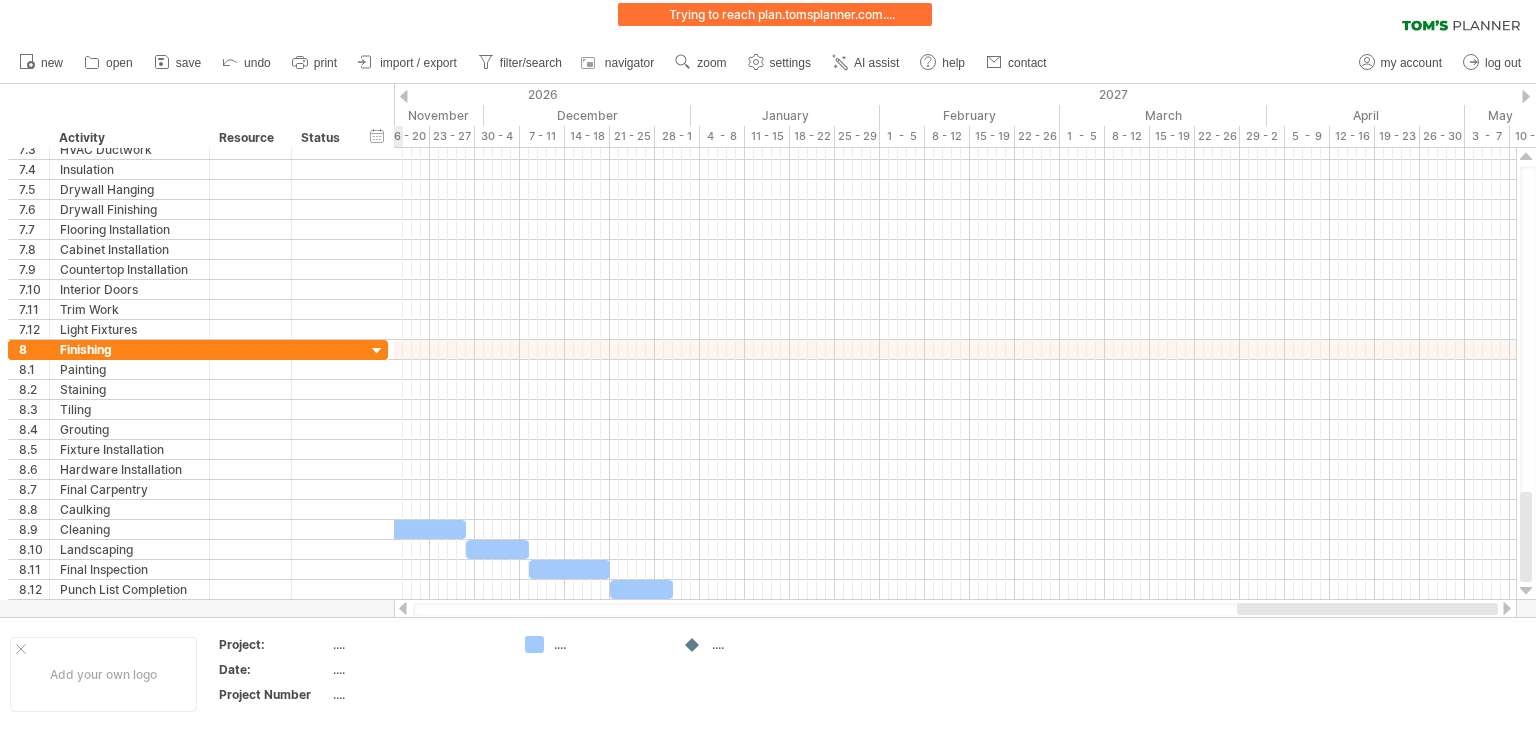 drag, startPoint x: 1392, startPoint y: 607, endPoint x: 1524, endPoint y: 612, distance: 132.09467 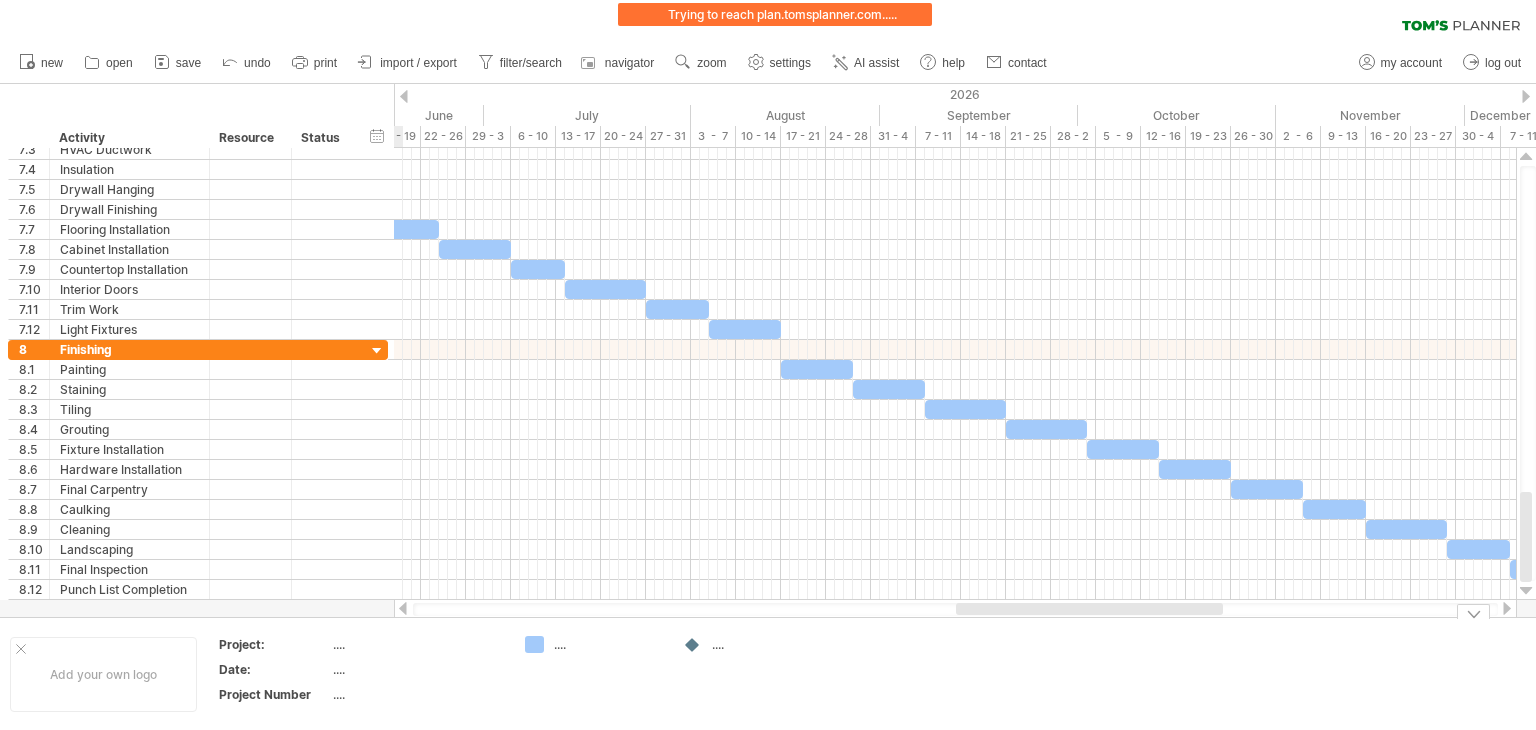 drag, startPoint x: 1229, startPoint y: 608, endPoint x: 1012, endPoint y: 683, distance: 229.59529 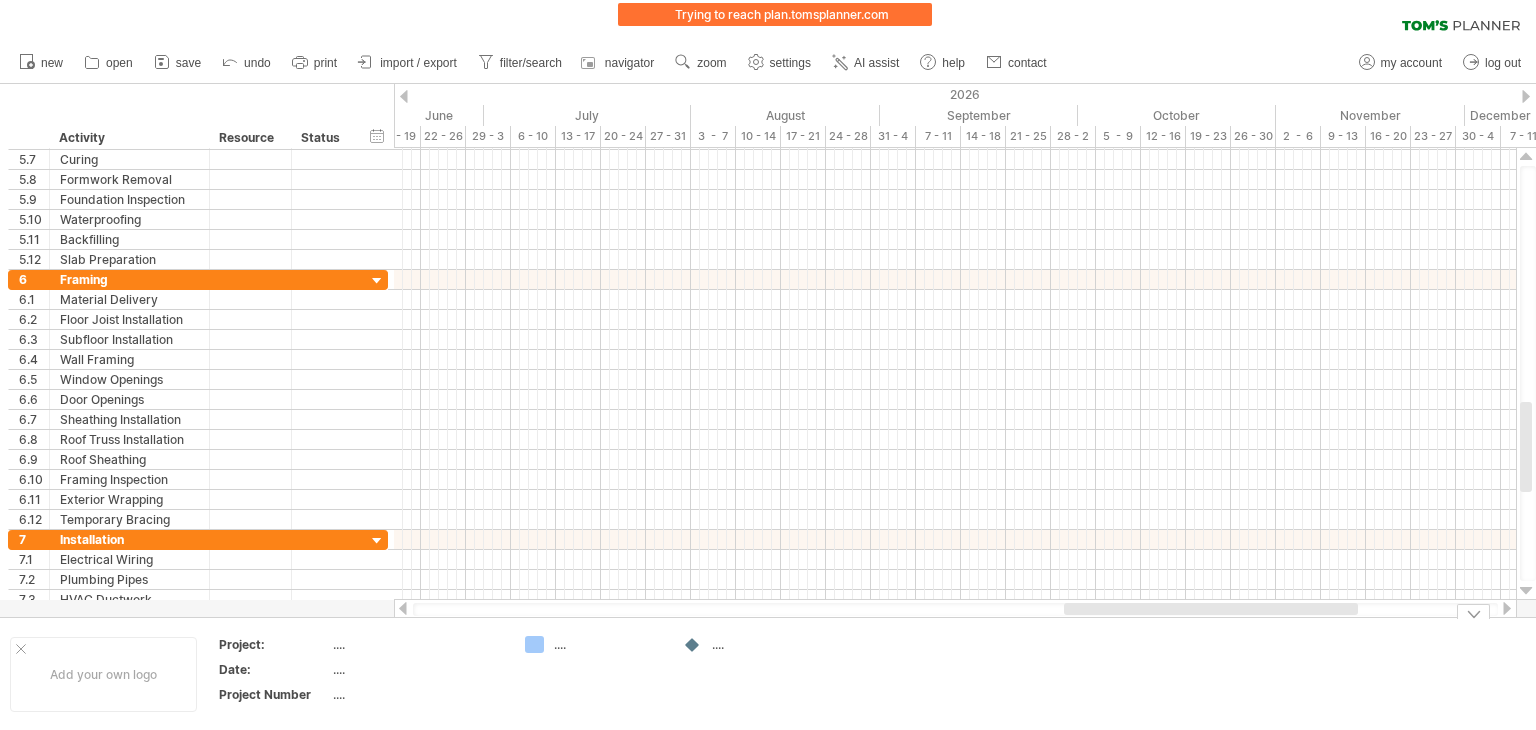 drag, startPoint x: 1114, startPoint y: 617, endPoint x: 1008, endPoint y: 629, distance: 106.677086 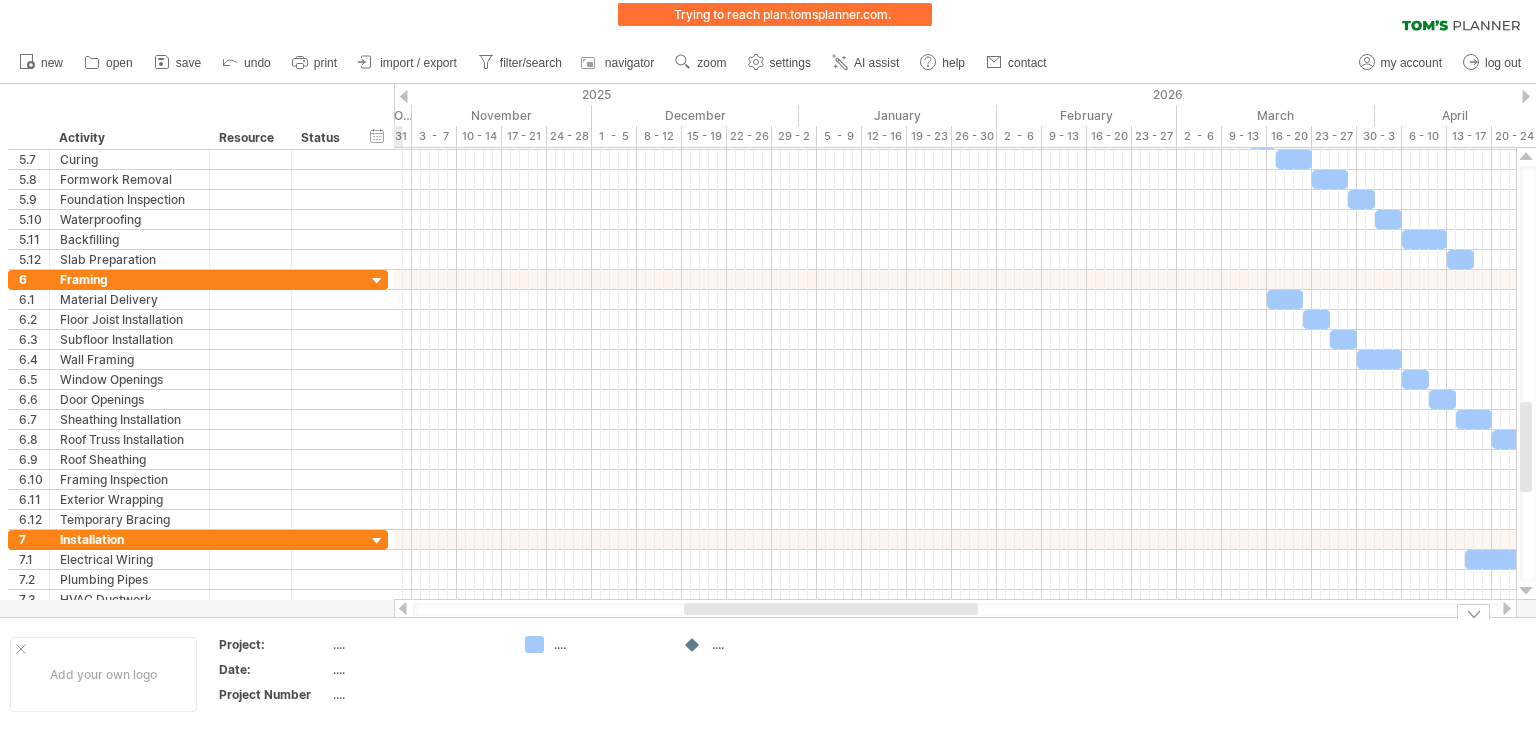 drag, startPoint x: 1092, startPoint y: 611, endPoint x: 712, endPoint y: 713, distance: 393.4514 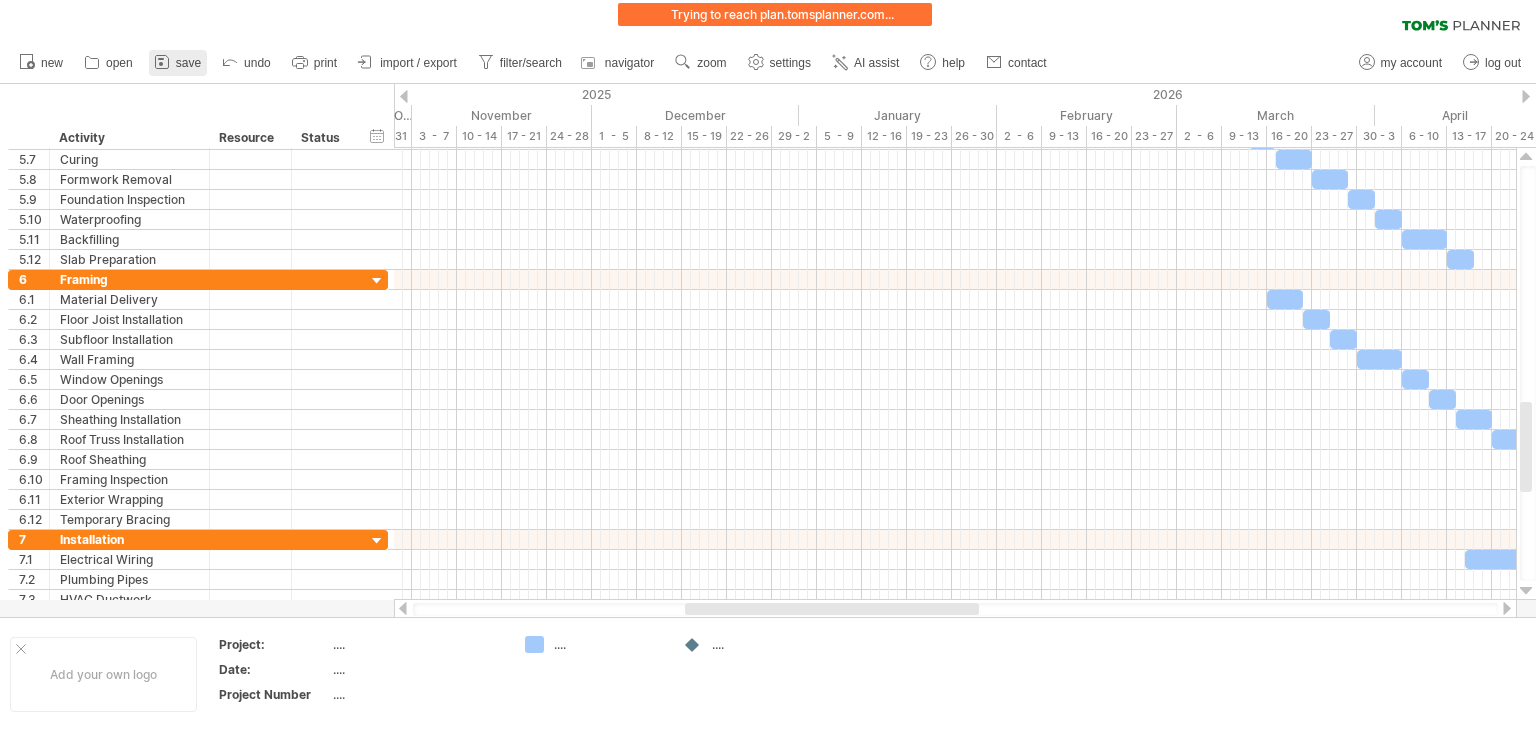 click on "save" at bounding box center (188, 63) 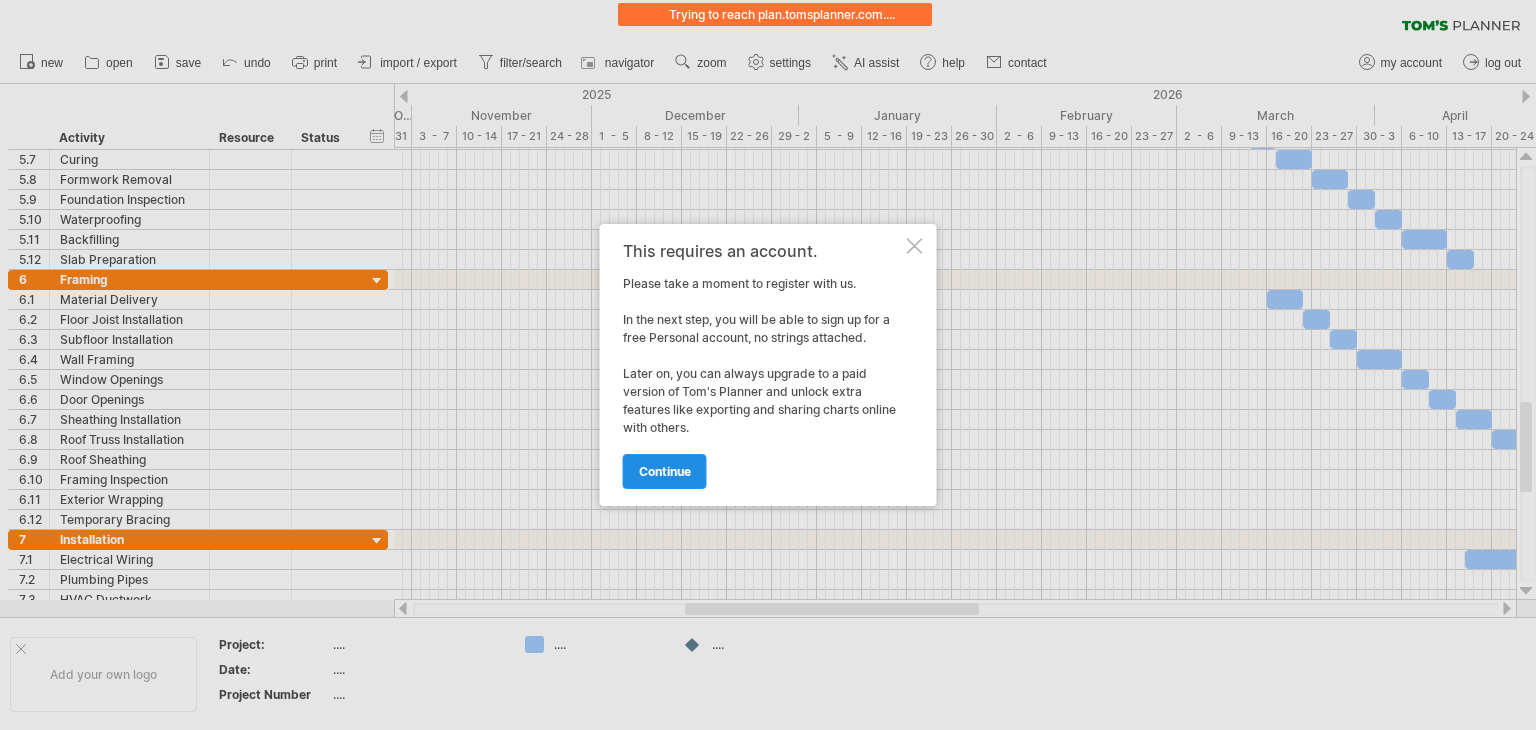 click on "continue" at bounding box center (665, 471) 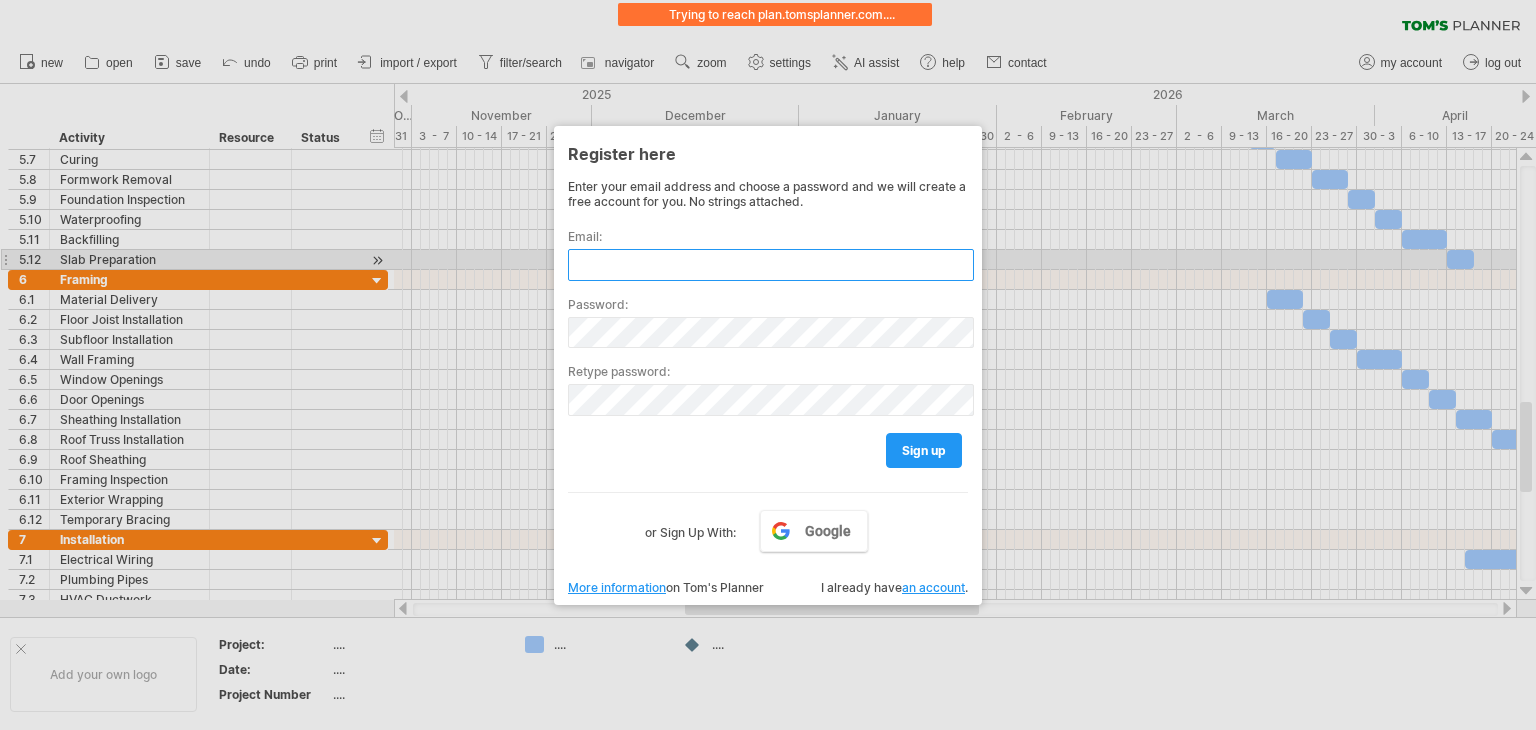 click at bounding box center [771, 265] 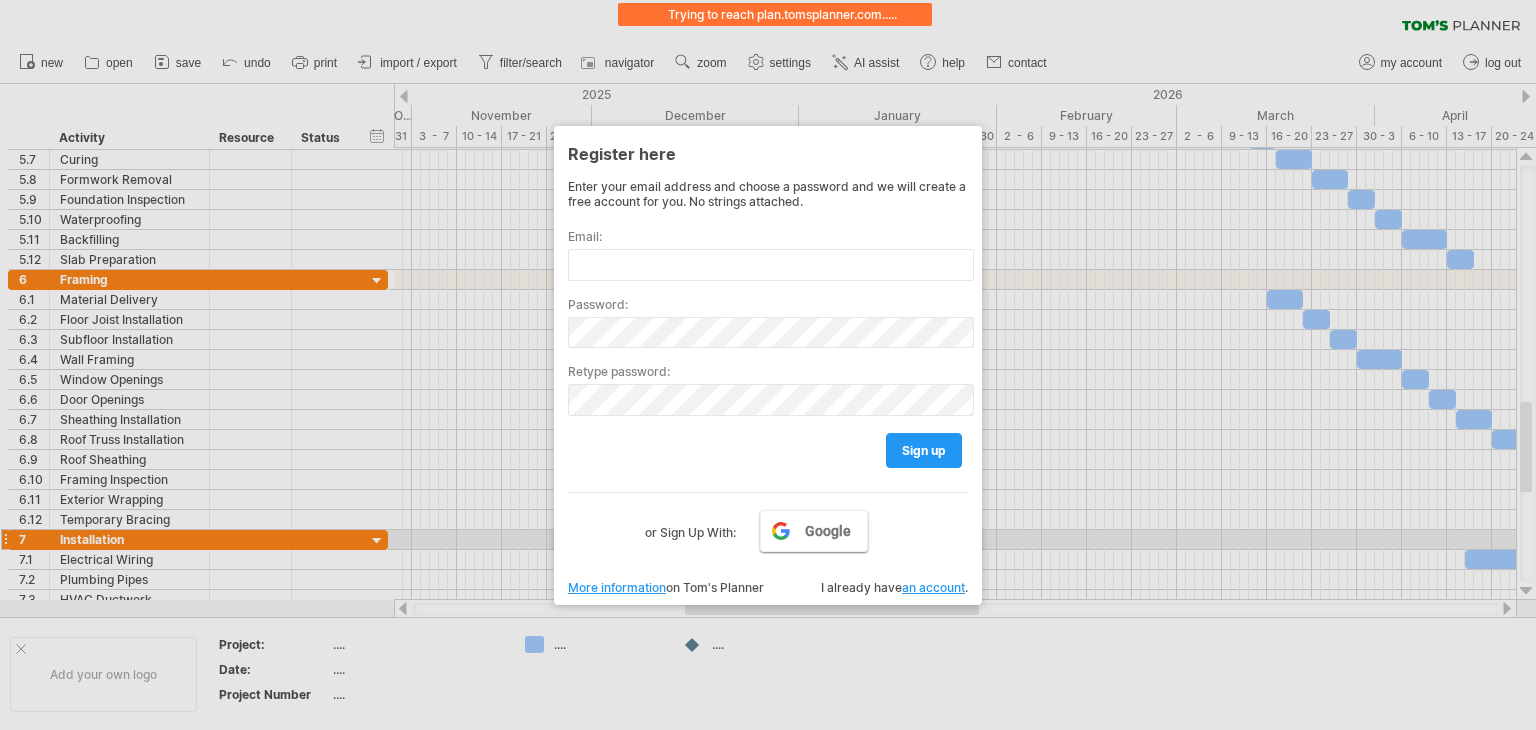 click on "Google" at bounding box center [828, 531] 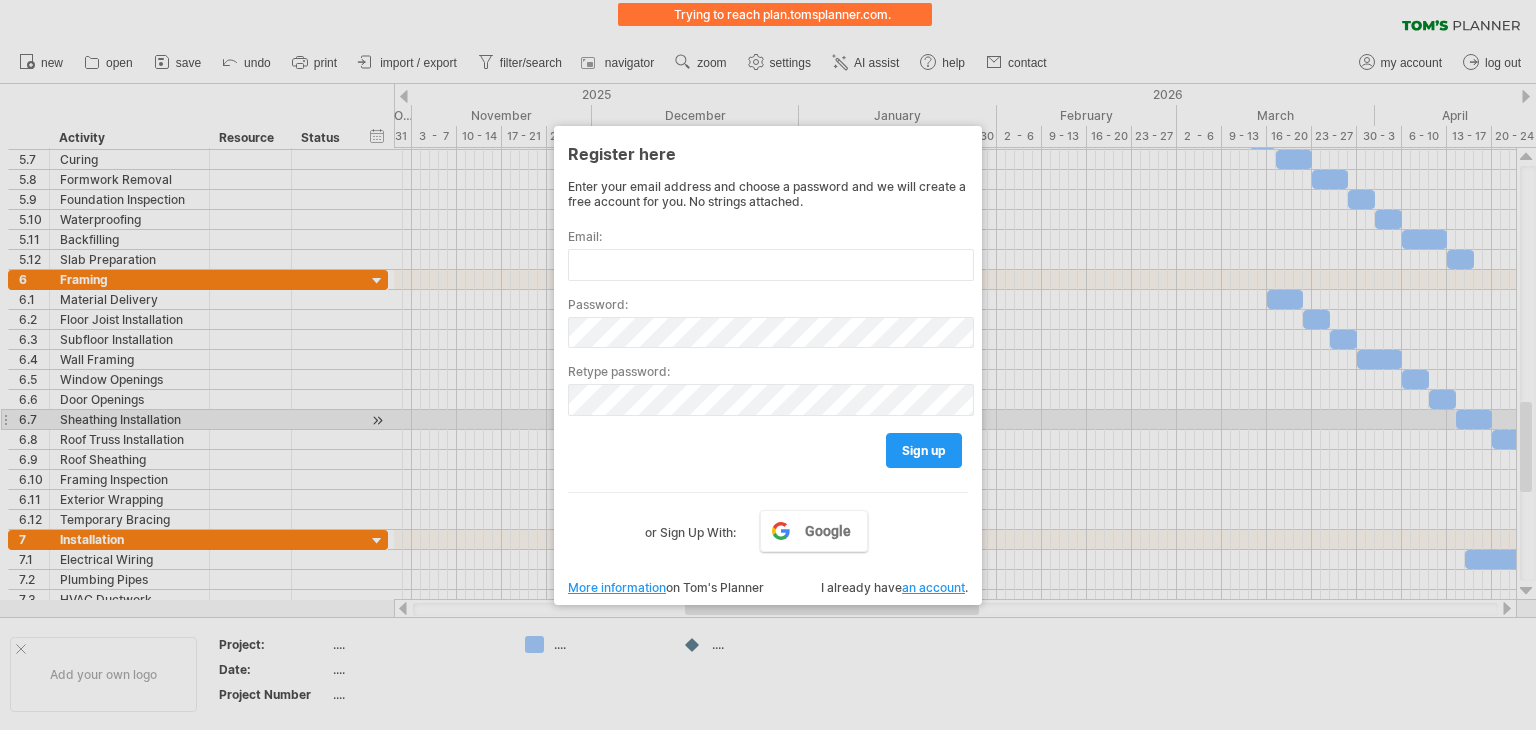 click at bounding box center (768, 365) 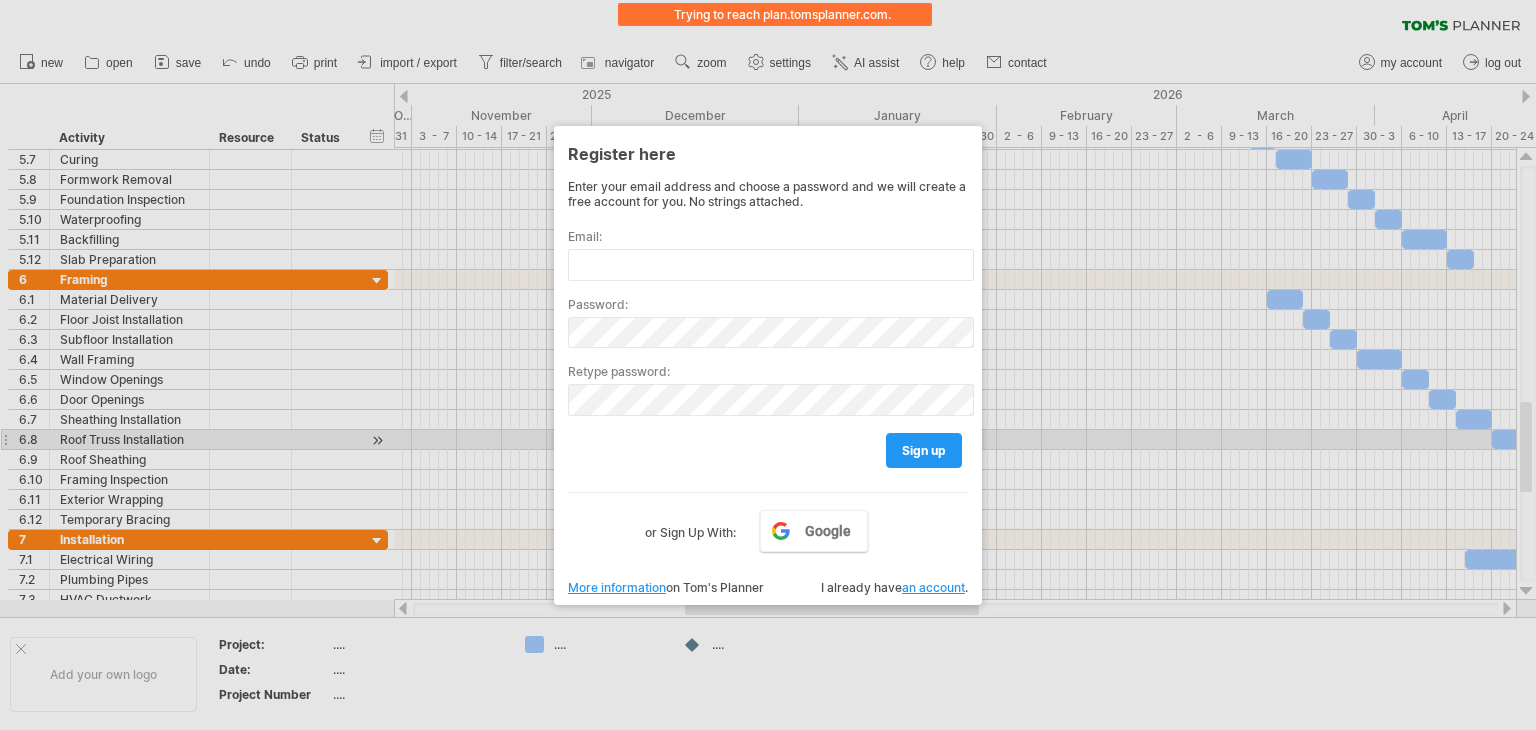 click at bounding box center [768, 365] 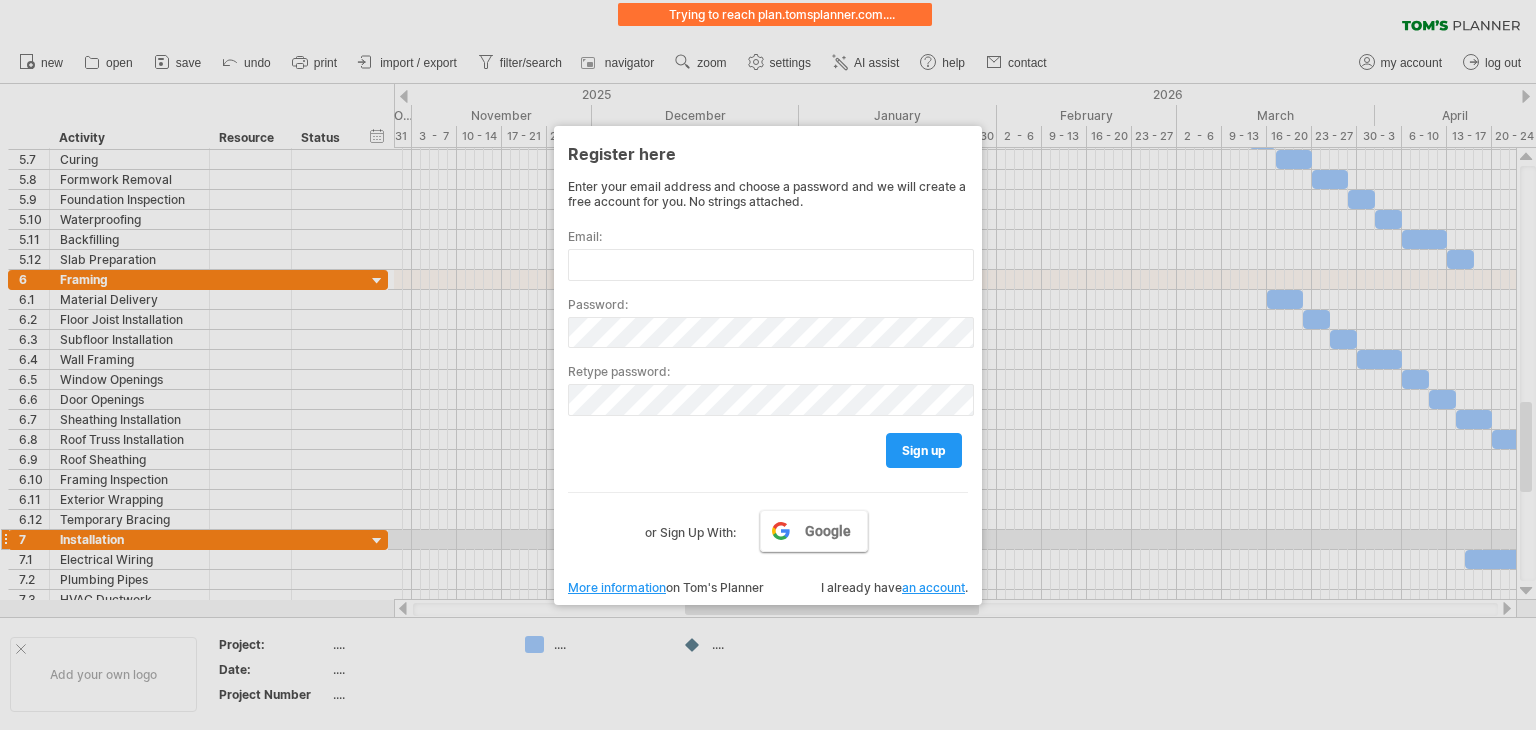 click on "Google" at bounding box center (814, 531) 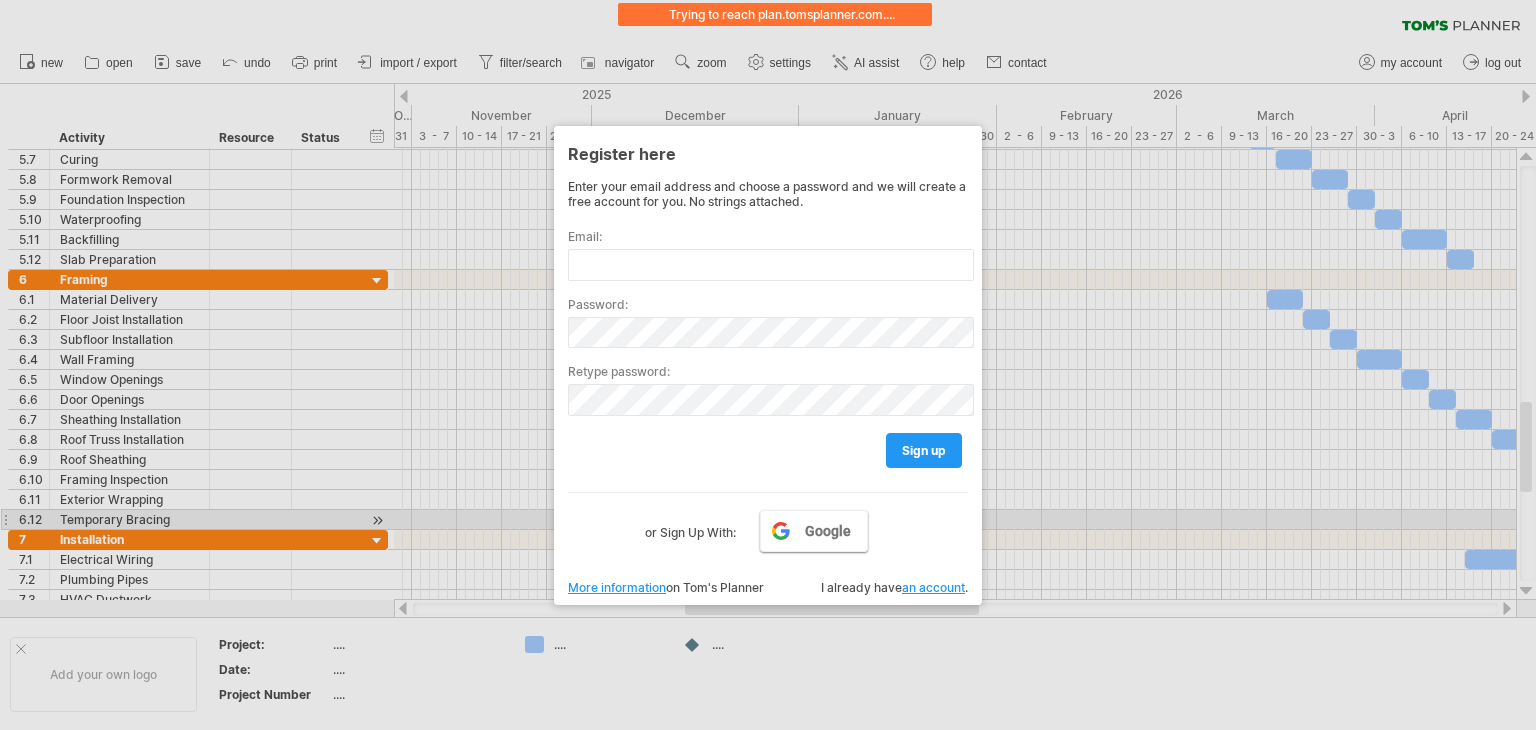 click on "Google" at bounding box center (828, 531) 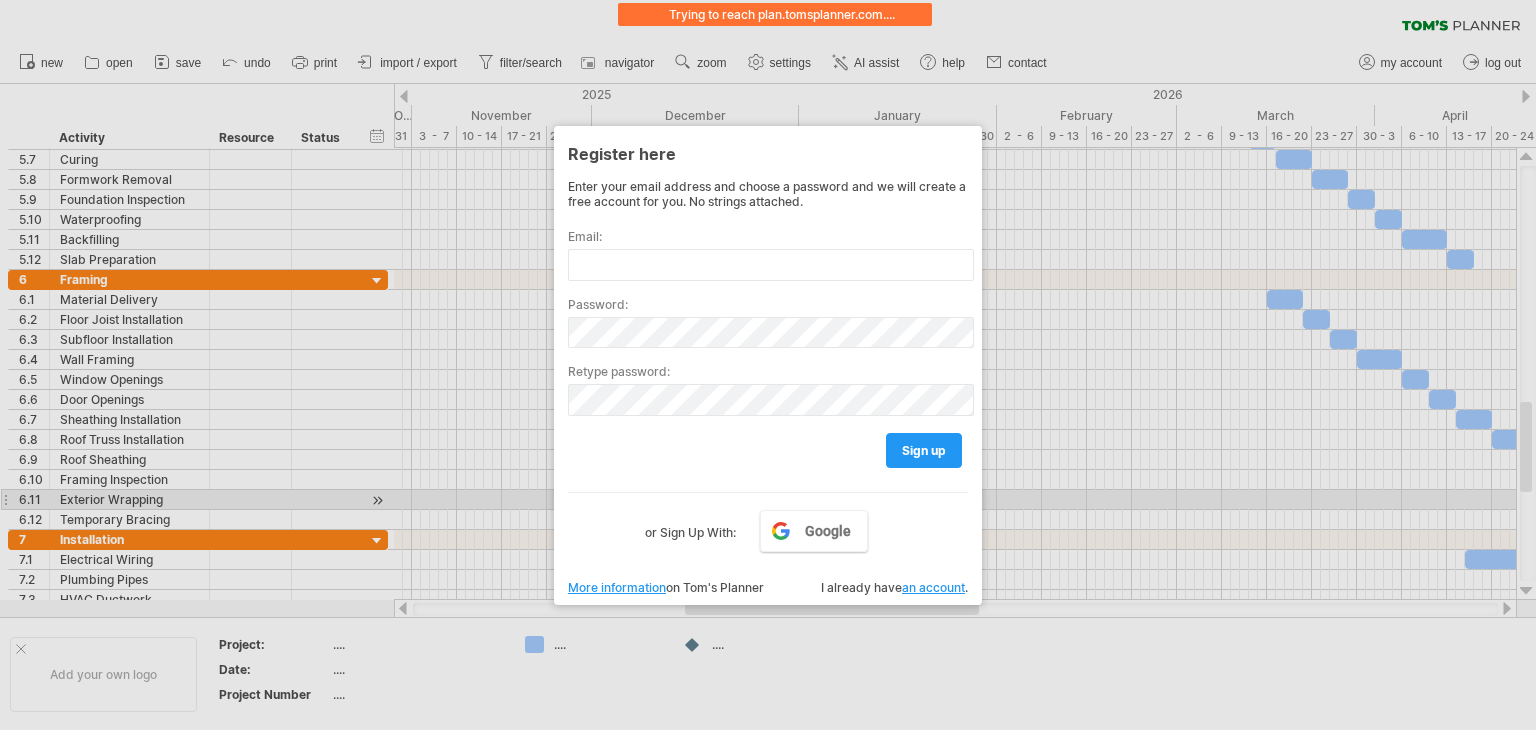 click at bounding box center [768, 365] 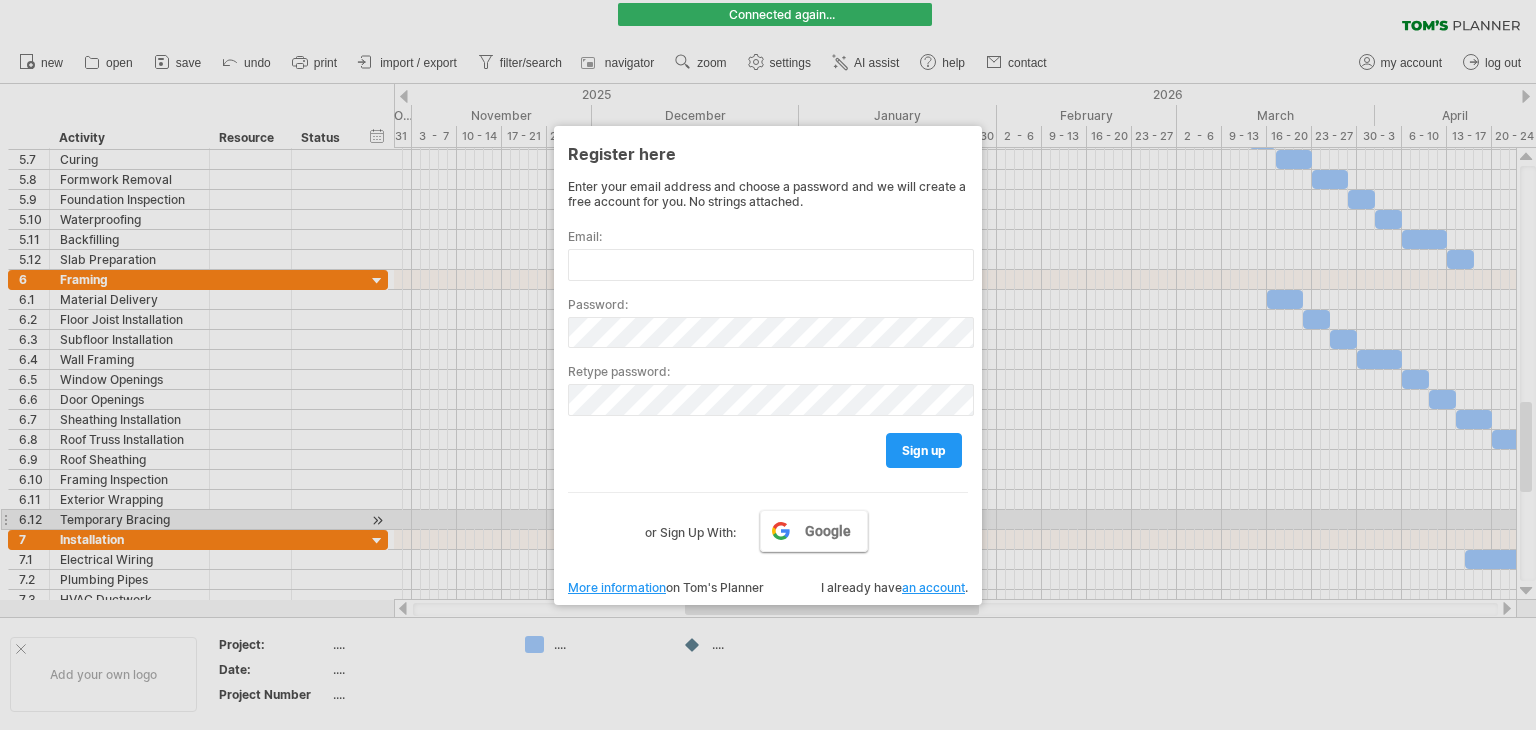 click on "Google" at bounding box center (814, 531) 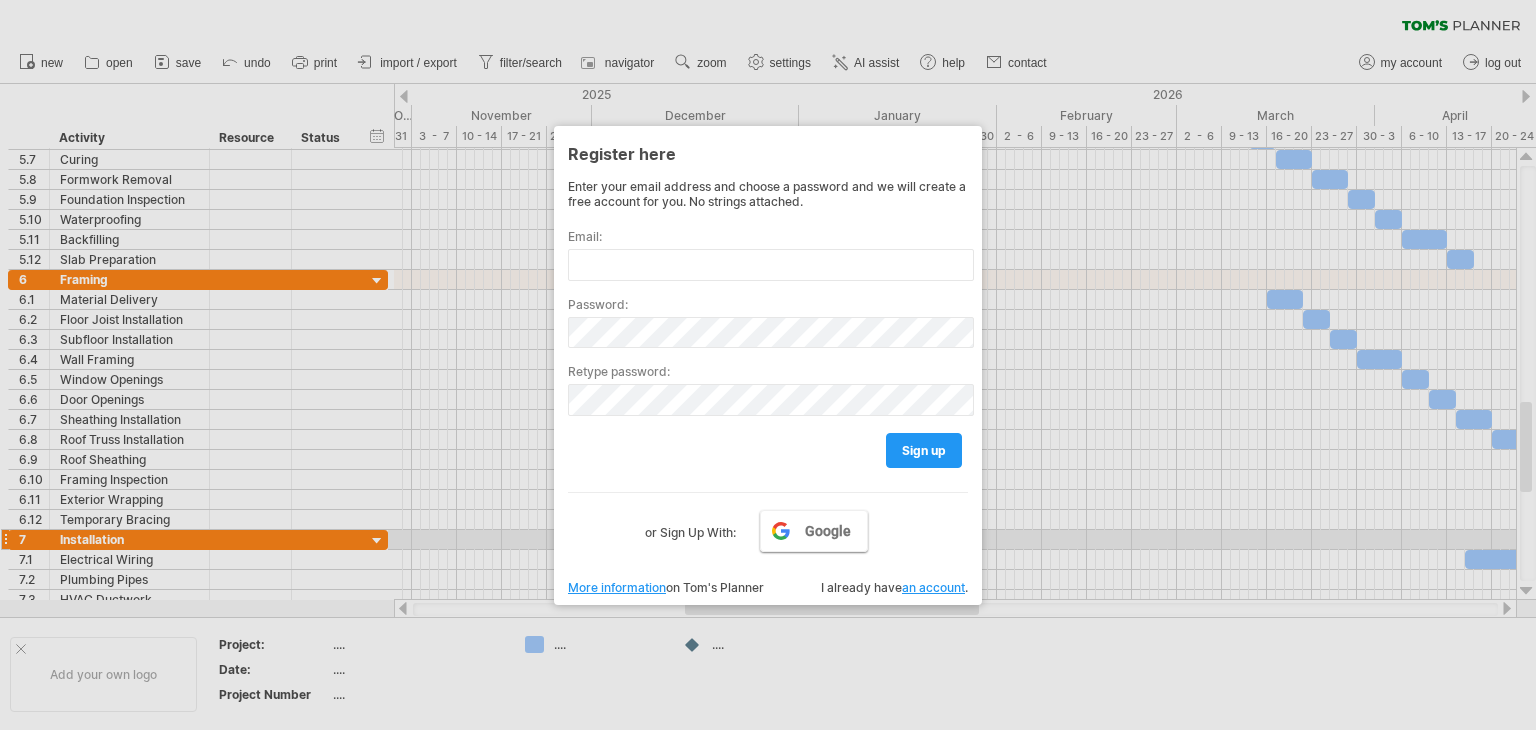 click on "Google" at bounding box center (828, 531) 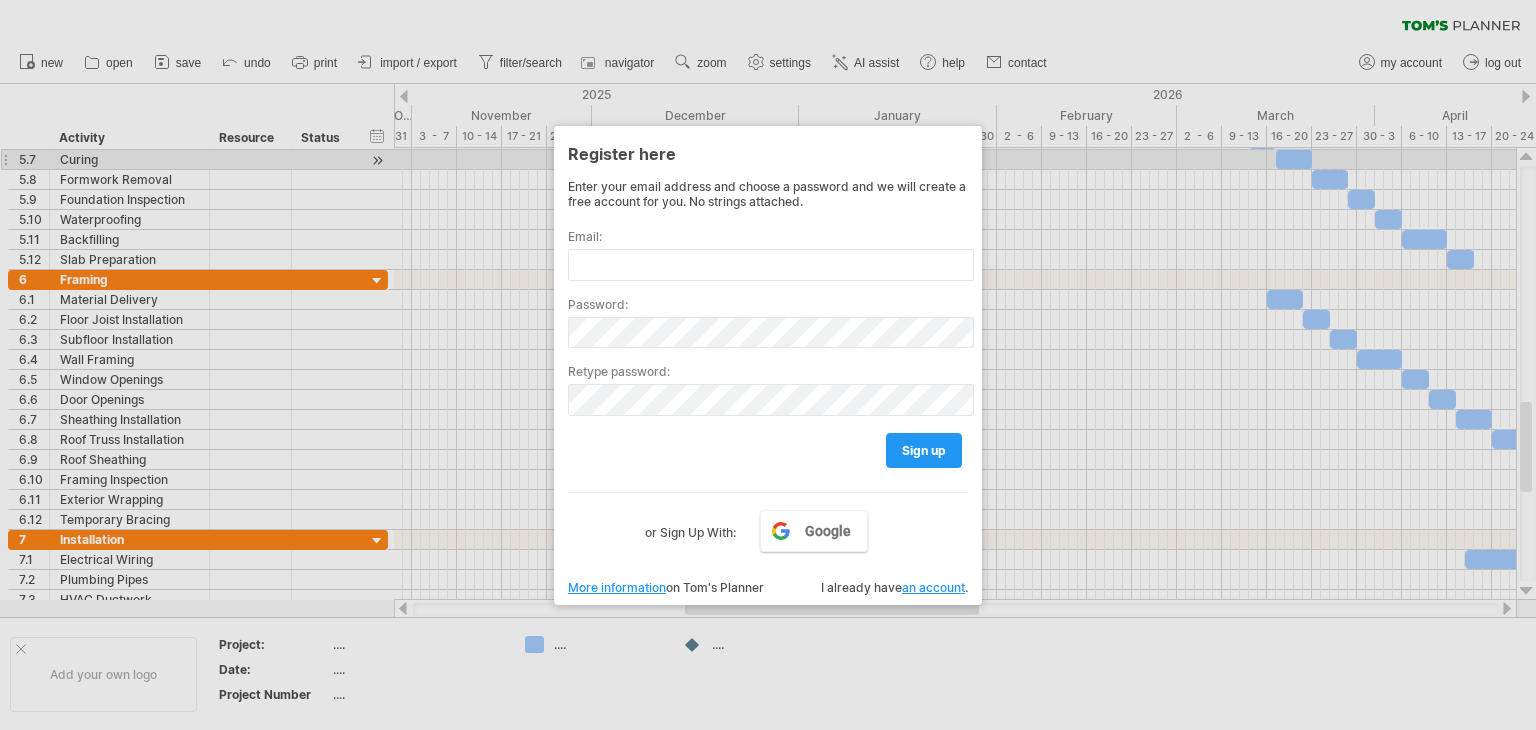 click at bounding box center (768, 365) 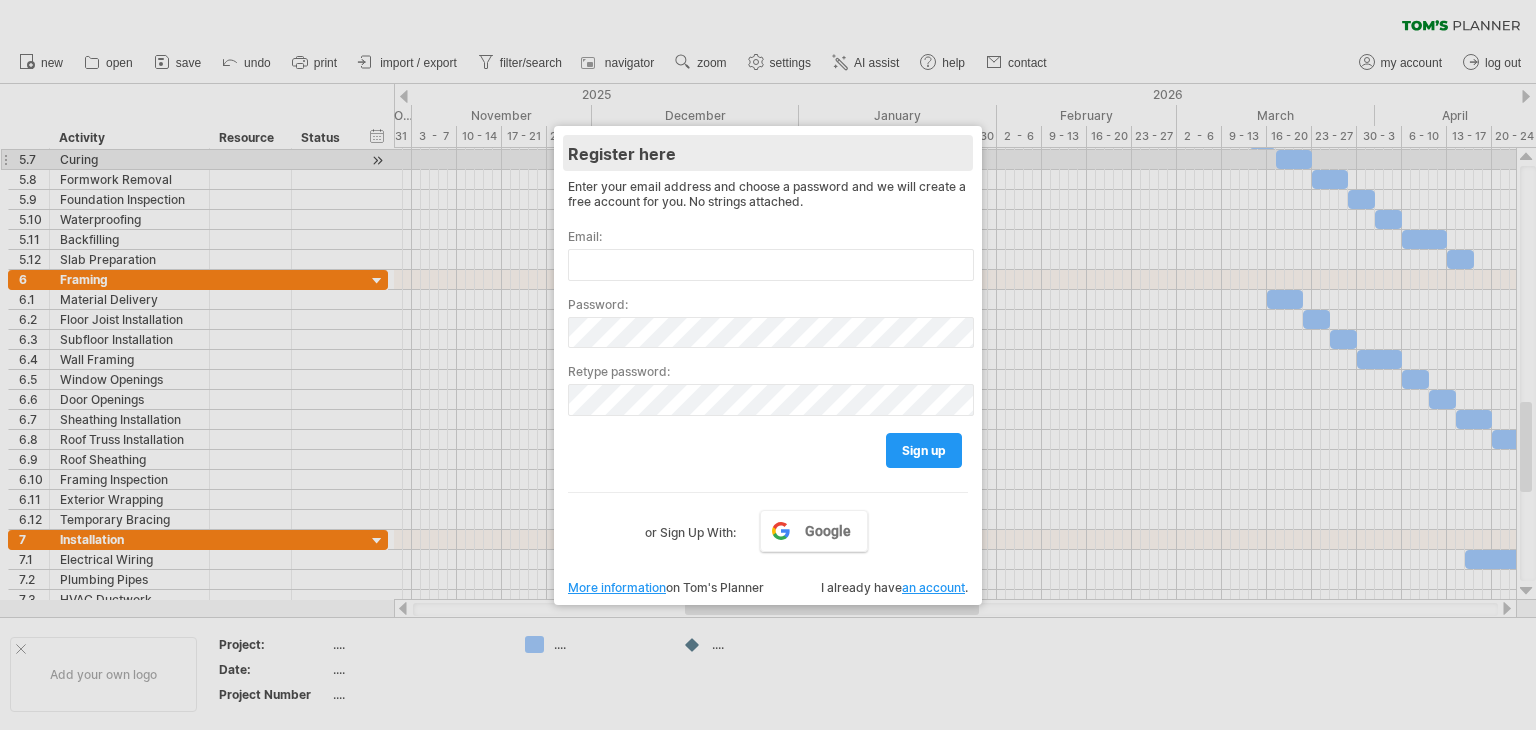 click on "Register here" at bounding box center [768, 153] 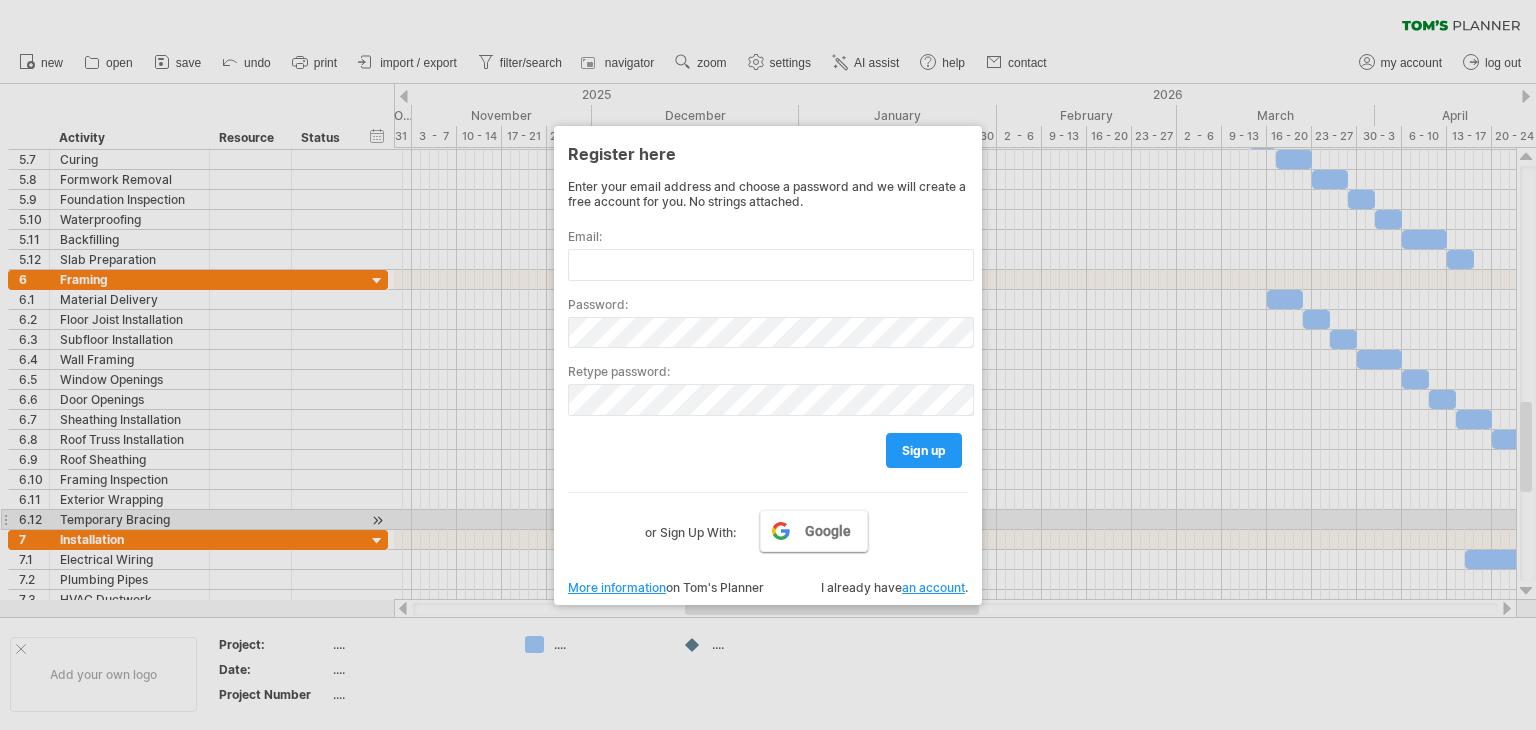 click on "Google" at bounding box center (814, 531) 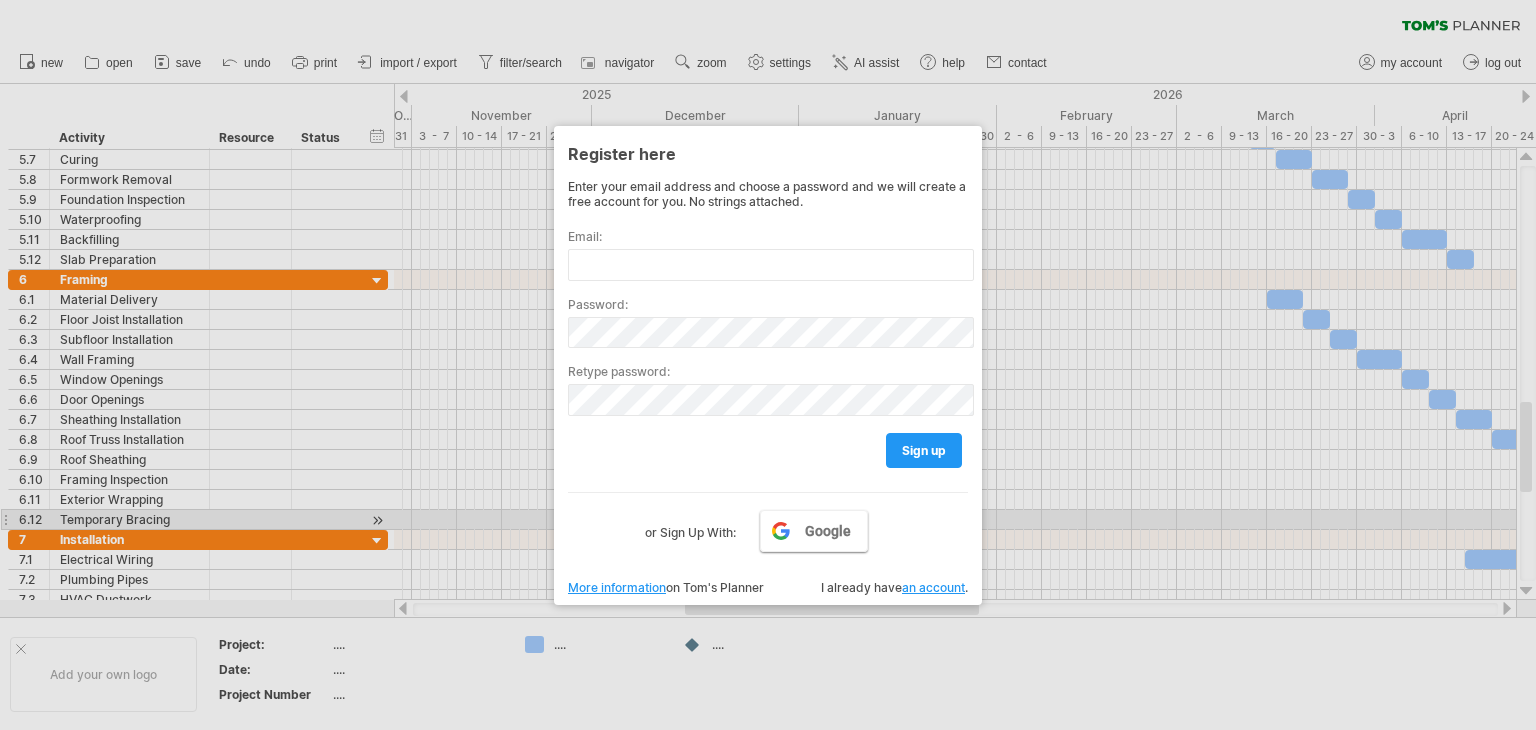click on "Google" at bounding box center (828, 531) 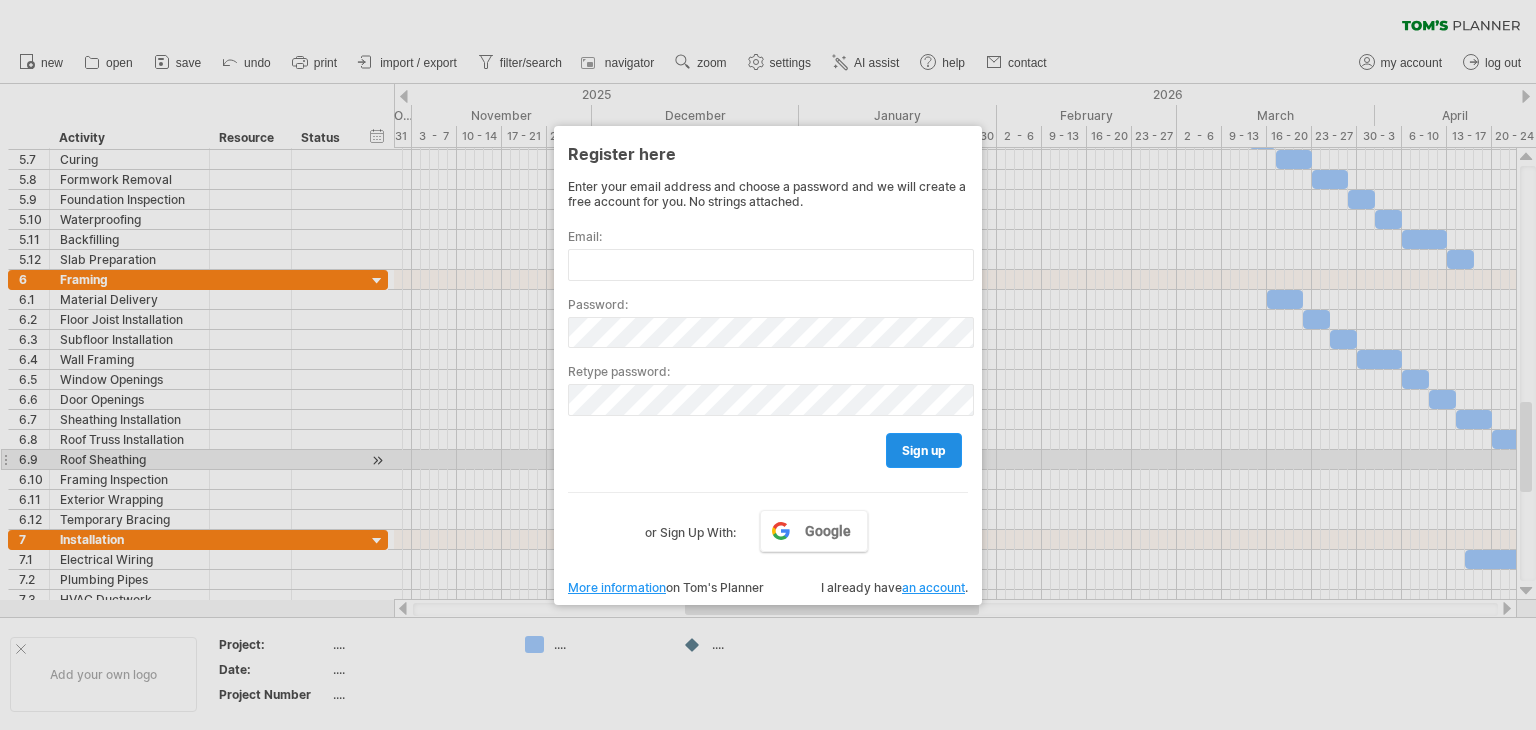 click on "sign up" at bounding box center (924, 450) 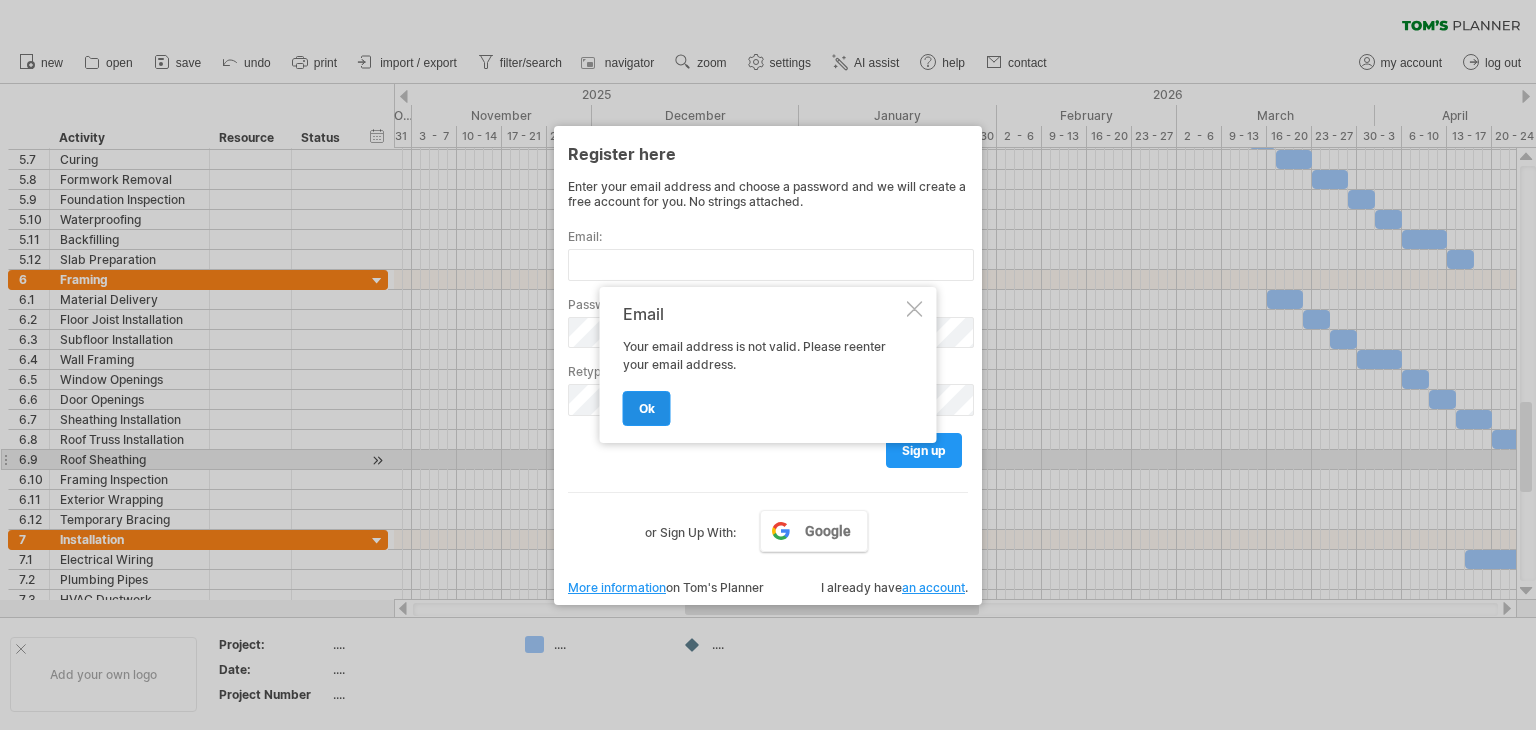 click on "ok" at bounding box center [647, 408] 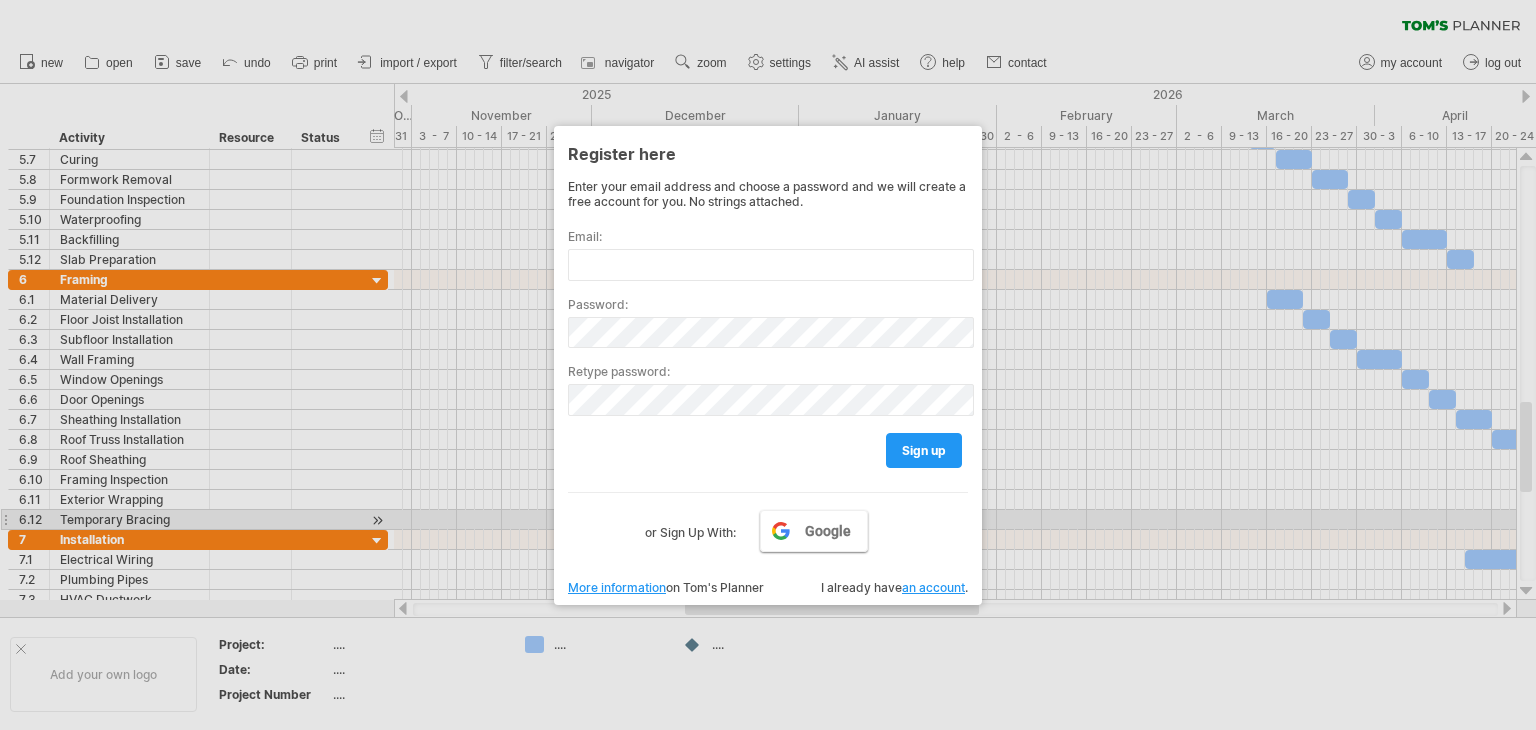 click on "Google" at bounding box center [814, 531] 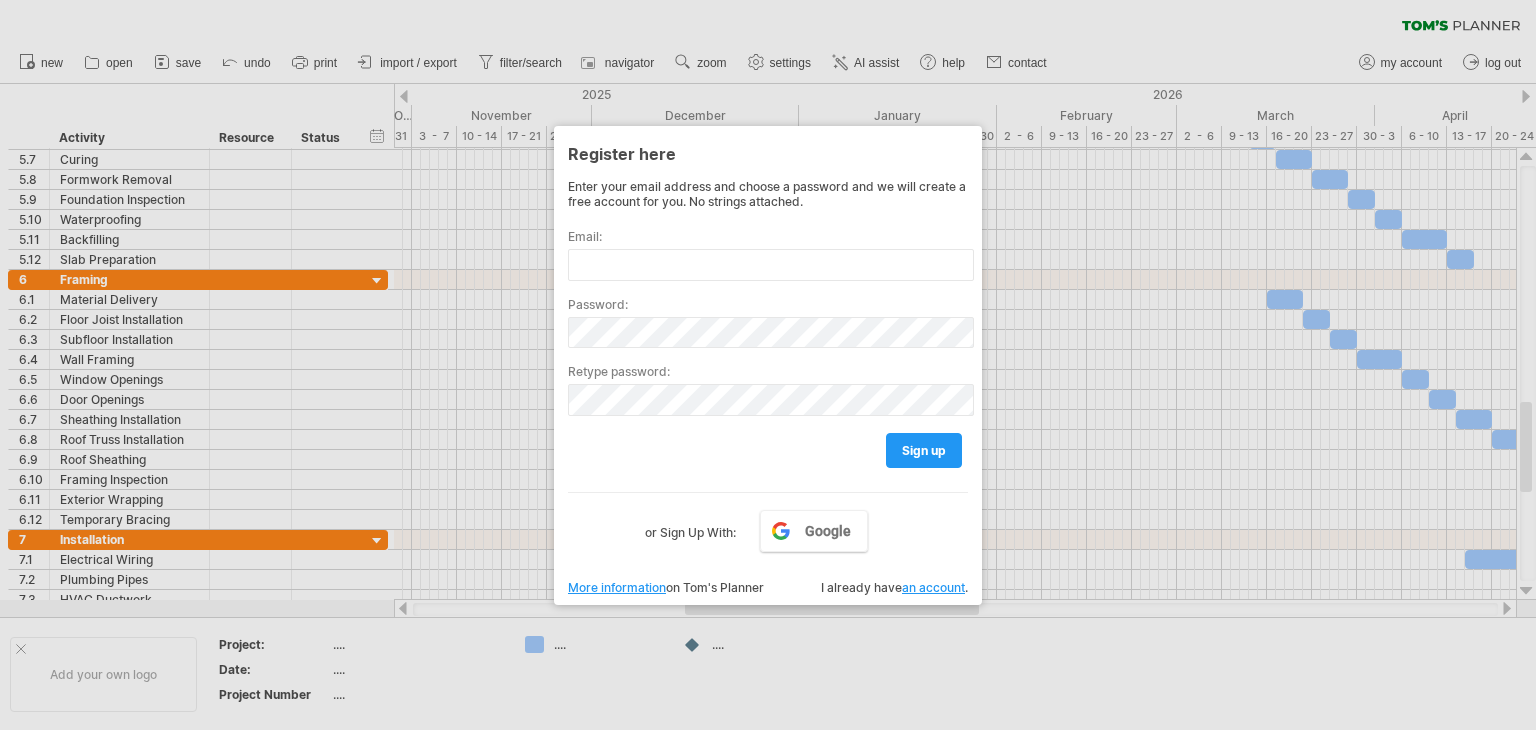 click at bounding box center [768, 365] 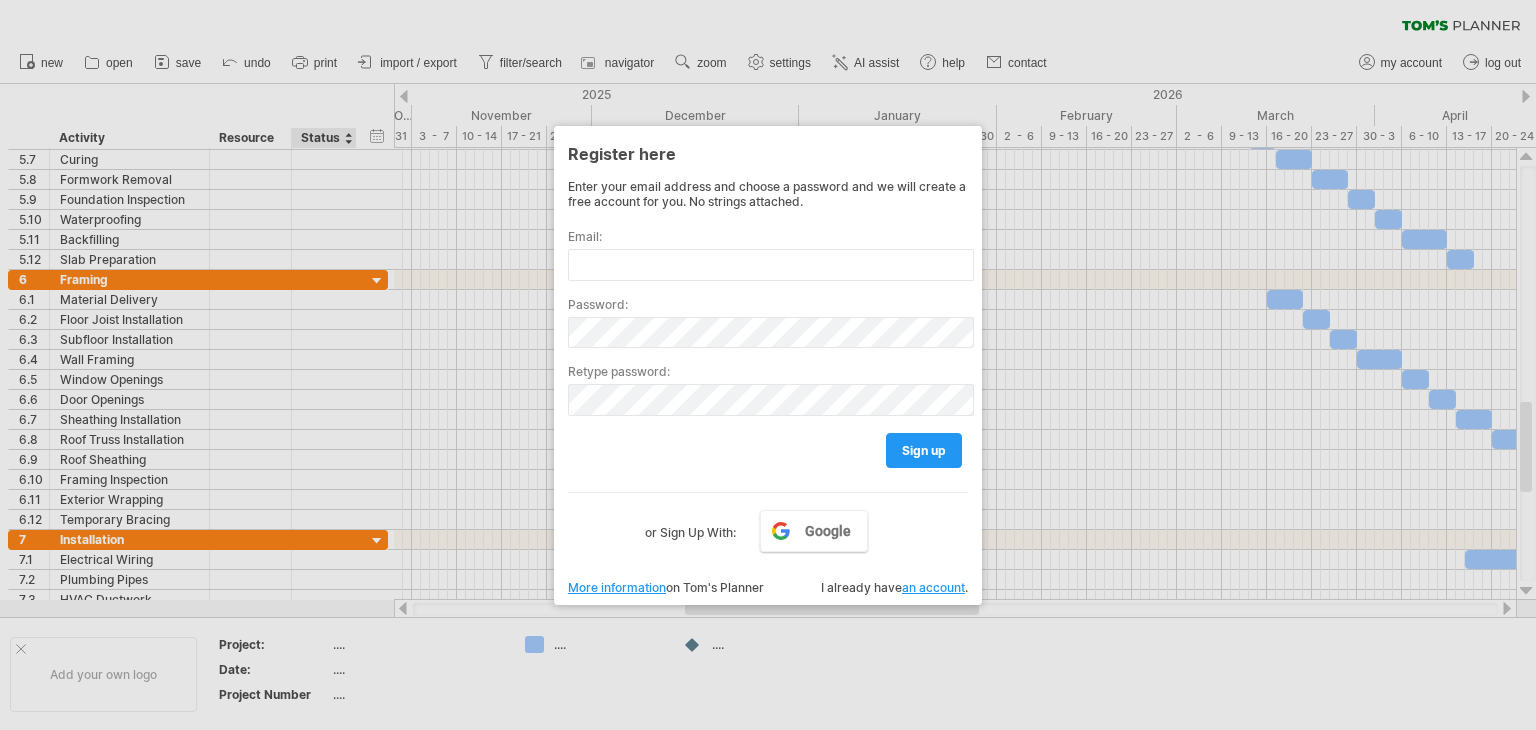 click at bounding box center (768, 365) 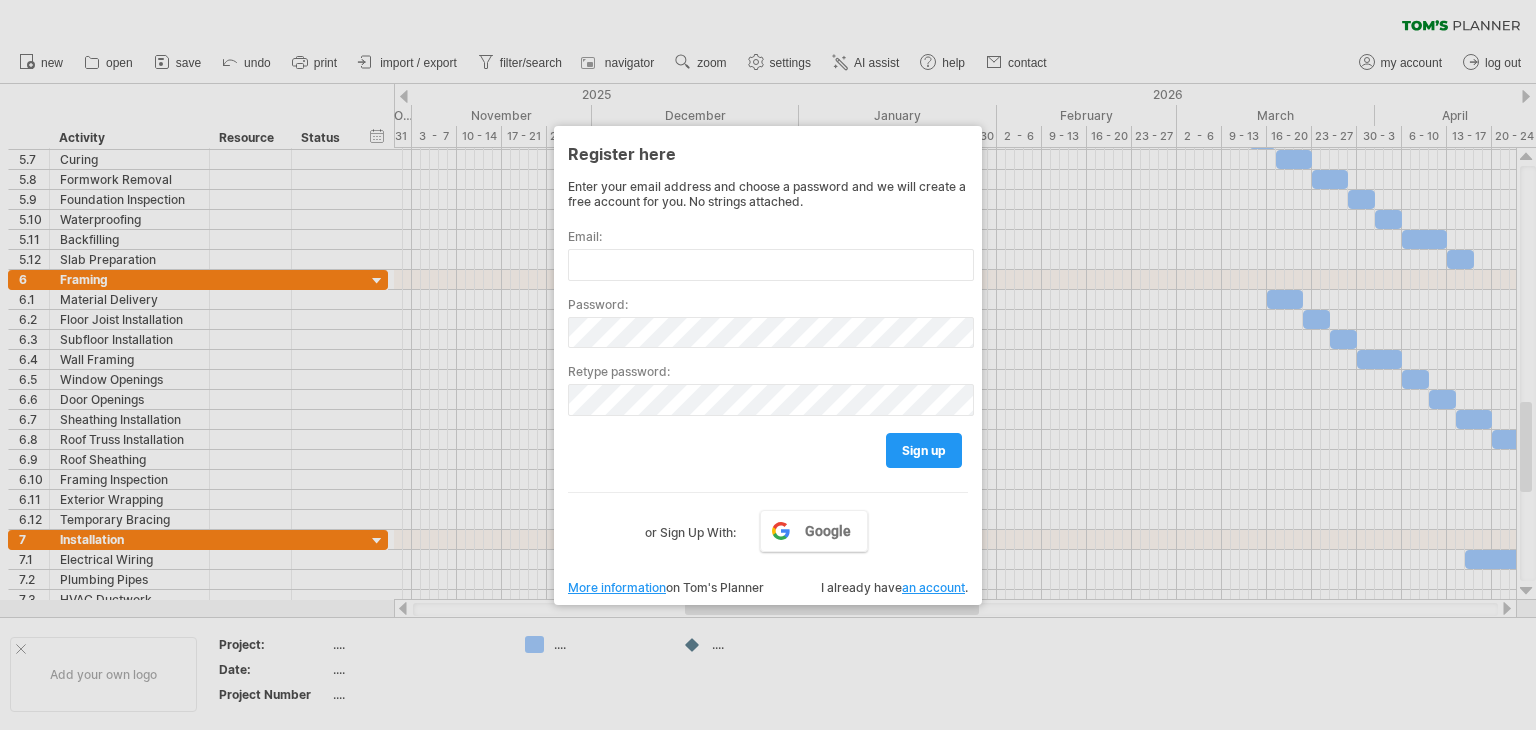 click at bounding box center (768, 365) 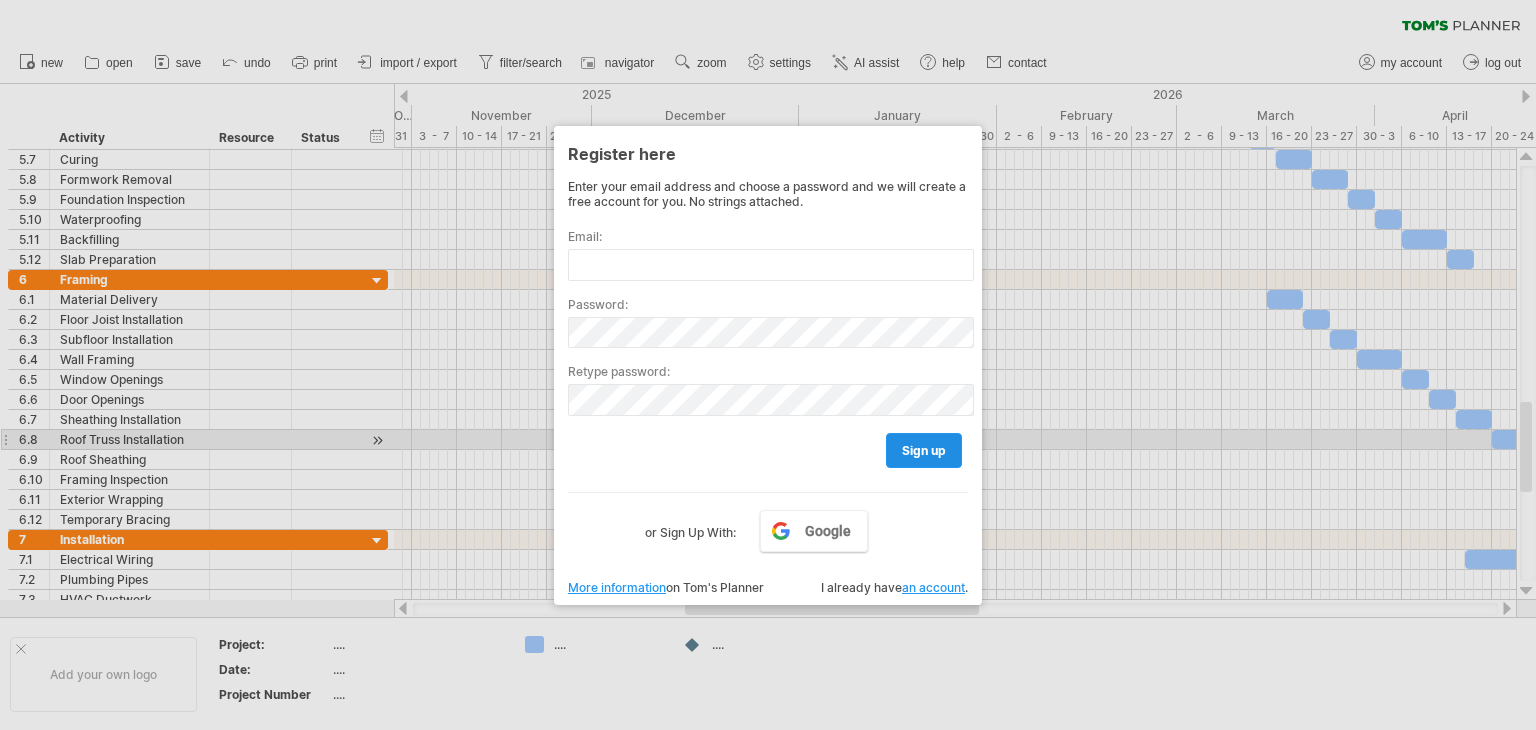 click on "sign up" at bounding box center (924, 450) 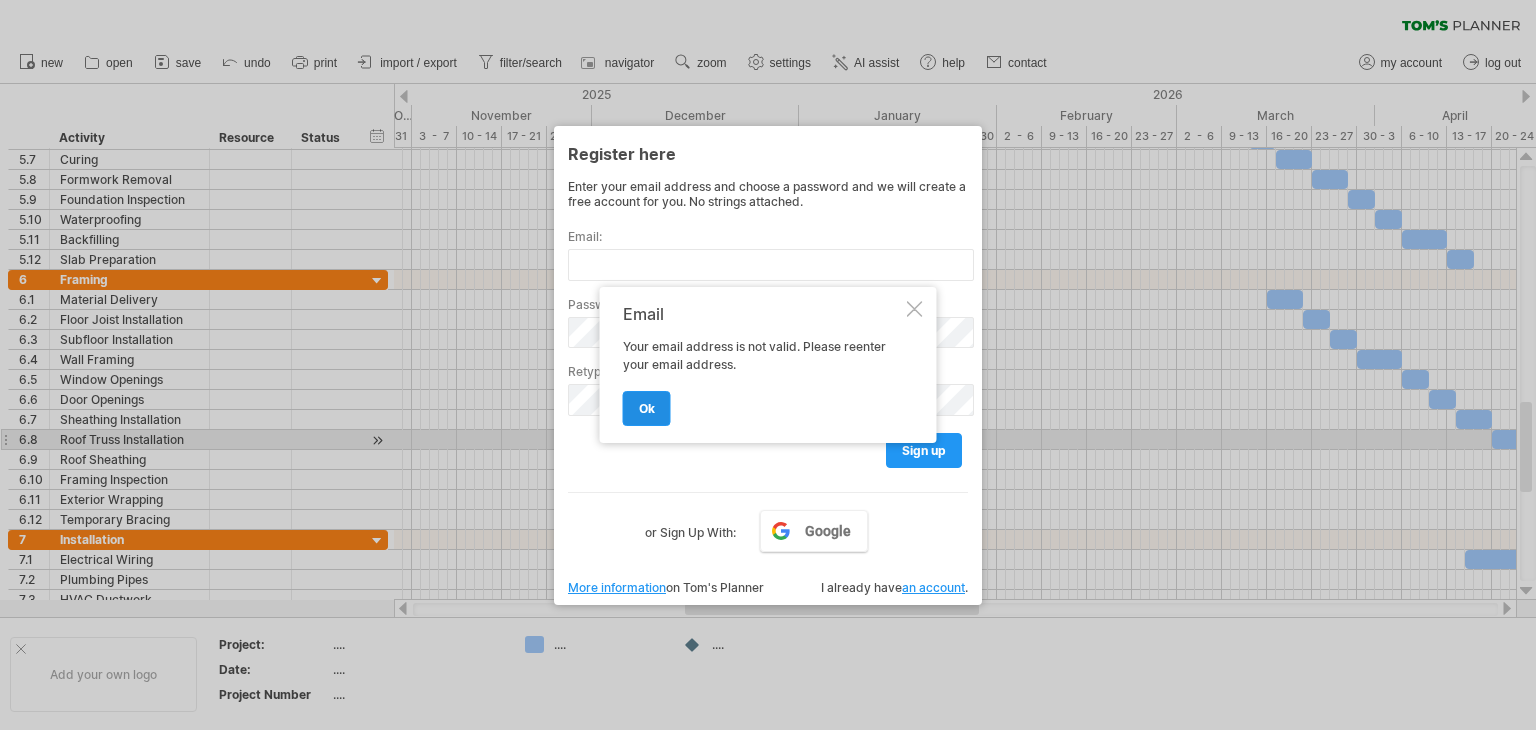 click on "ok" at bounding box center (647, 408) 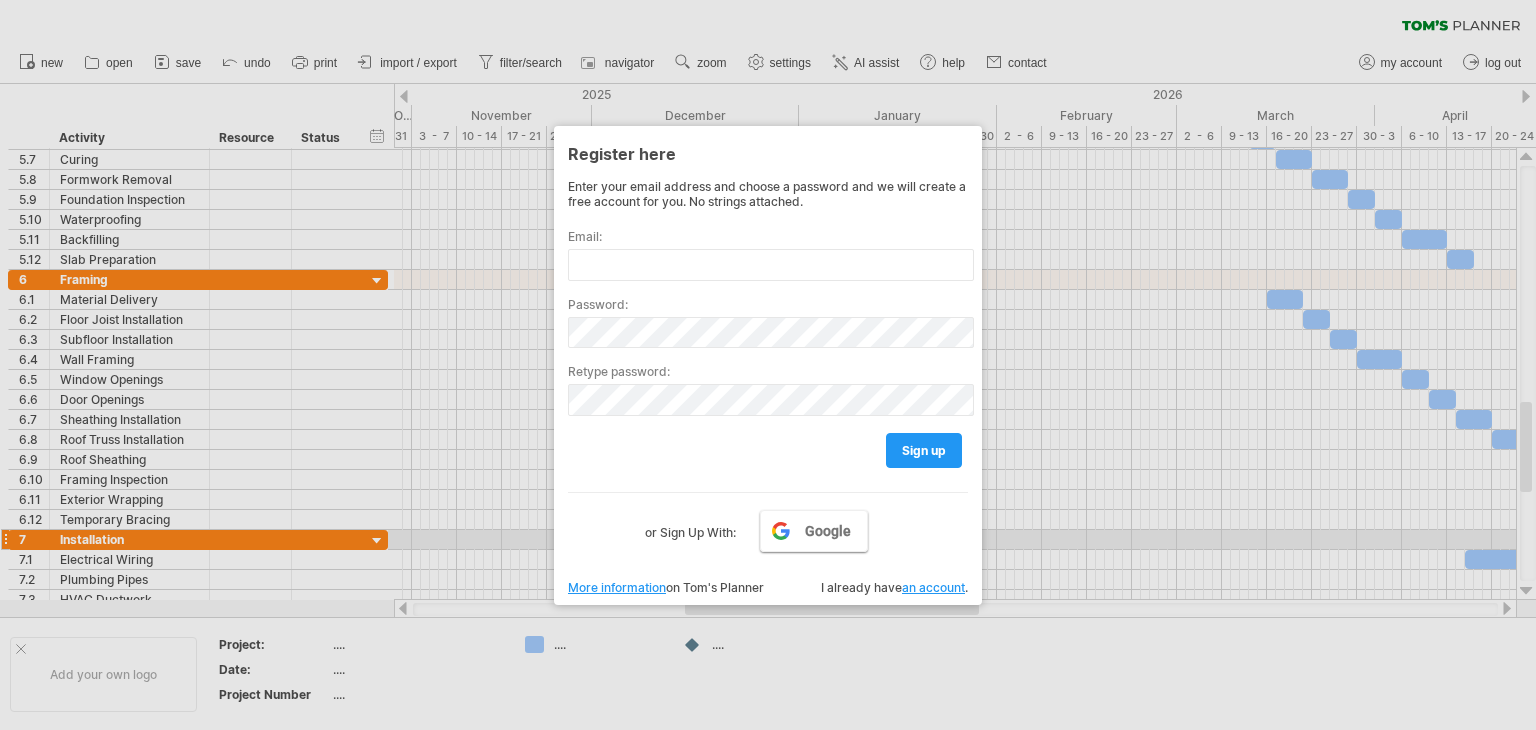 click on "Google" at bounding box center [828, 531] 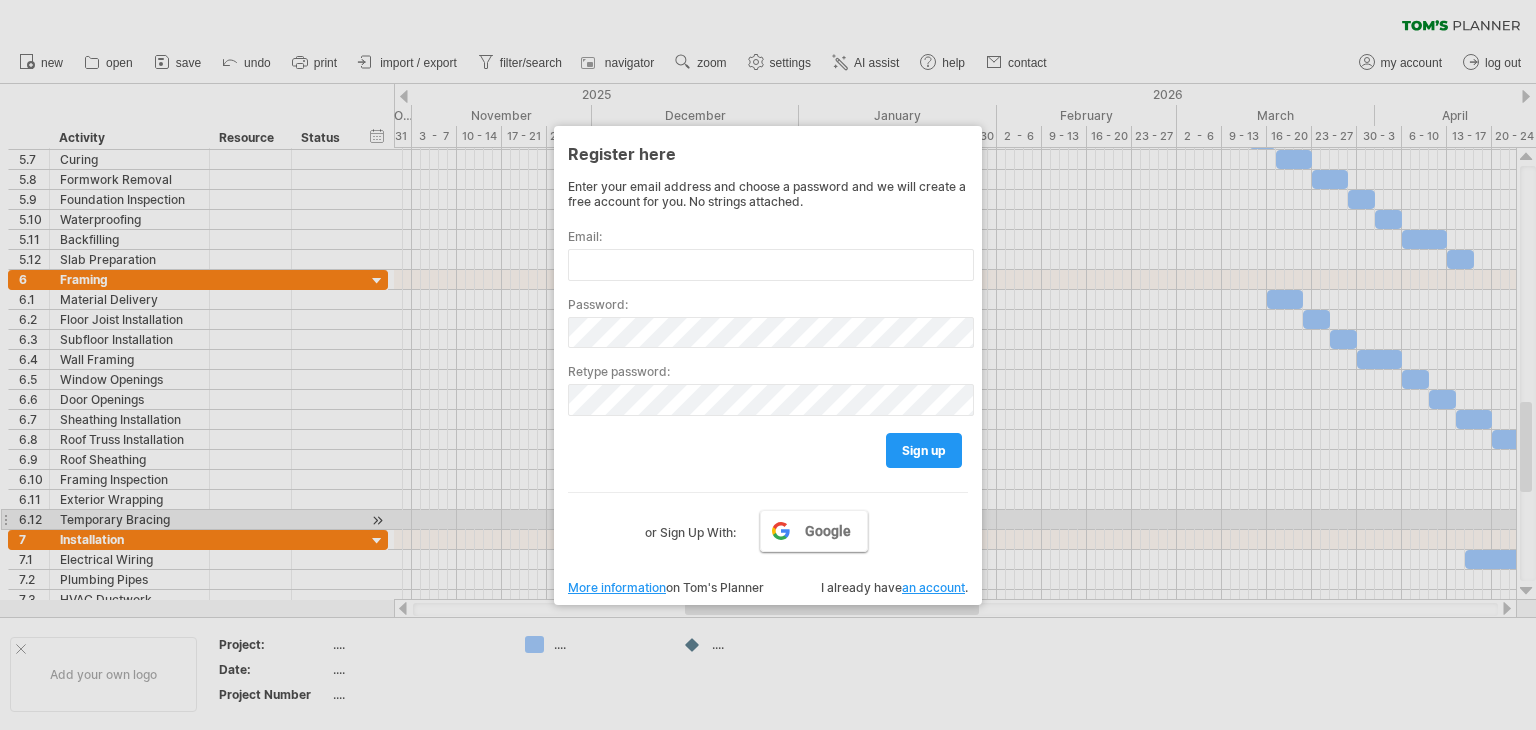 click on "Google" at bounding box center [828, 531] 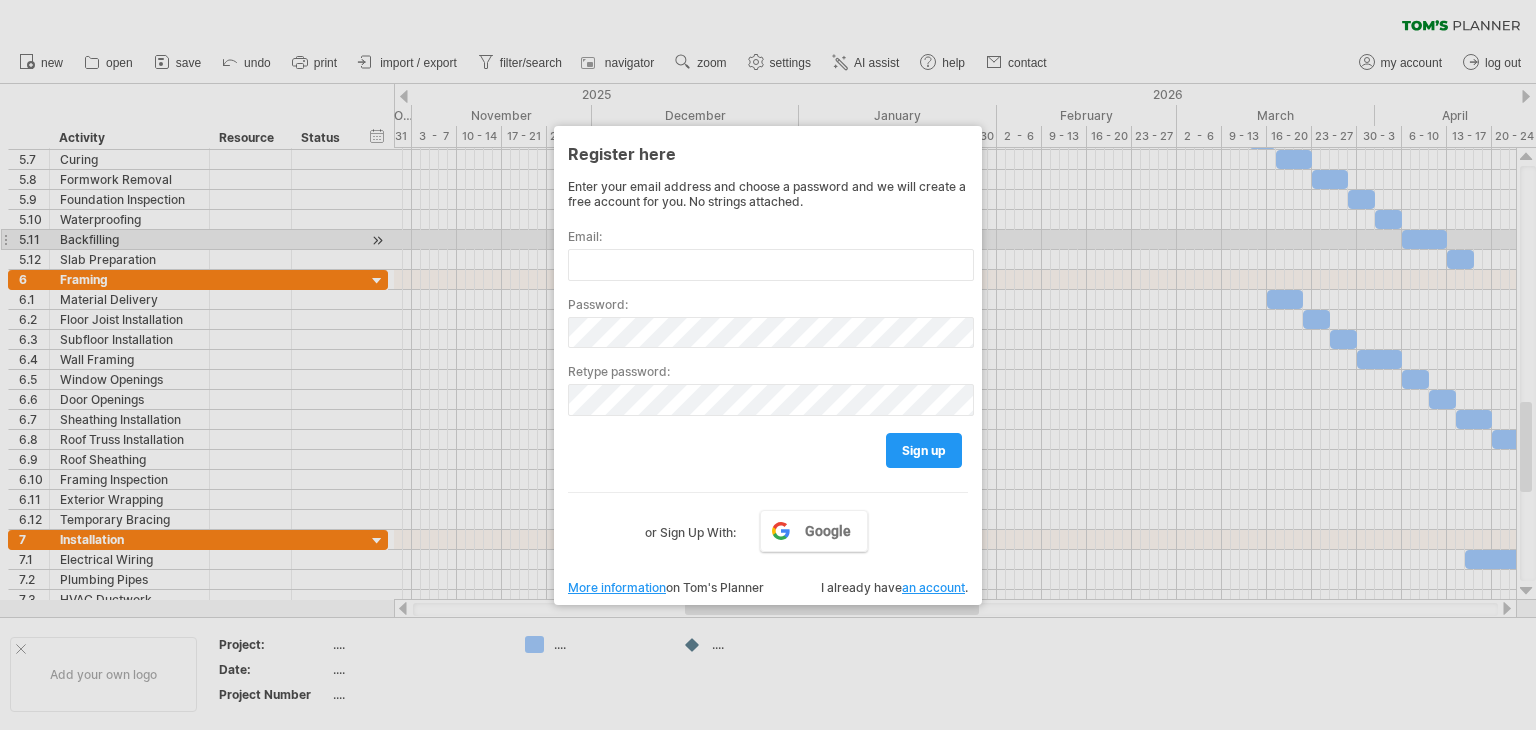 click on "Email:" at bounding box center (768, 236) 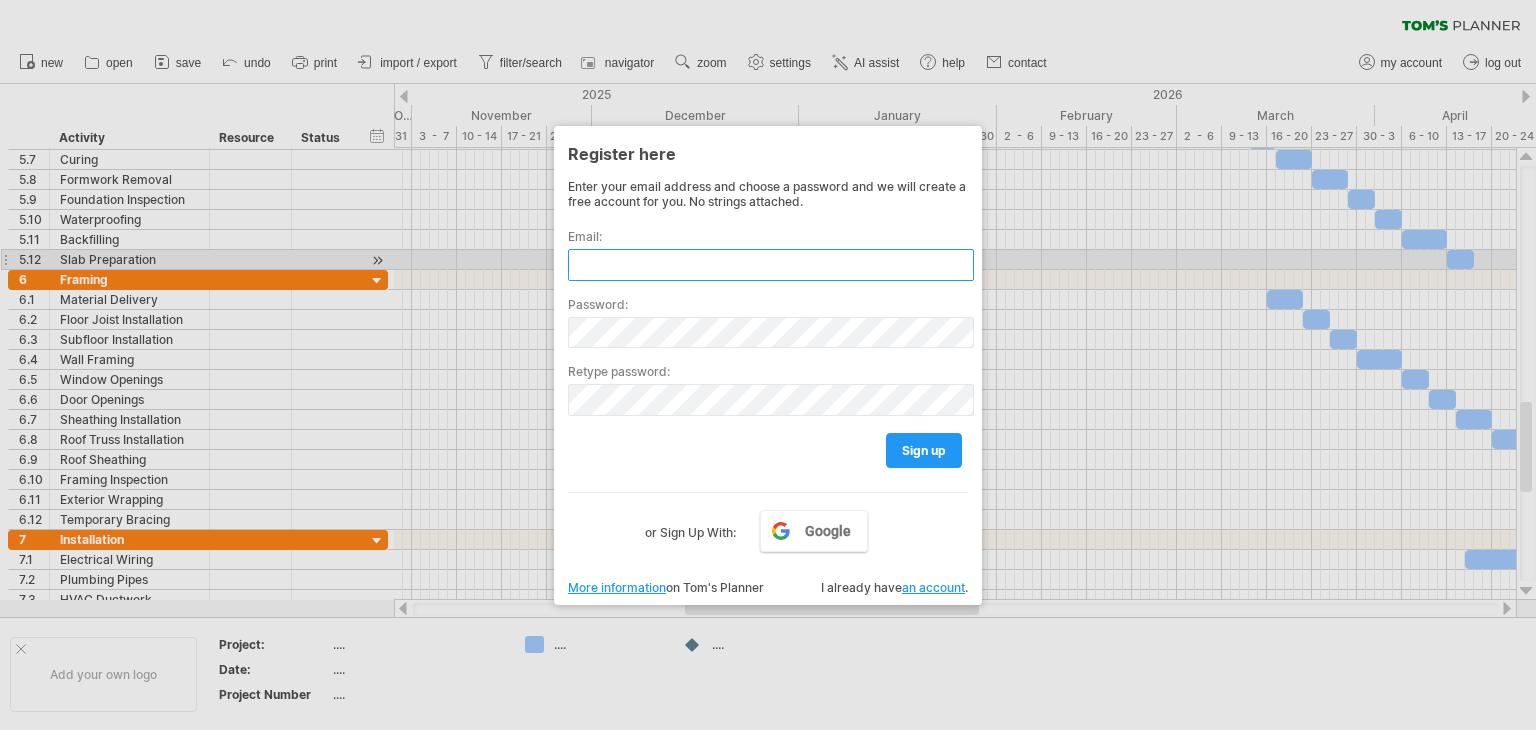 click at bounding box center [771, 265] 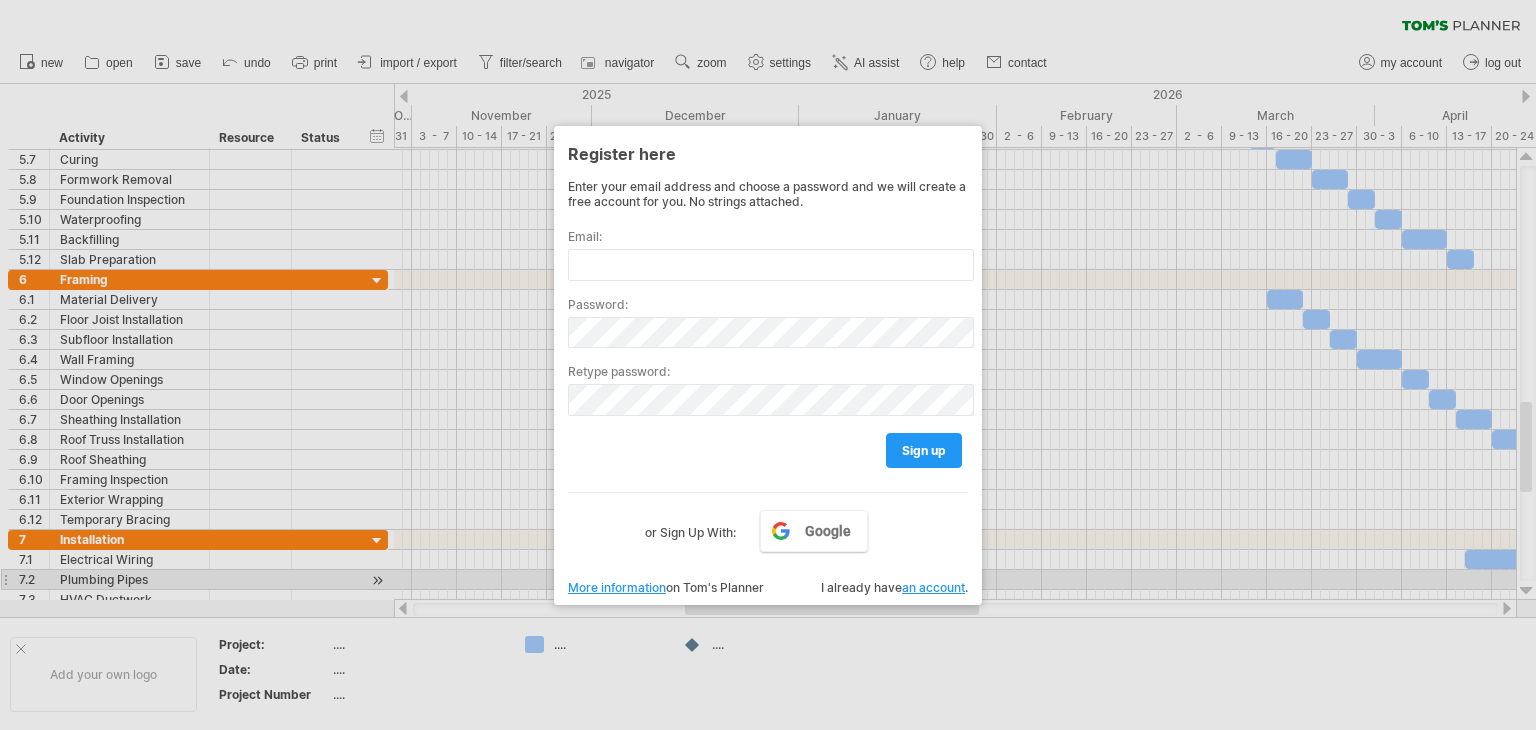 click on "an account" at bounding box center (933, 587) 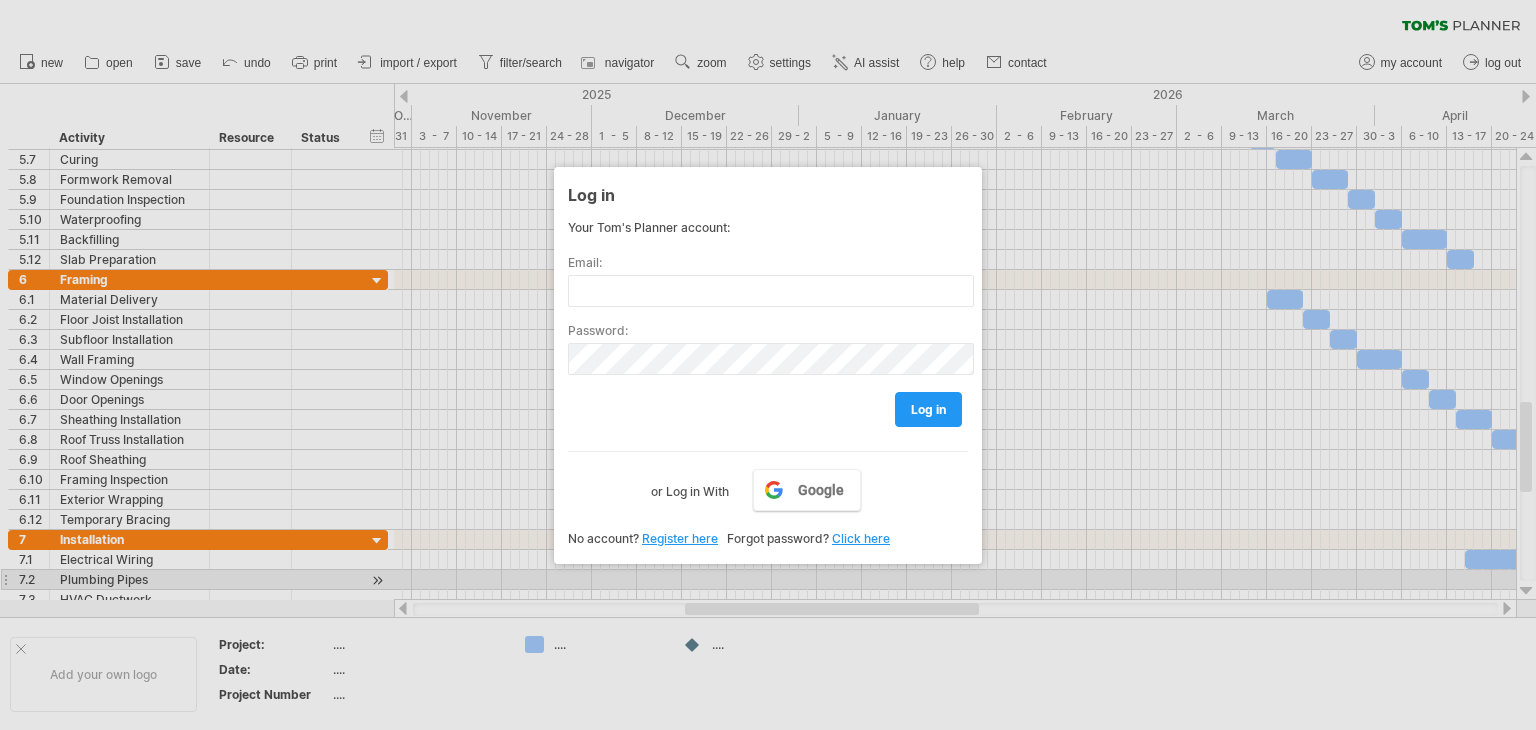 click on "Click here" at bounding box center (861, 538) 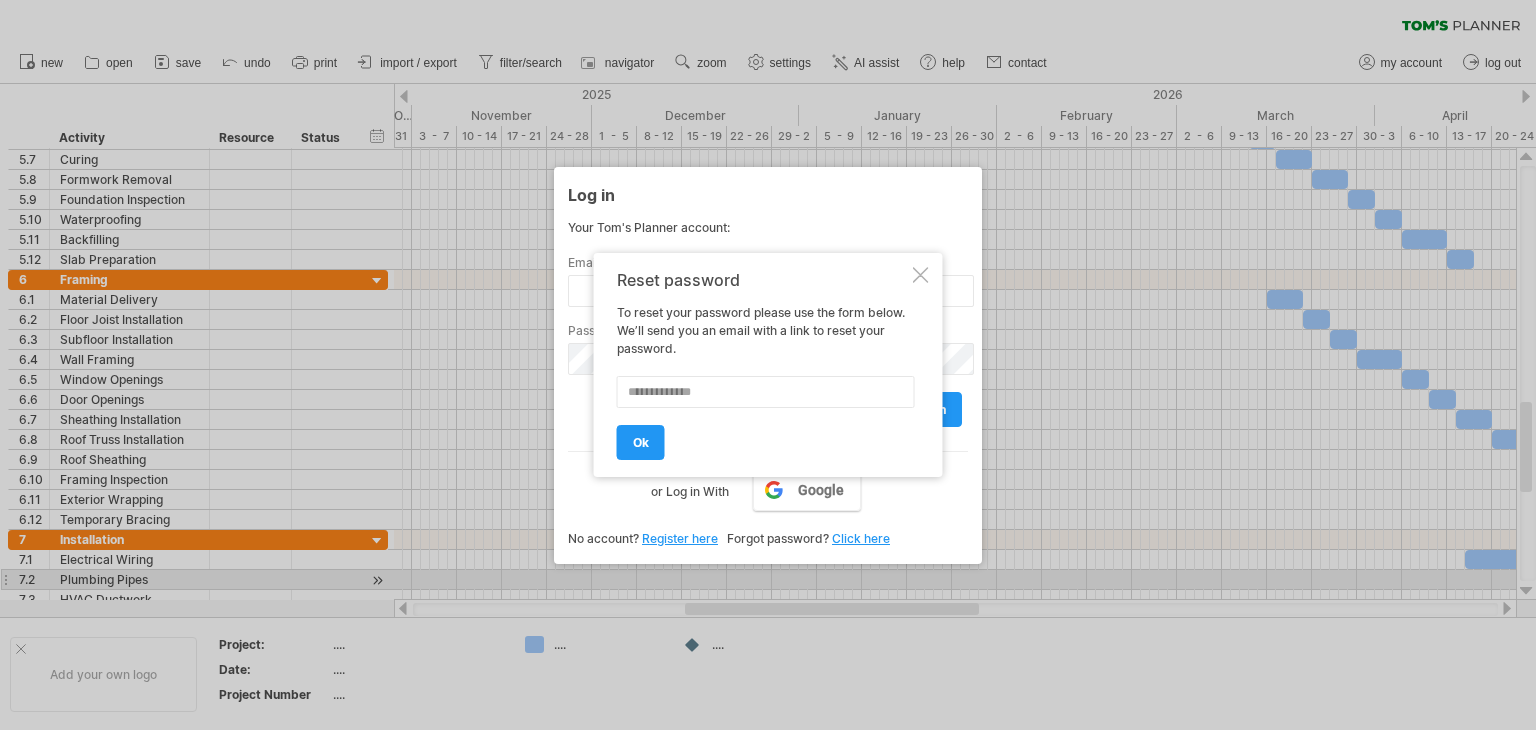 click at bounding box center (921, 275) 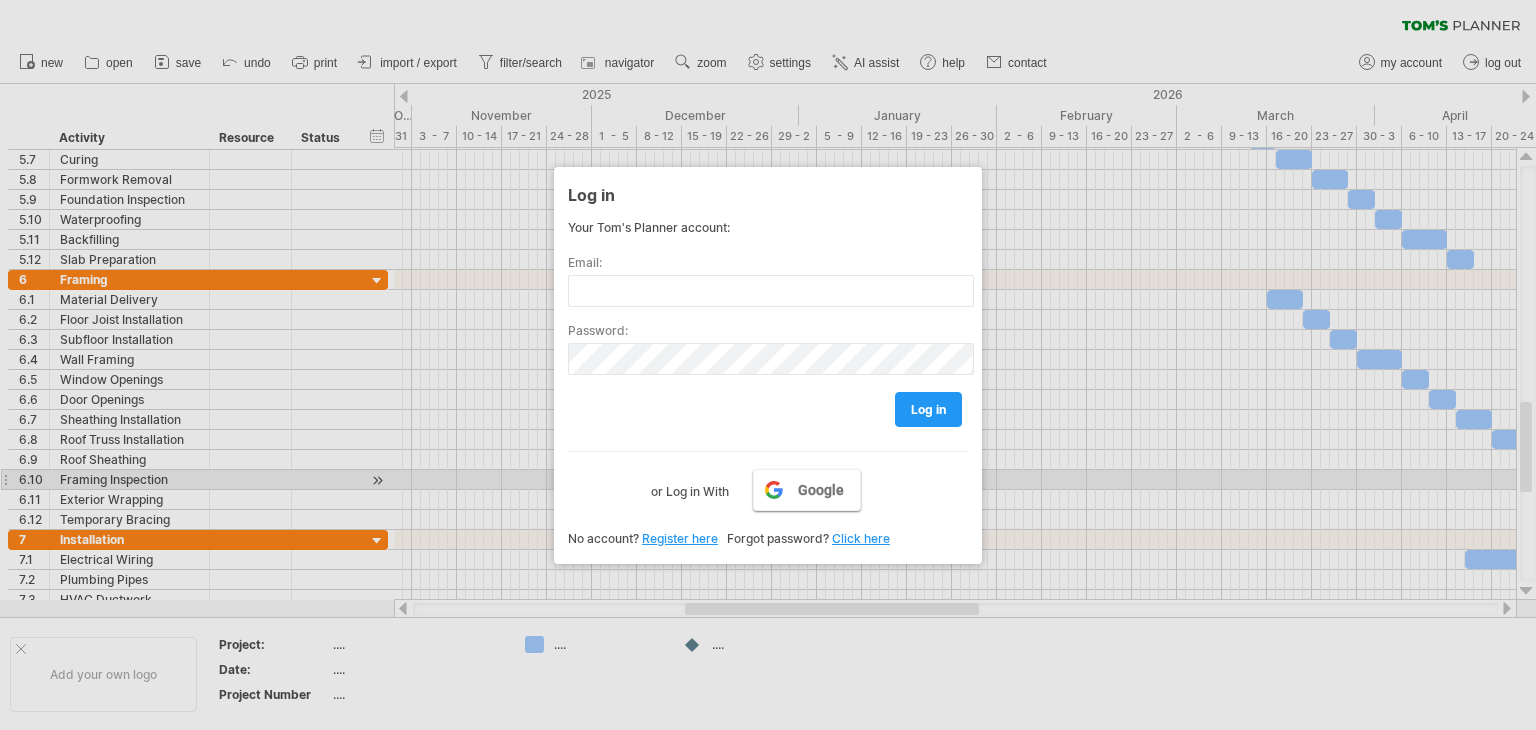 click on "Google" at bounding box center [821, 490] 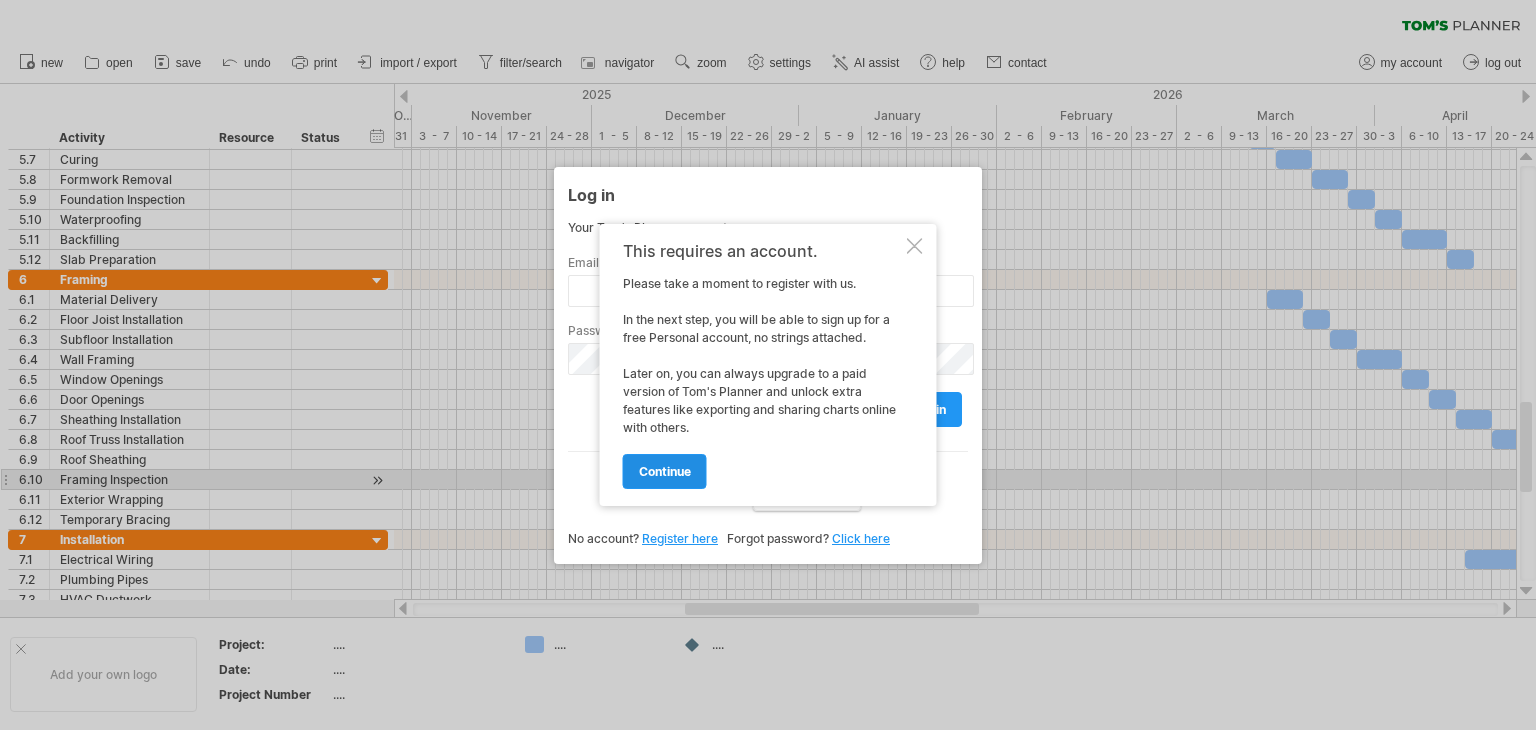 click on "continue" at bounding box center (665, 471) 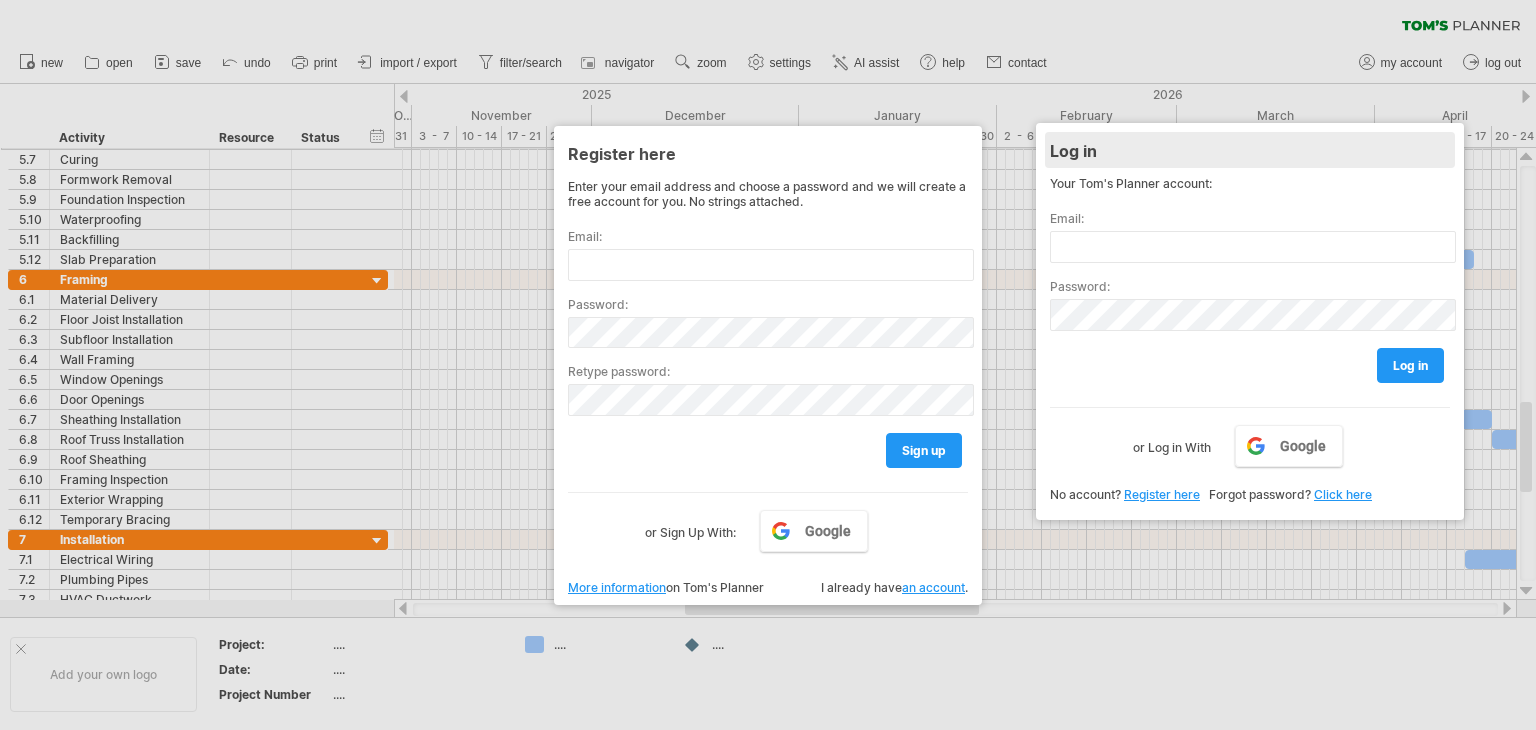 drag, startPoint x: 635, startPoint y: 192, endPoint x: 1122, endPoint y: 146, distance: 489.16766 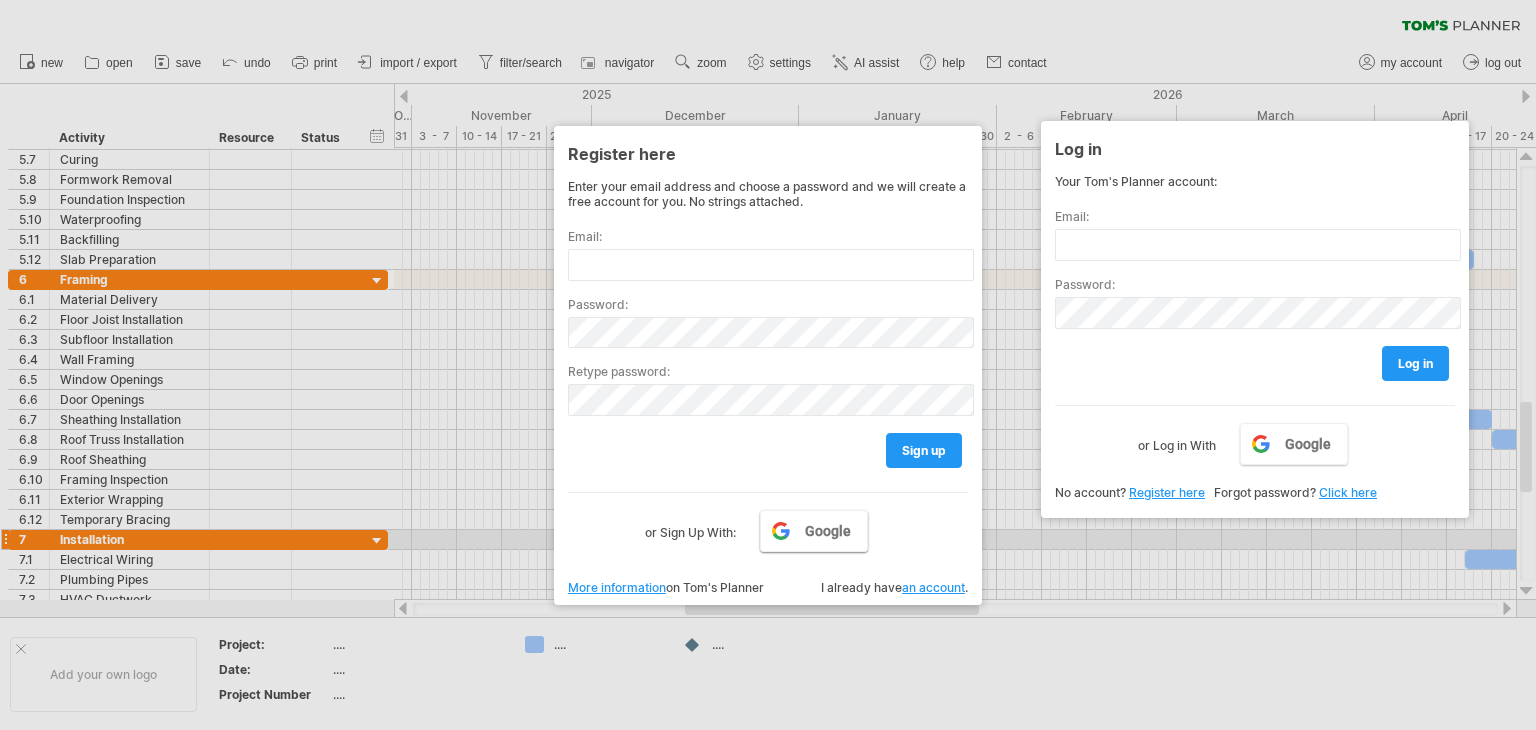 click on "Google" at bounding box center (828, 531) 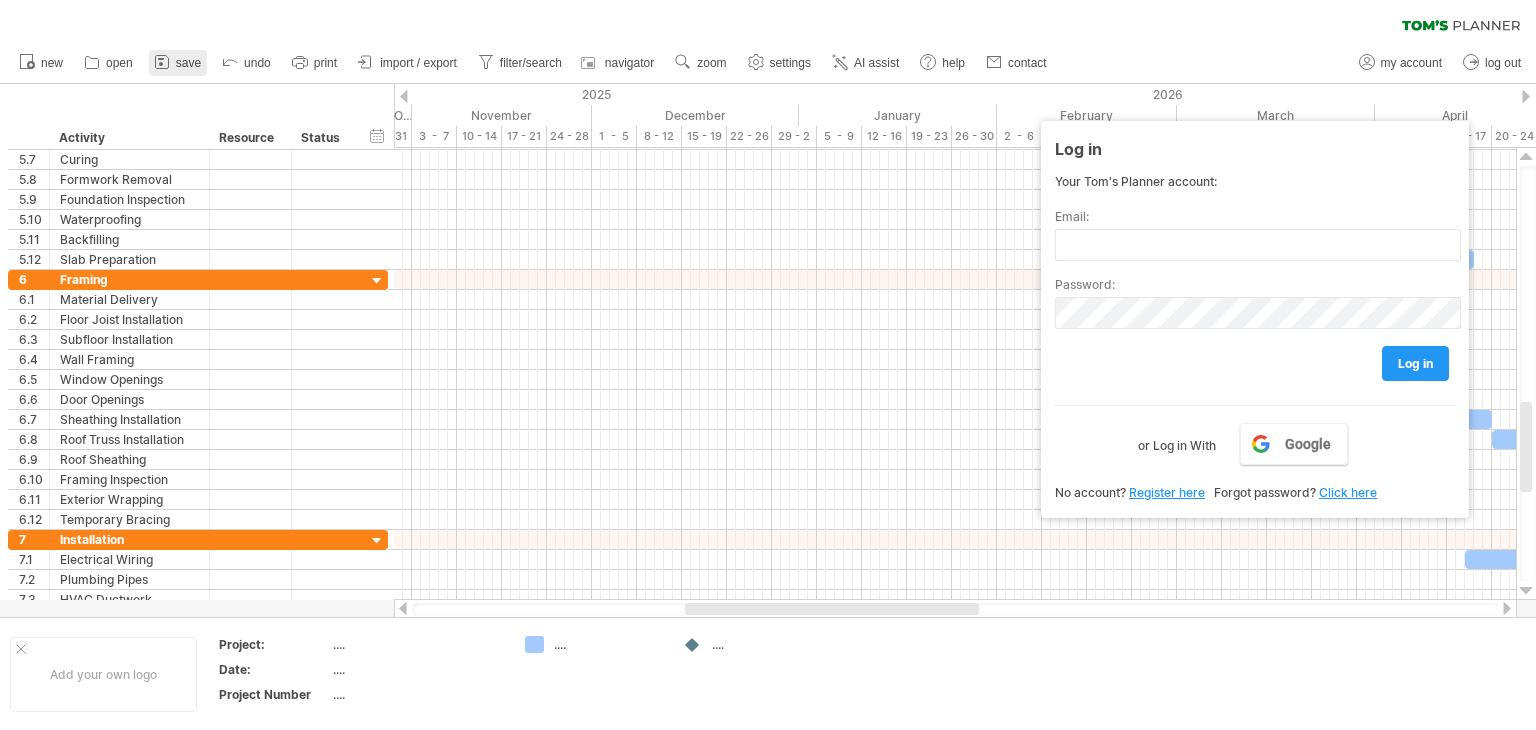 click on "save" at bounding box center (188, 63) 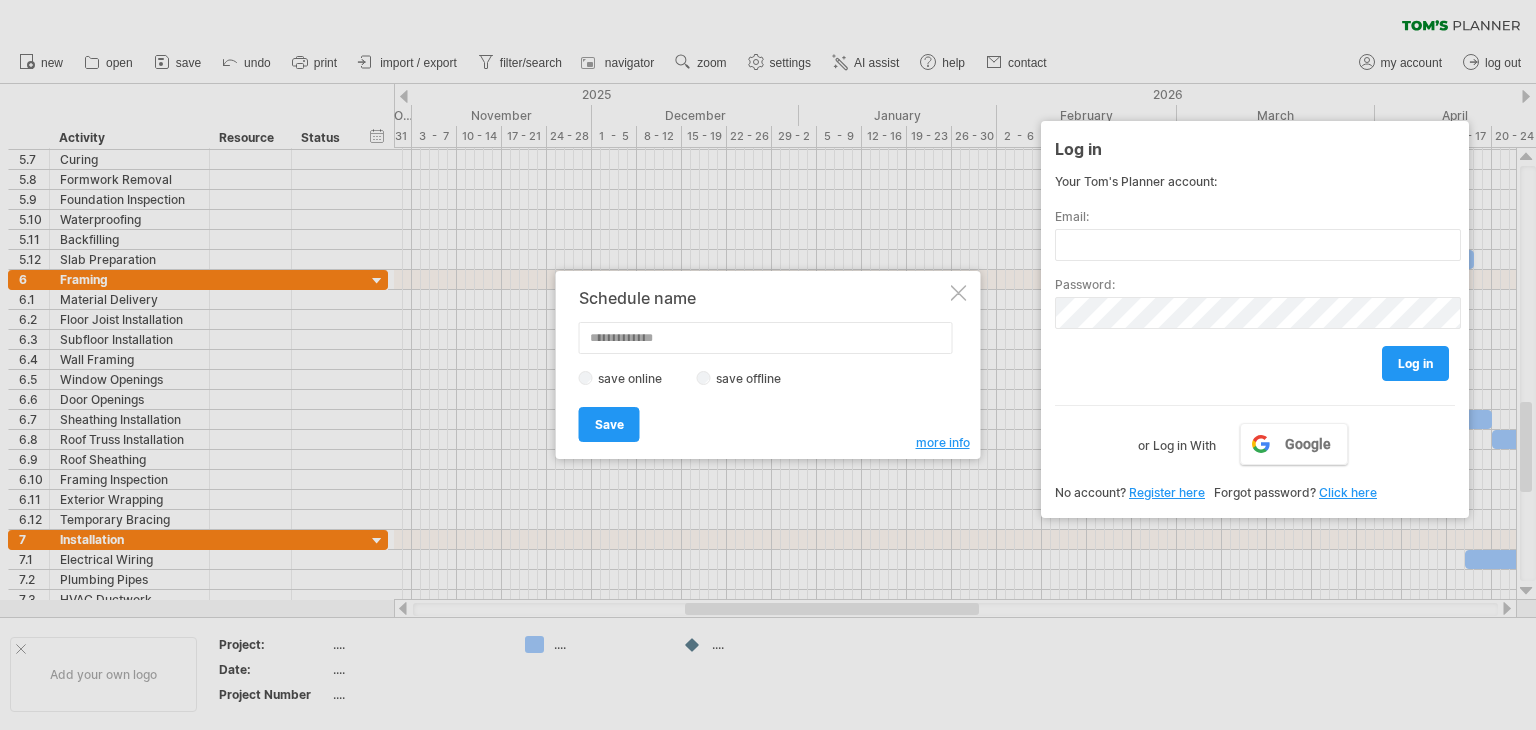click on "save offline" at bounding box center [754, 378] 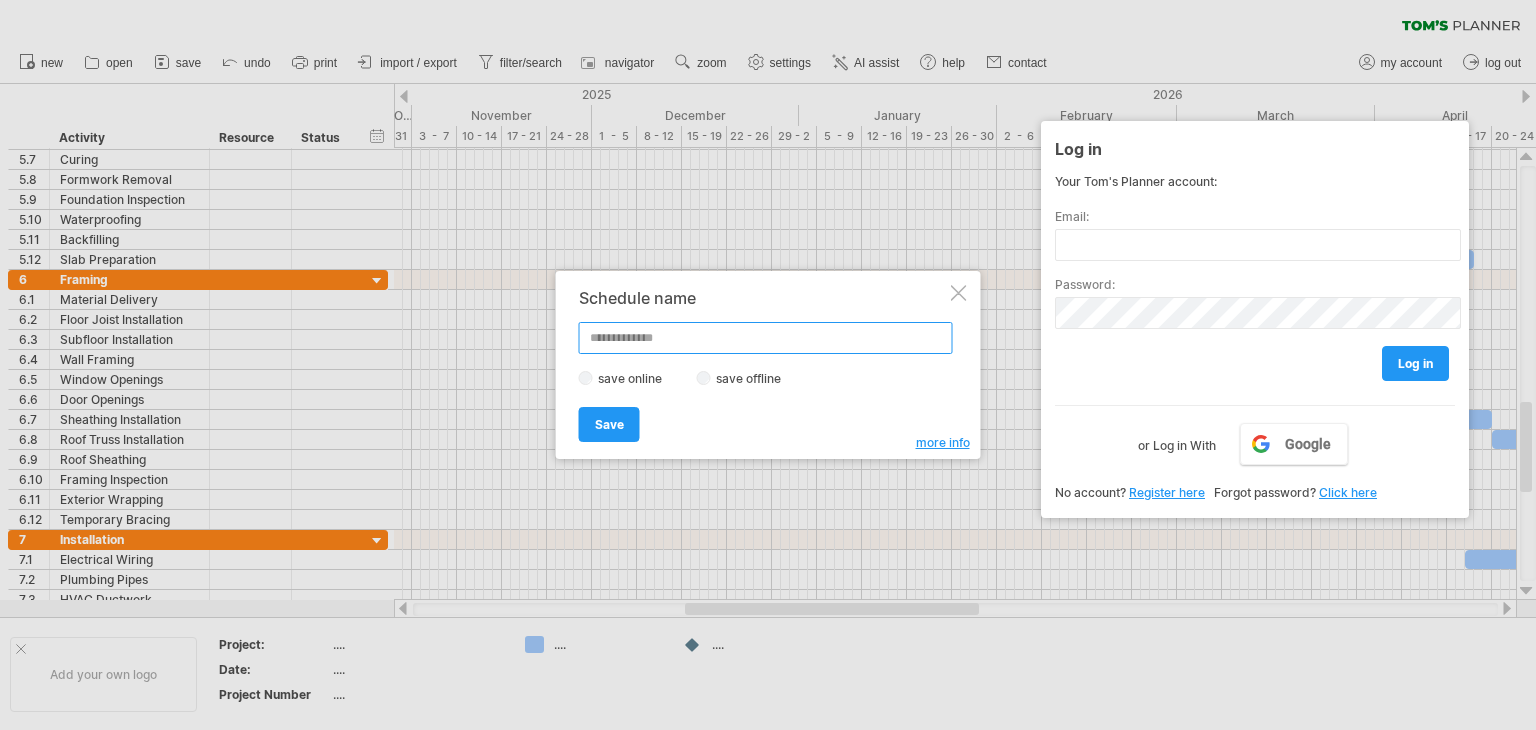 click at bounding box center (766, 338) 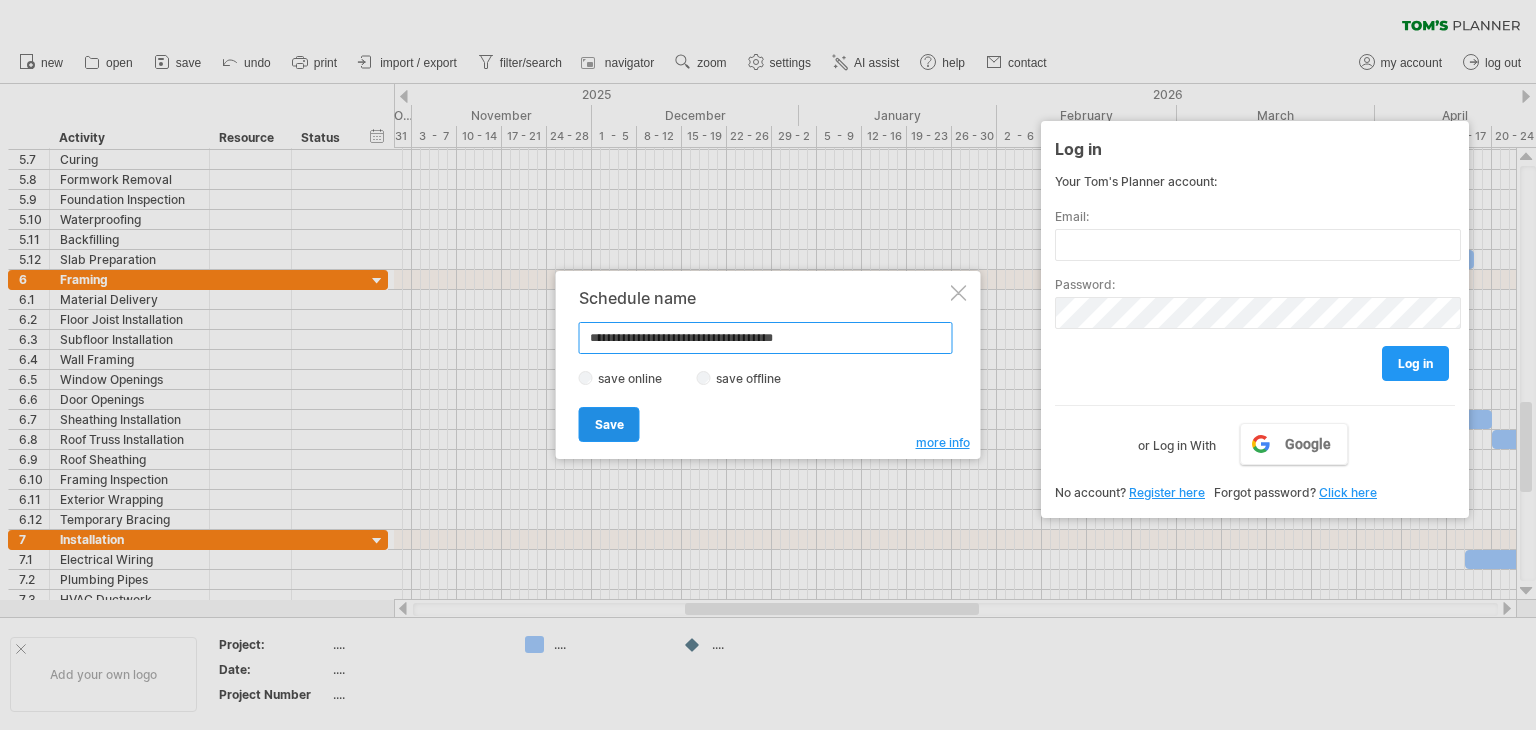 type on "**********" 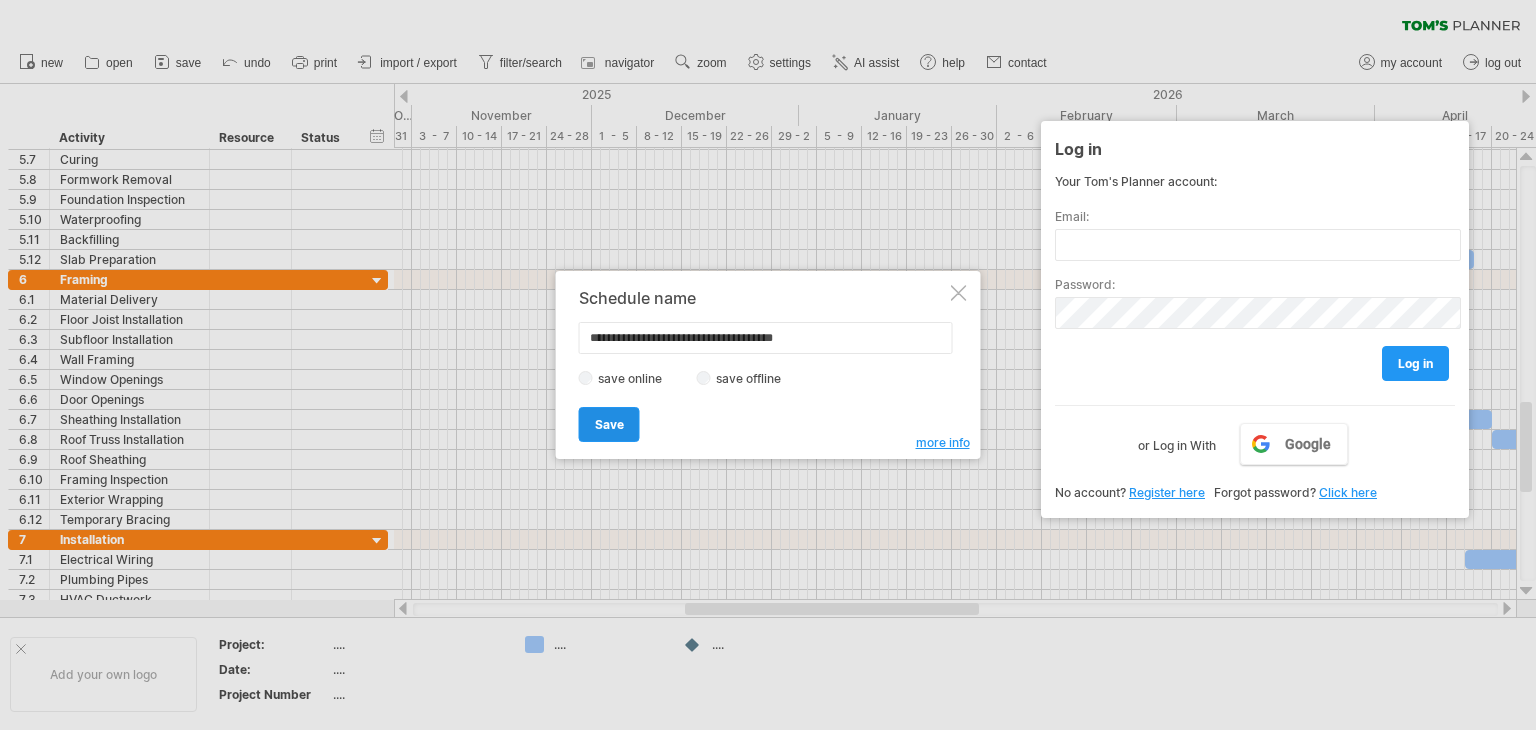 click on "Save" at bounding box center (609, 424) 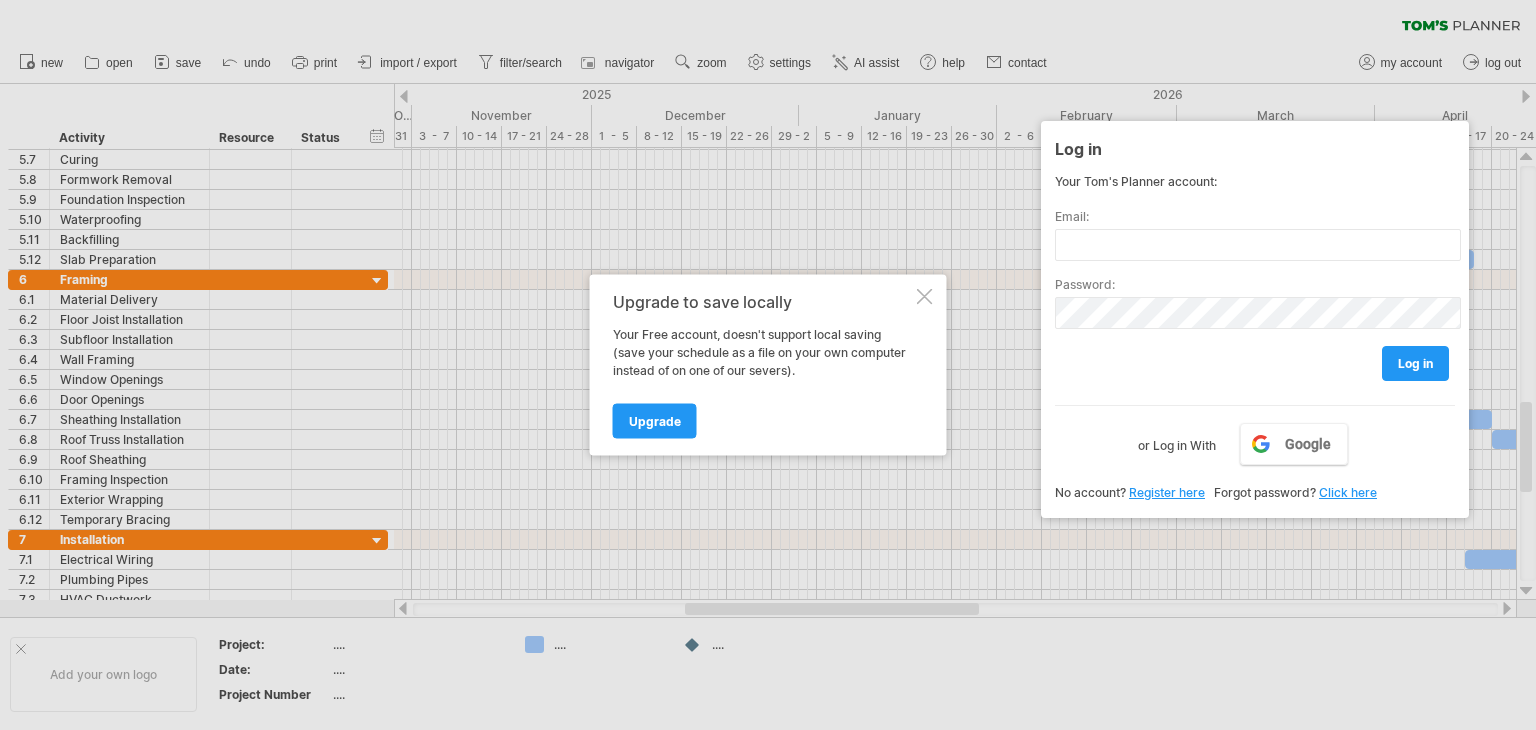 click at bounding box center (925, 297) 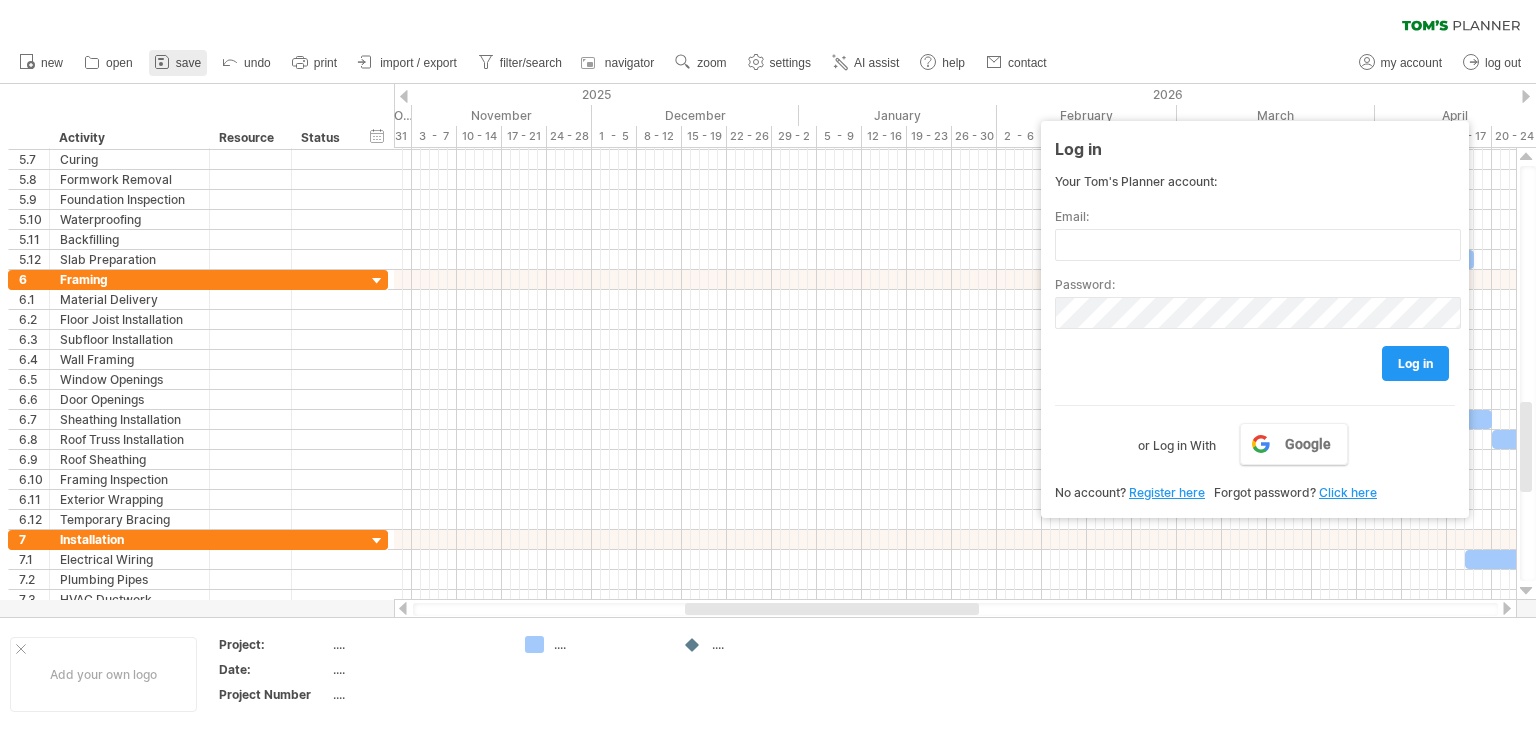 click on "save" at bounding box center (178, 63) 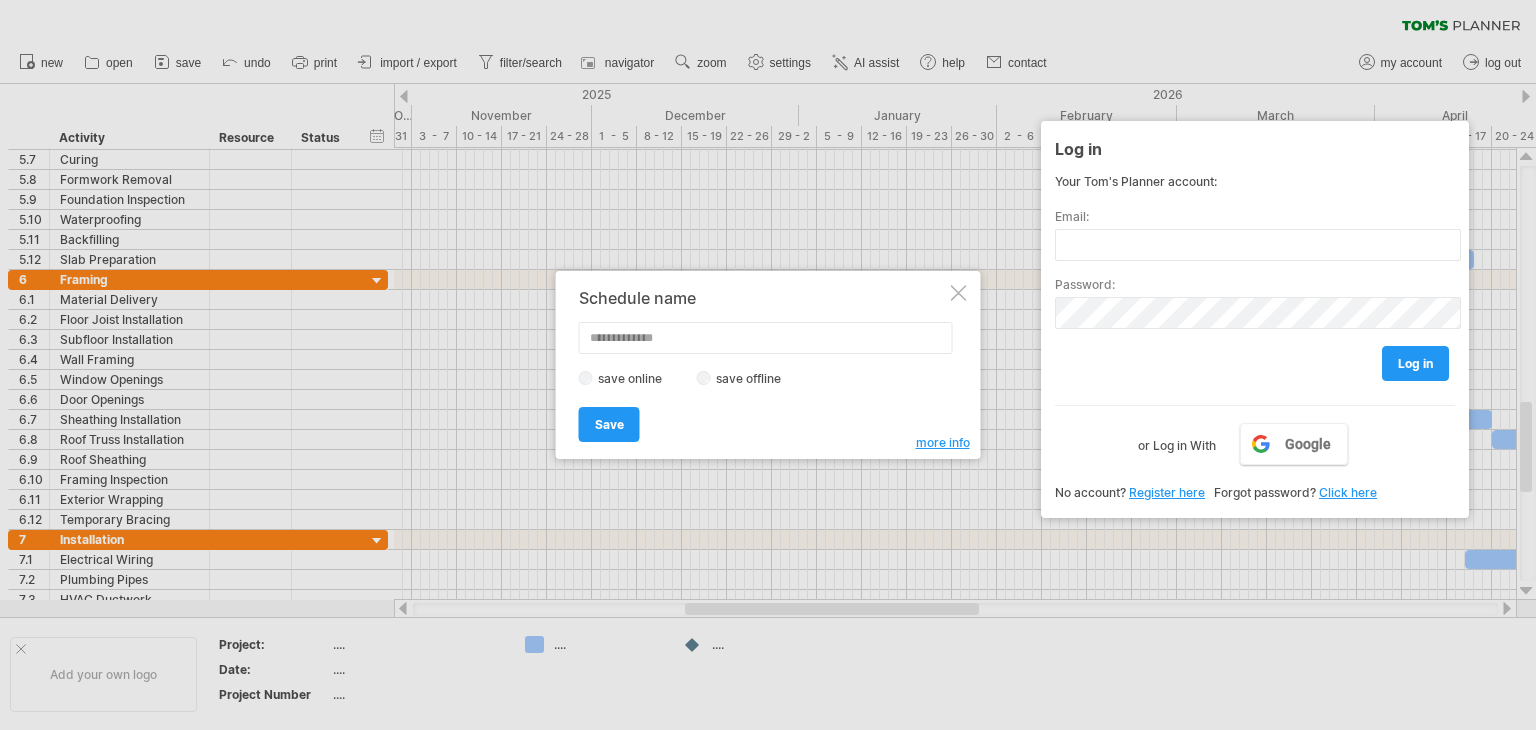 click at bounding box center [766, 338] 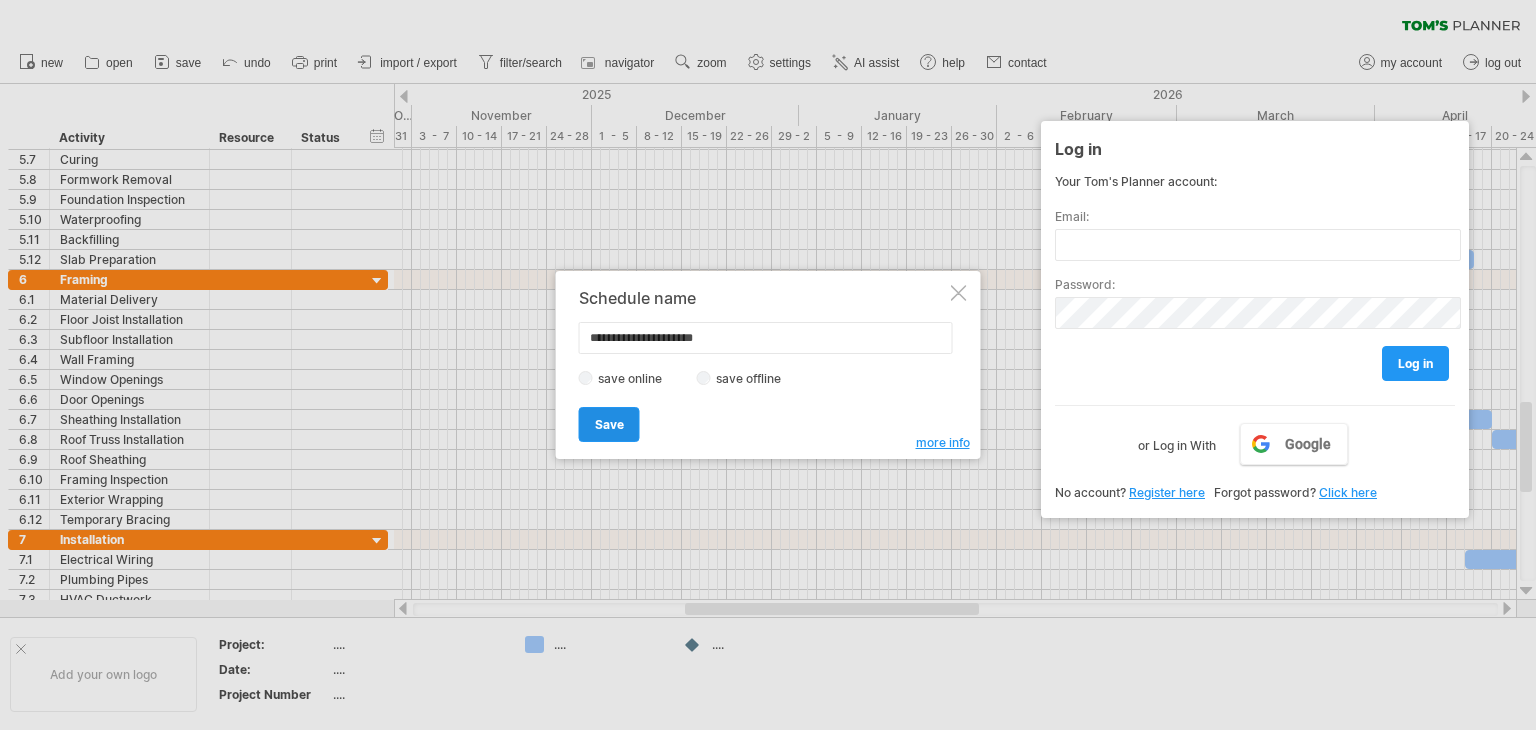 type on "**********" 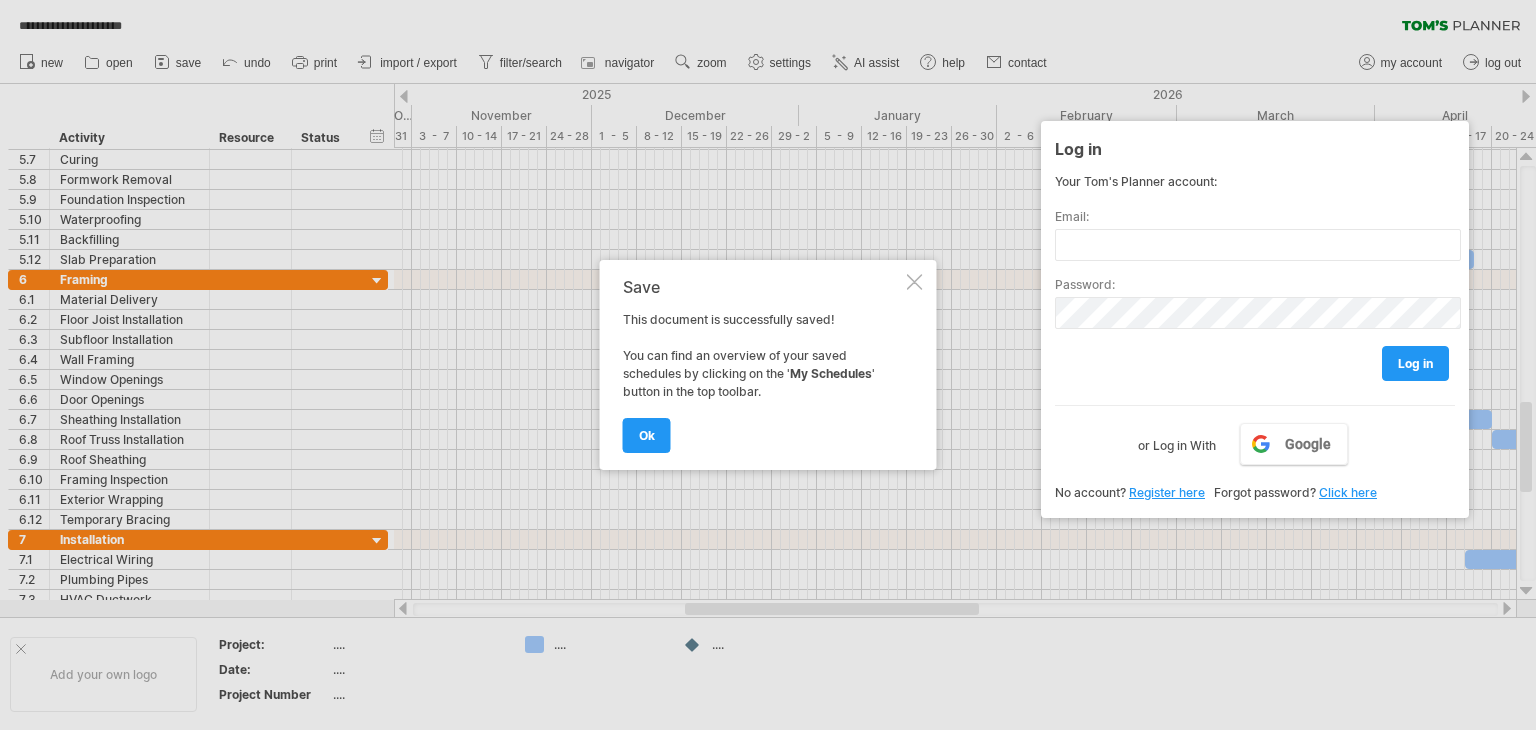 click on "ok" at bounding box center (647, 435) 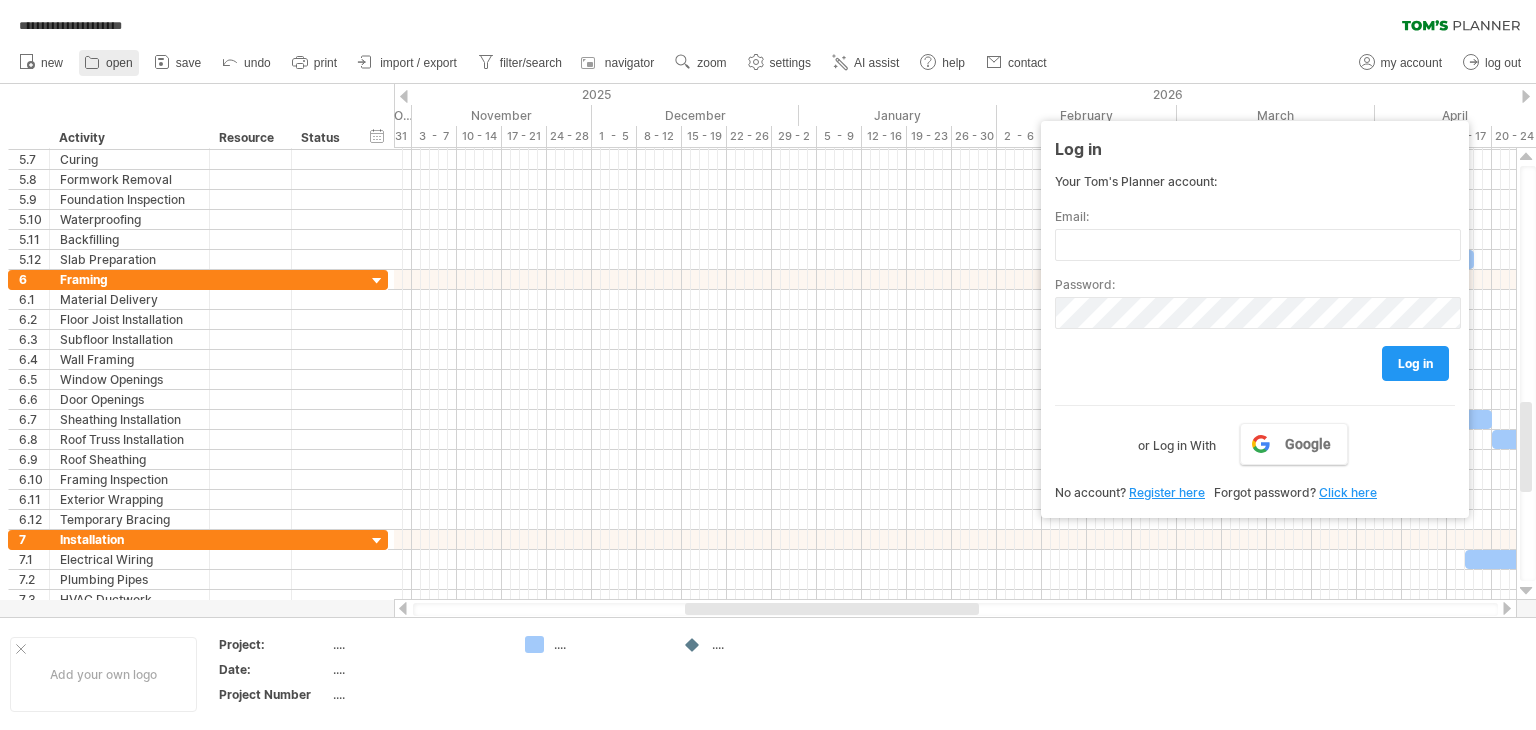 click 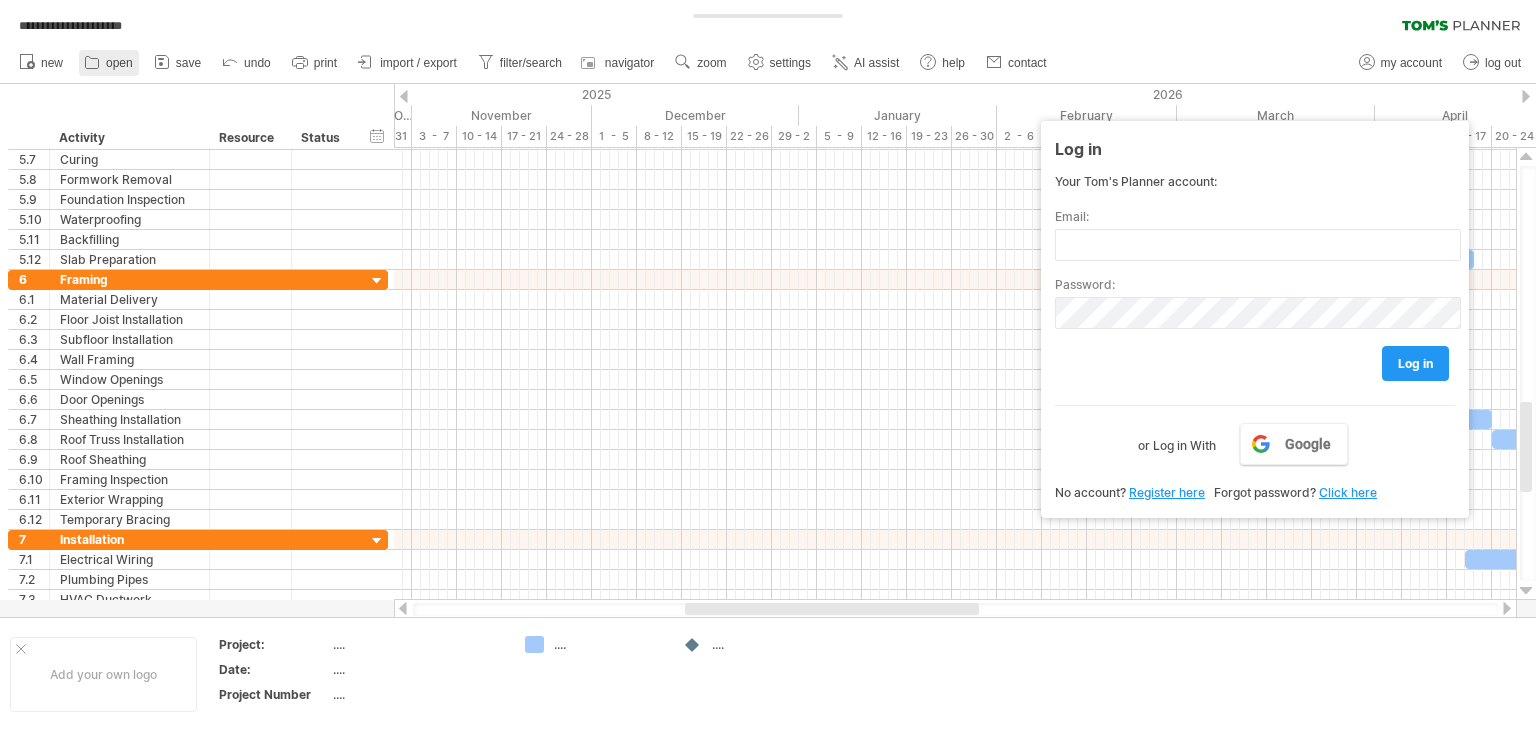 click on "**********" at bounding box center [768, 365] 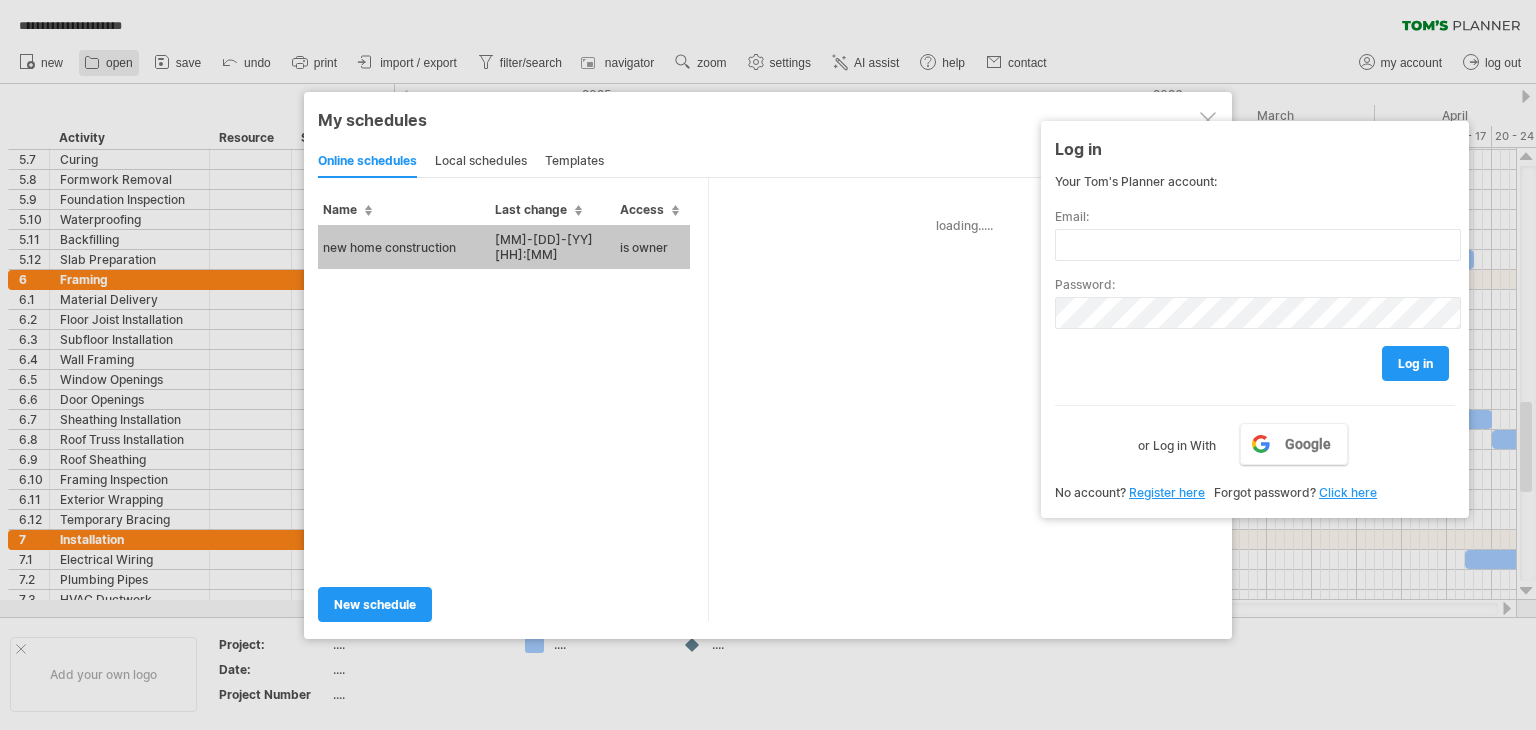 type on "**********" 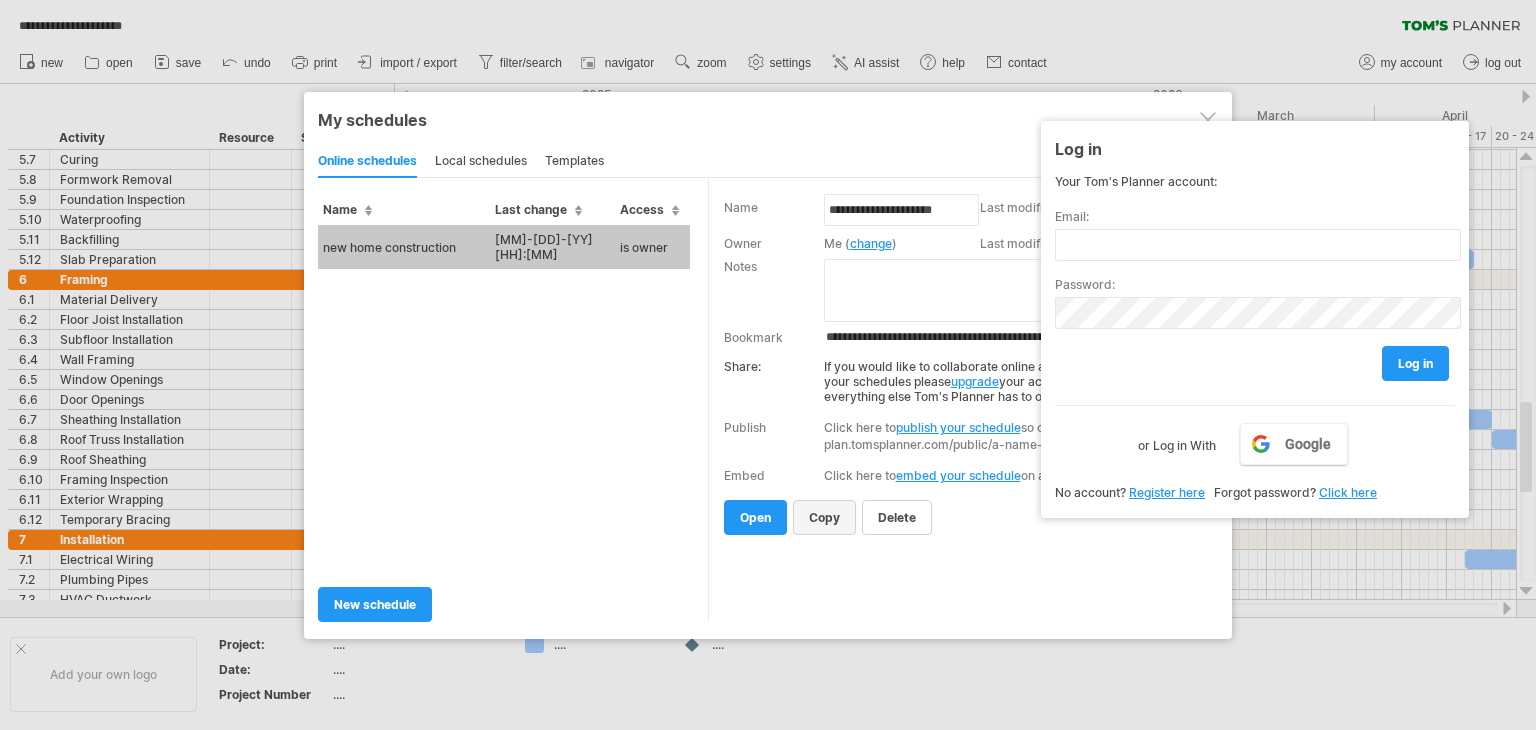 click on "copy" at bounding box center [824, 517] 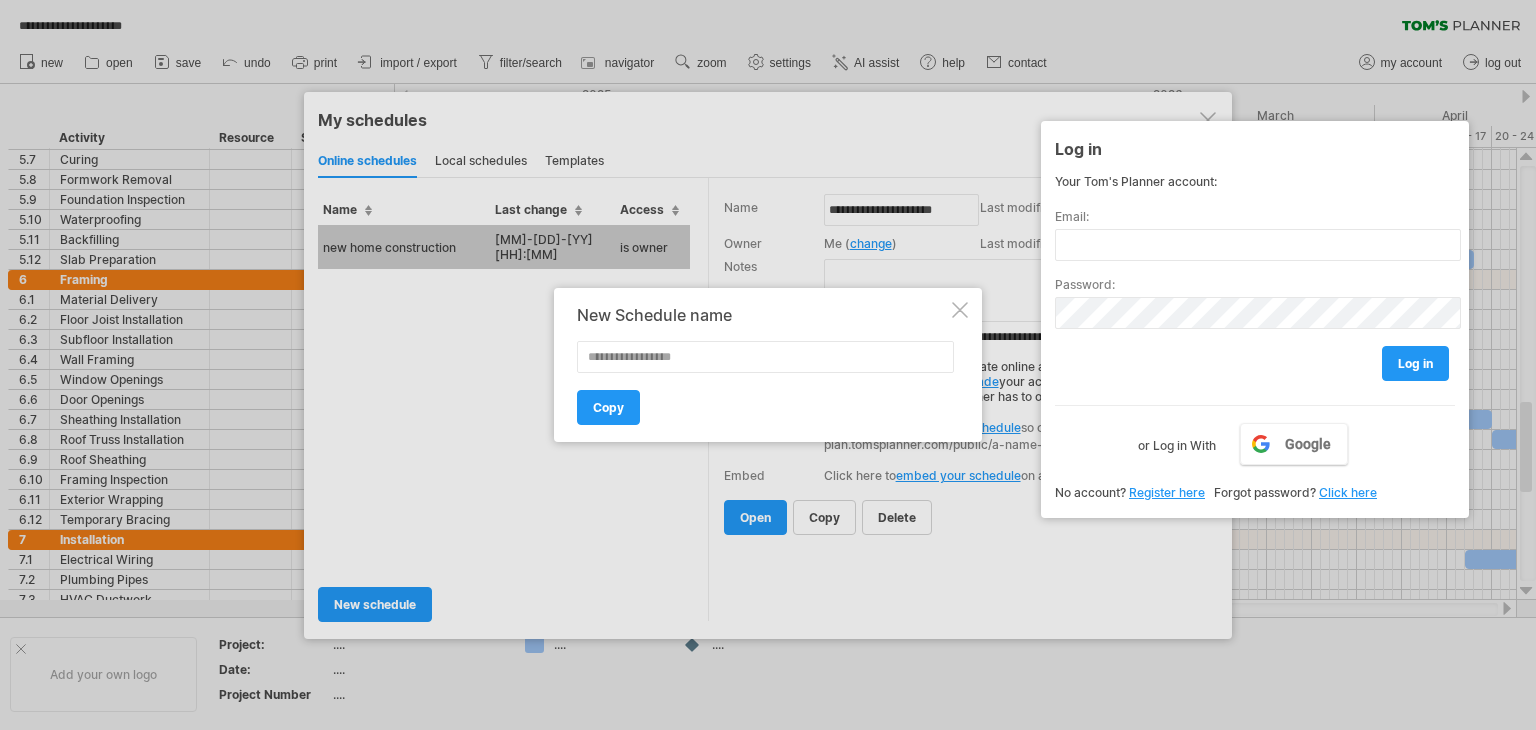 click at bounding box center [960, 310] 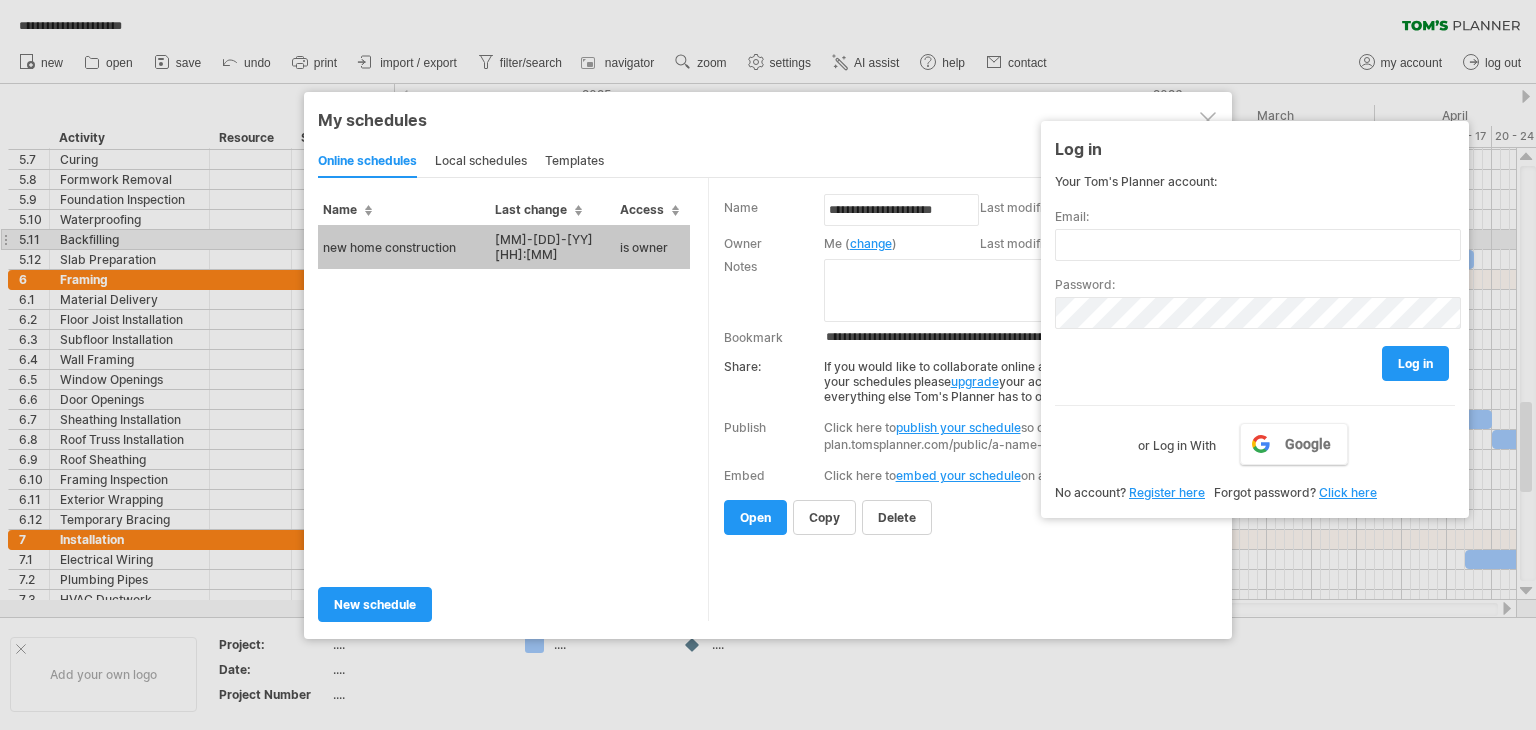 drag, startPoint x: 489, startPoint y: 240, endPoint x: 430, endPoint y: 240, distance: 59 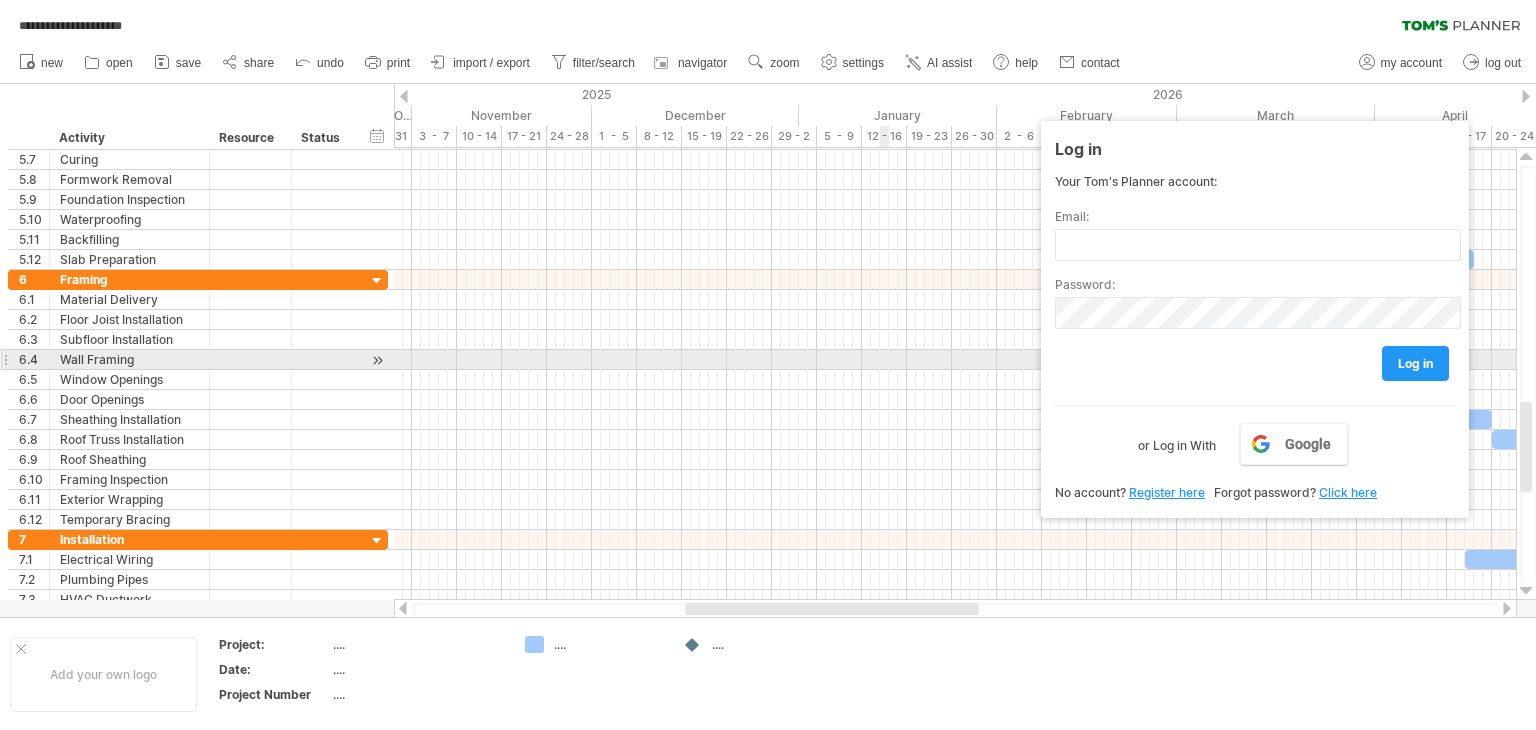 click at bounding box center [955, 360] 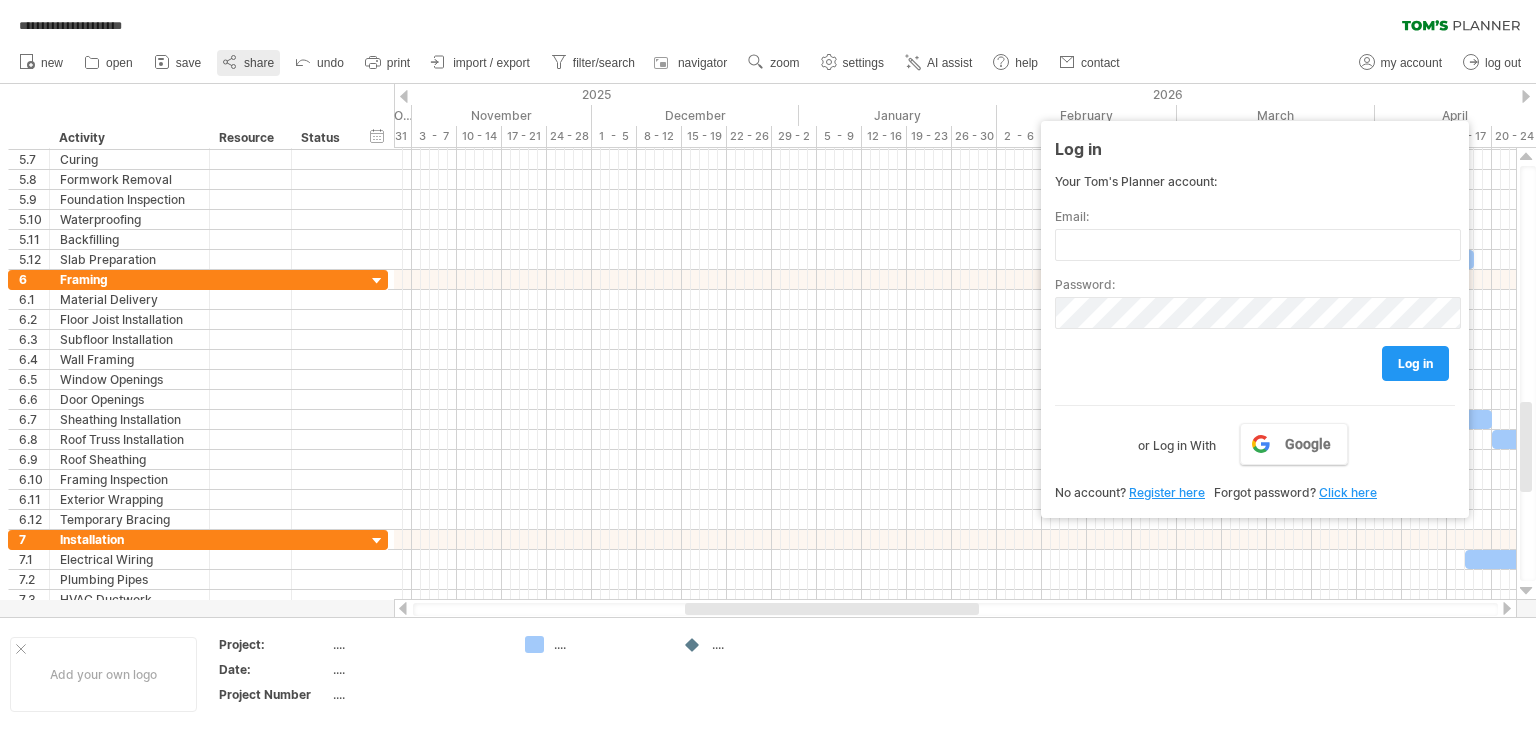 click on "share" at bounding box center (259, 63) 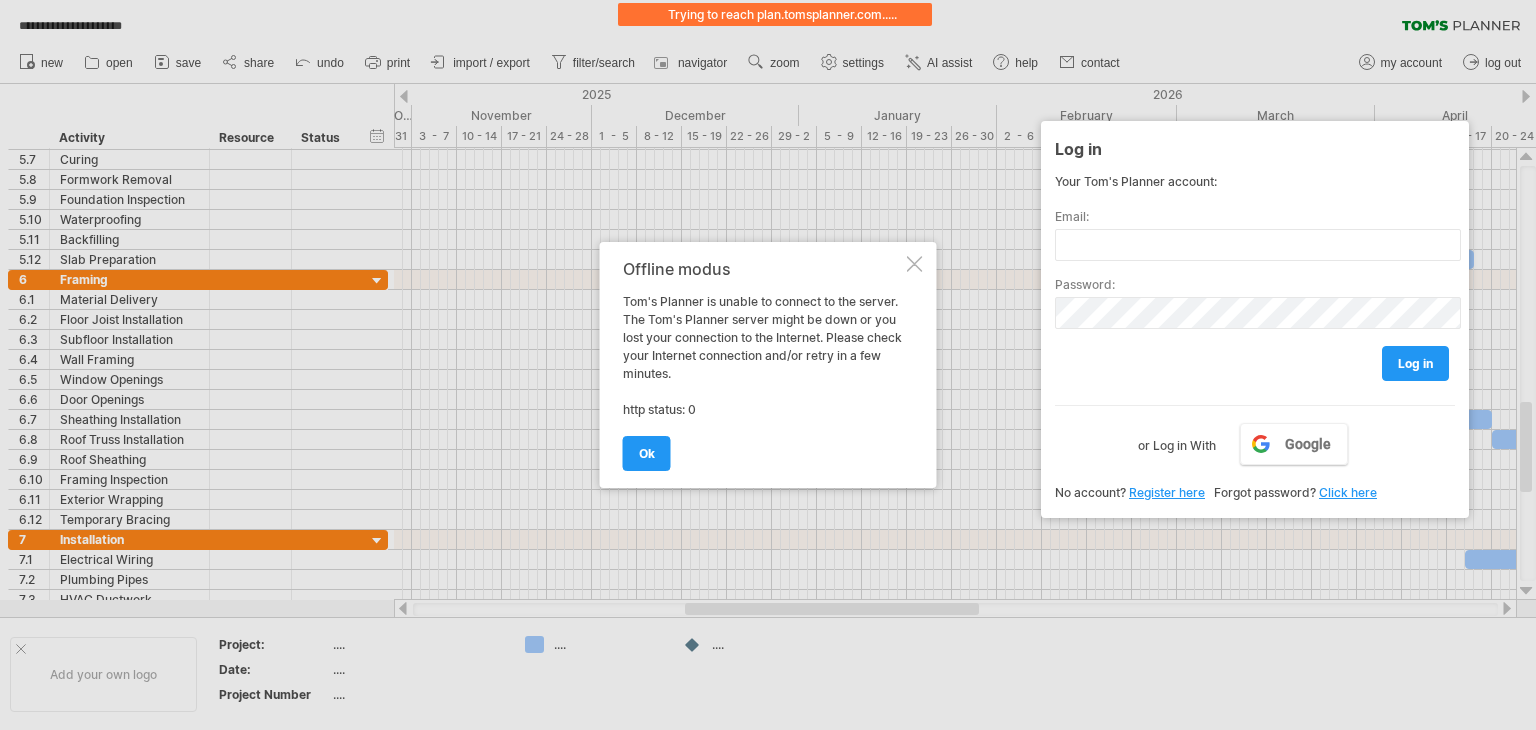 click at bounding box center [915, 264] 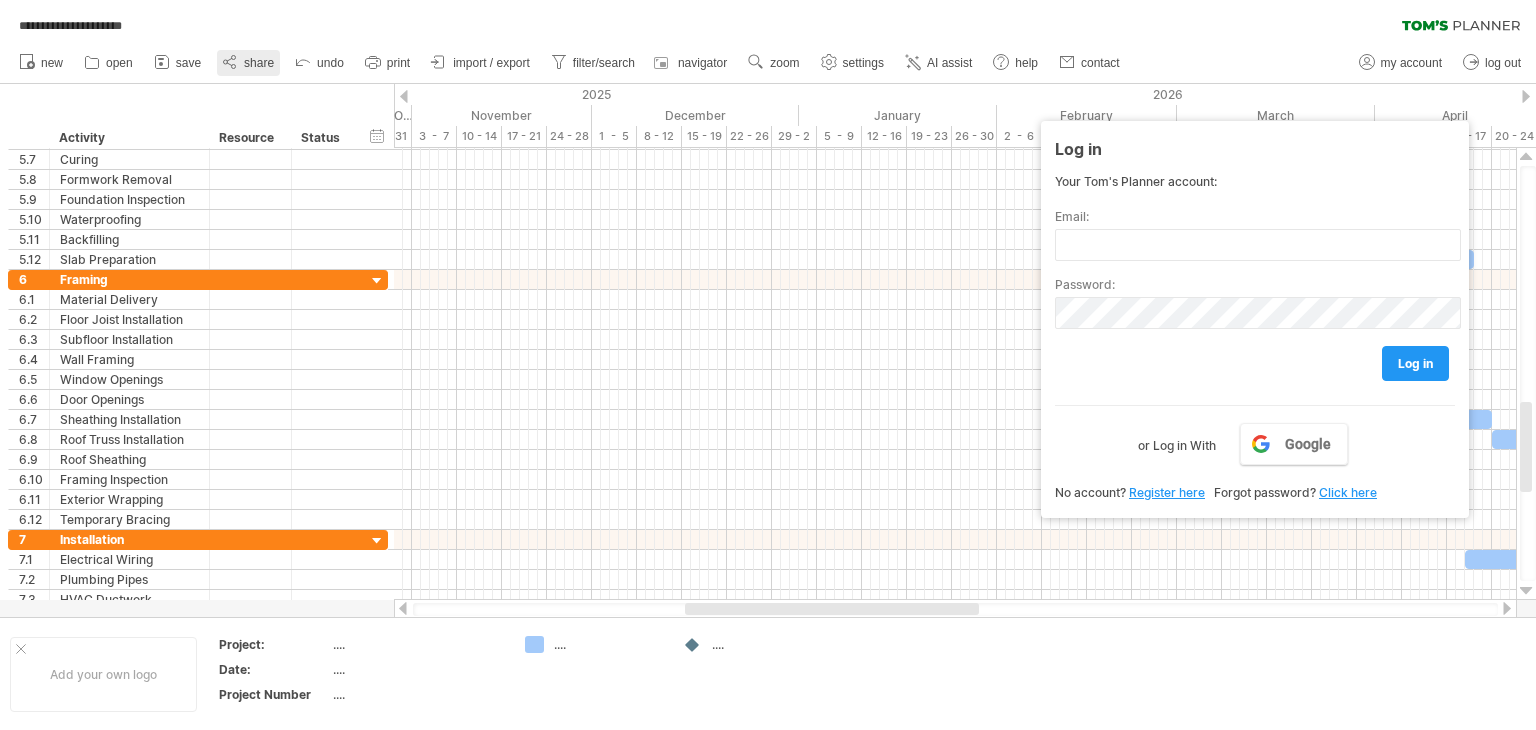 click on "share" at bounding box center (259, 63) 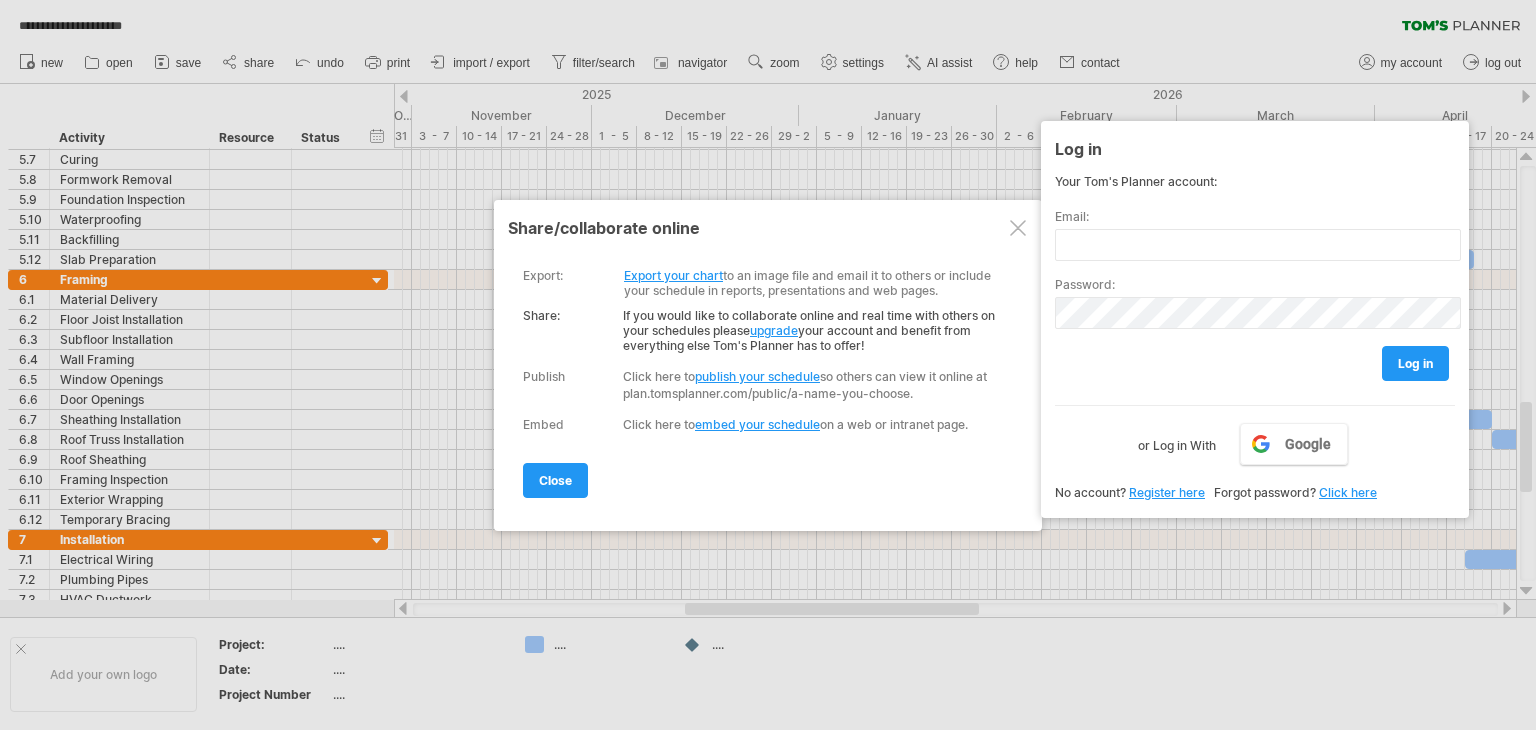 click on "upgrade" at bounding box center [774, 330] 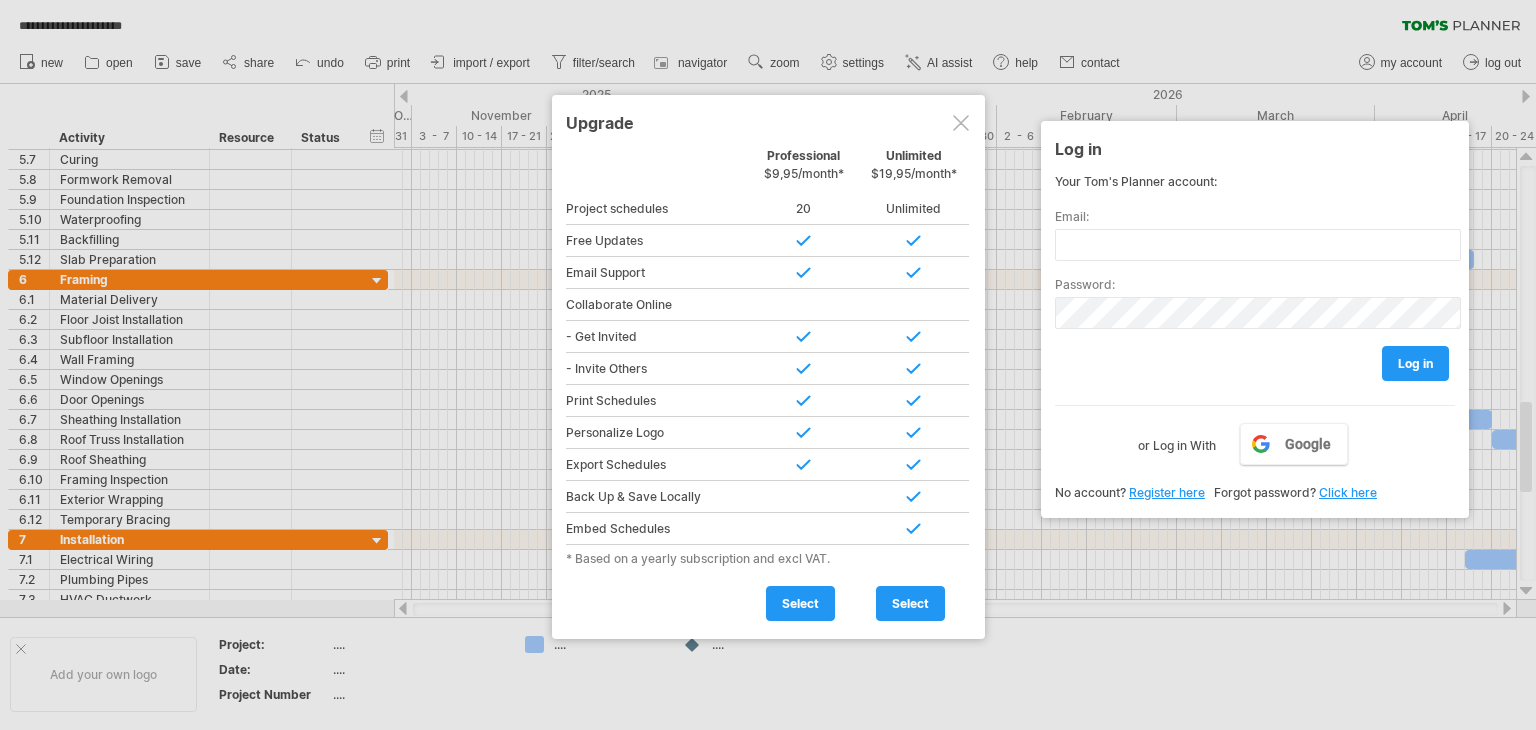 click at bounding box center [961, 123] 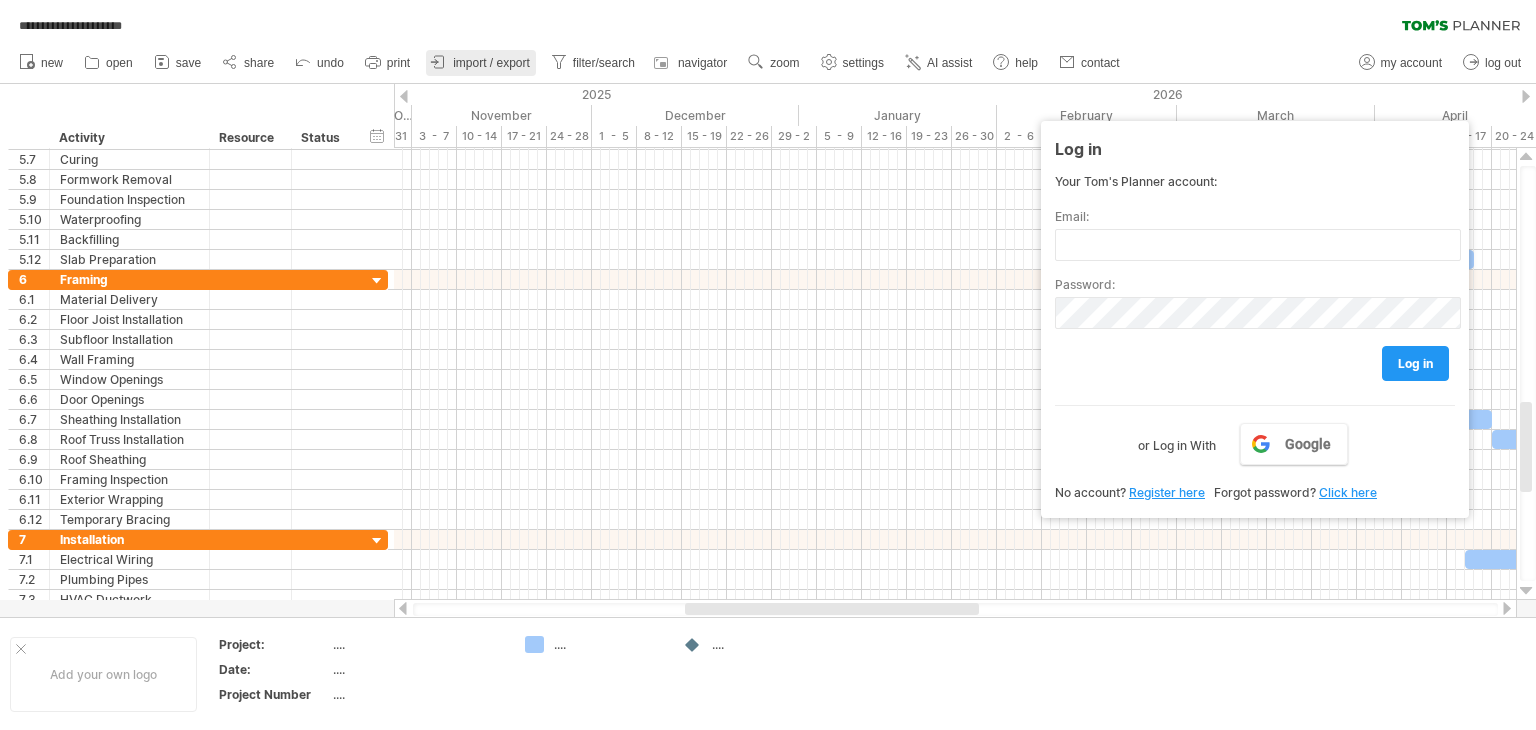click on "import / export" at bounding box center [491, 63] 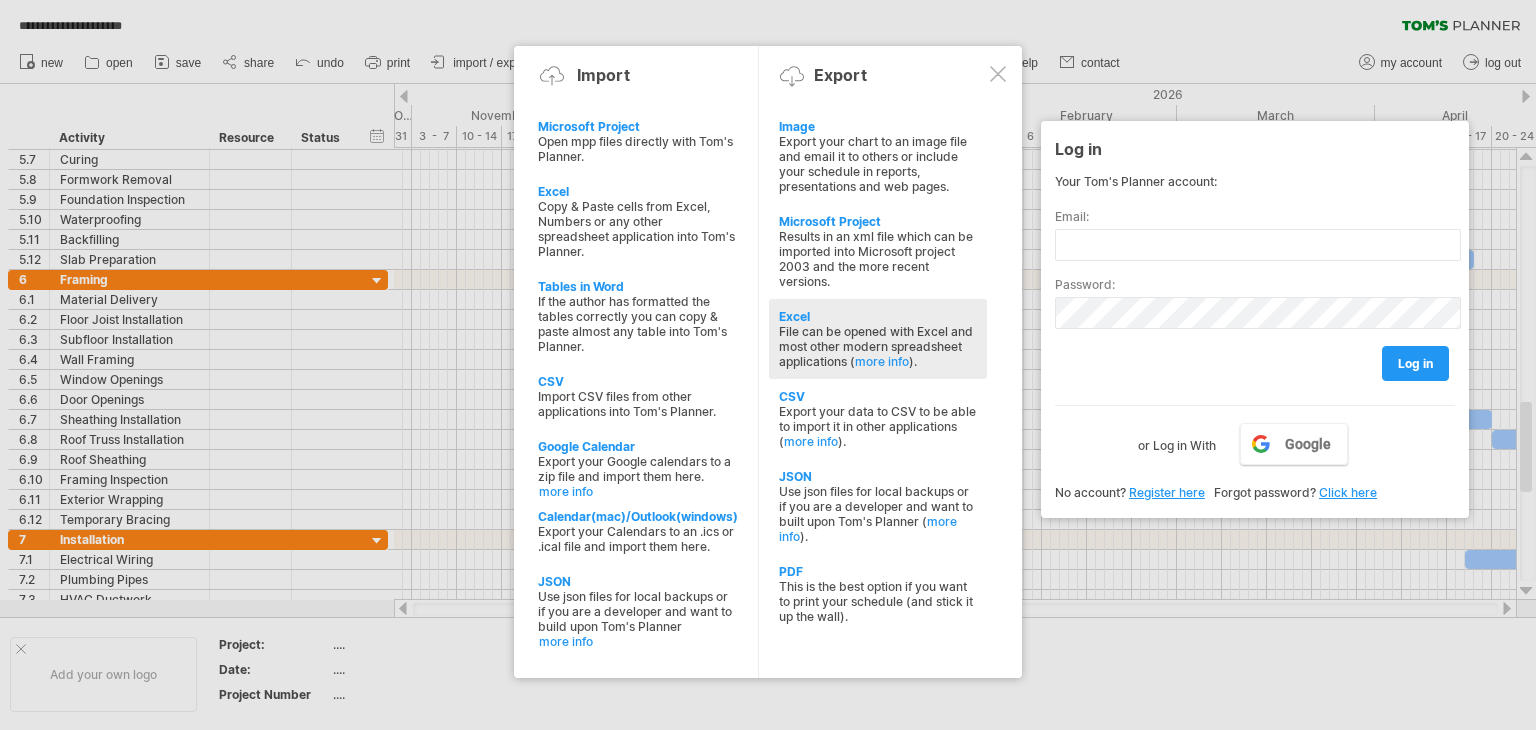 click on "File can be opened with Excel and most other modern spreadsheet applications
( more info )." at bounding box center [878, 346] 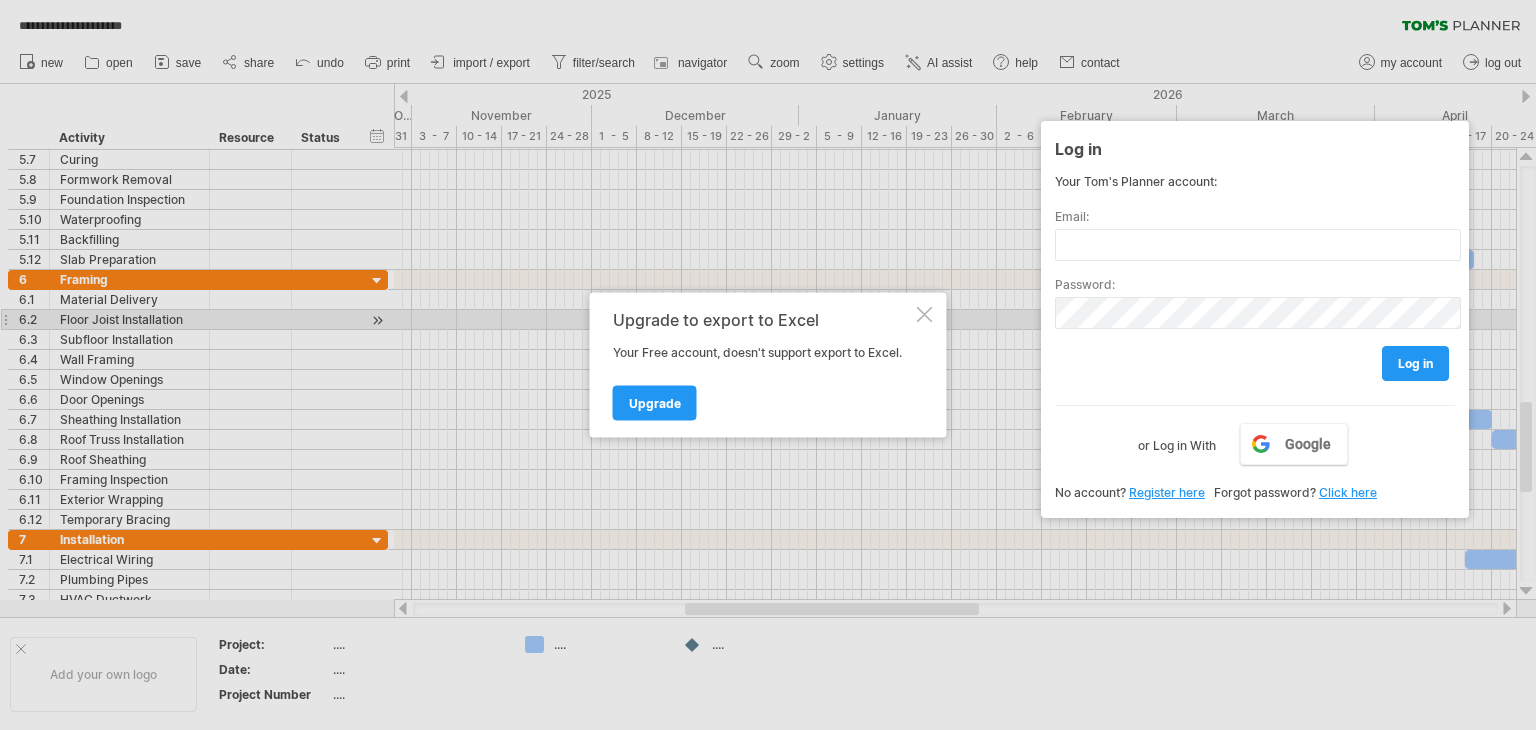 click on "Upgrade to export to Excel Your Free account, doesn't support export to Excel. Upgrade" at bounding box center (768, 365) 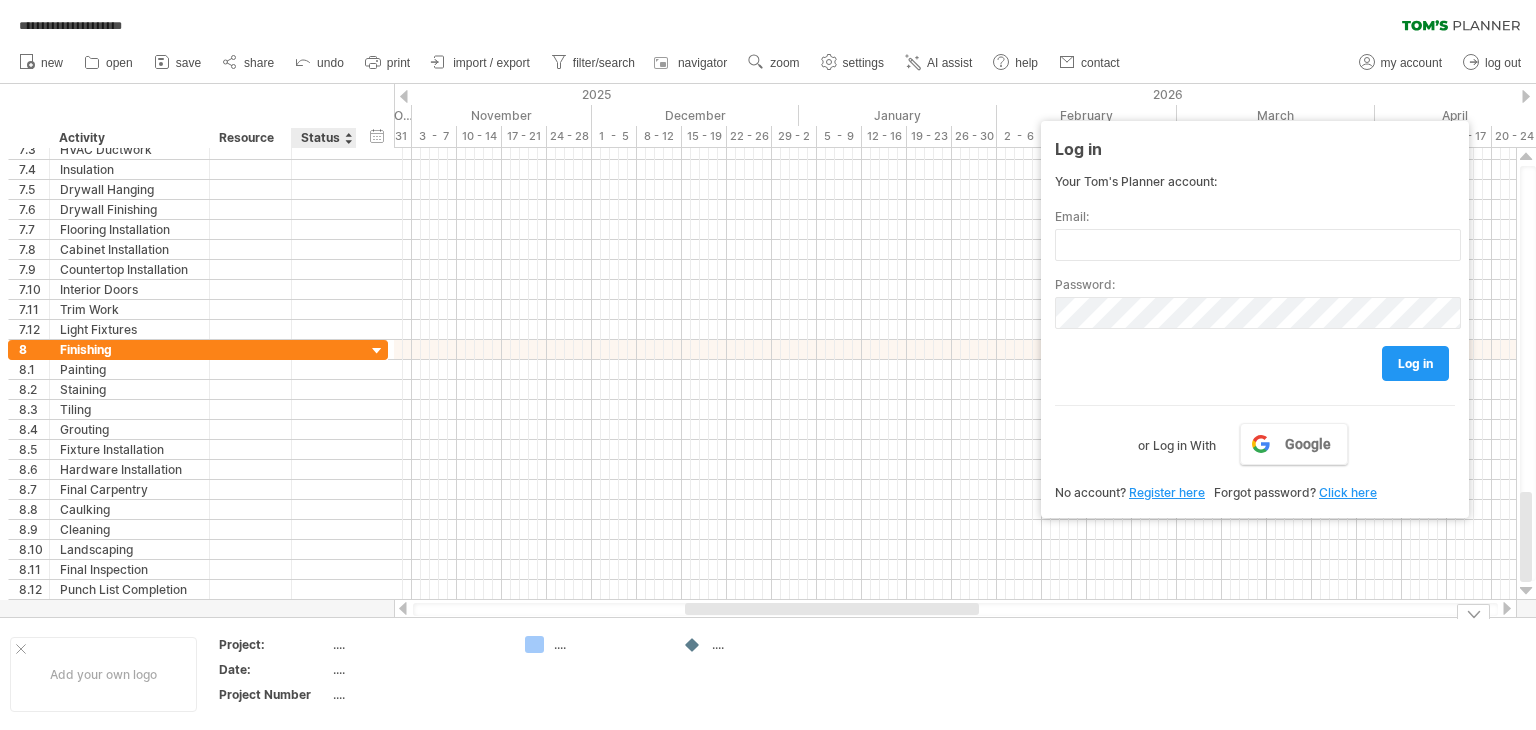 click on "...." at bounding box center (417, 644) 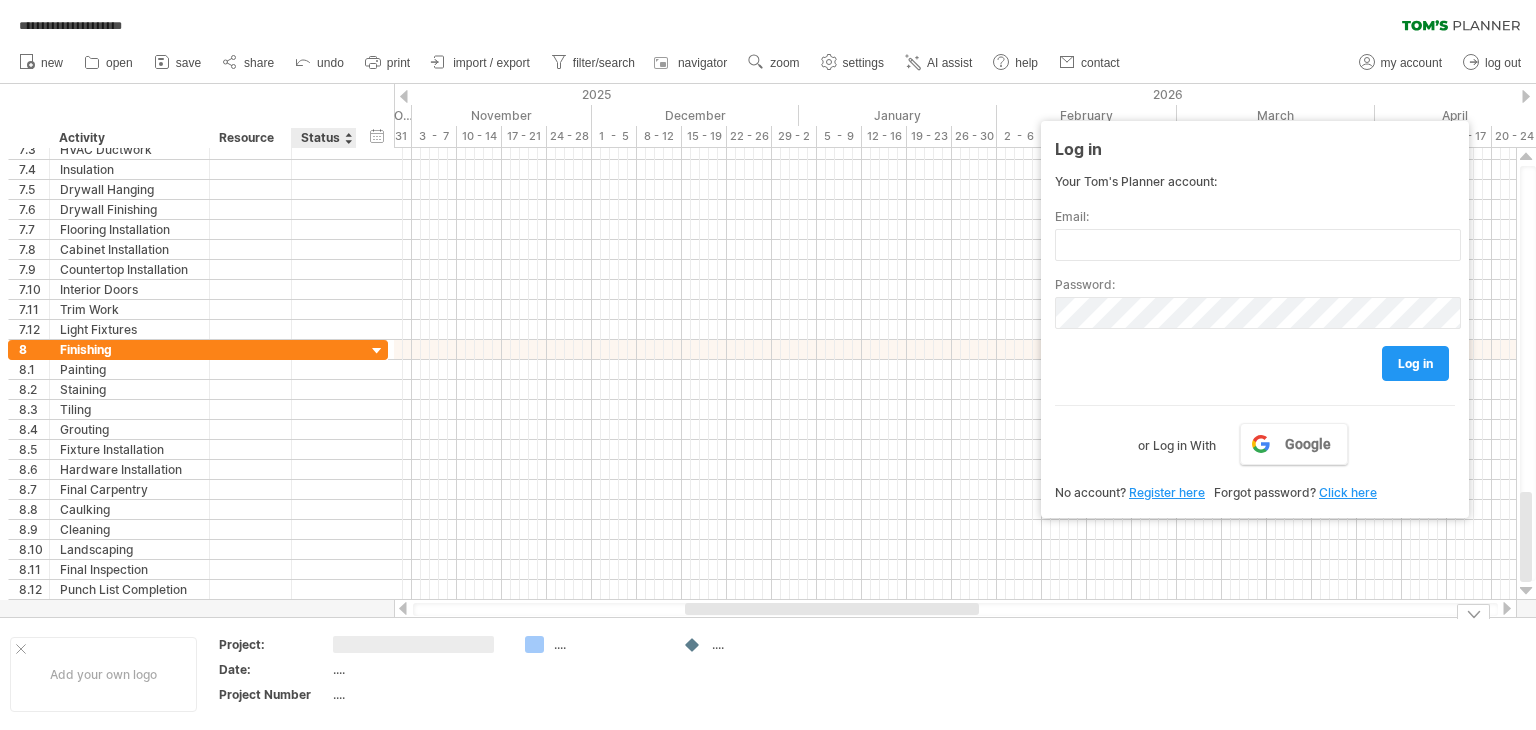 click at bounding box center [413, 644] 